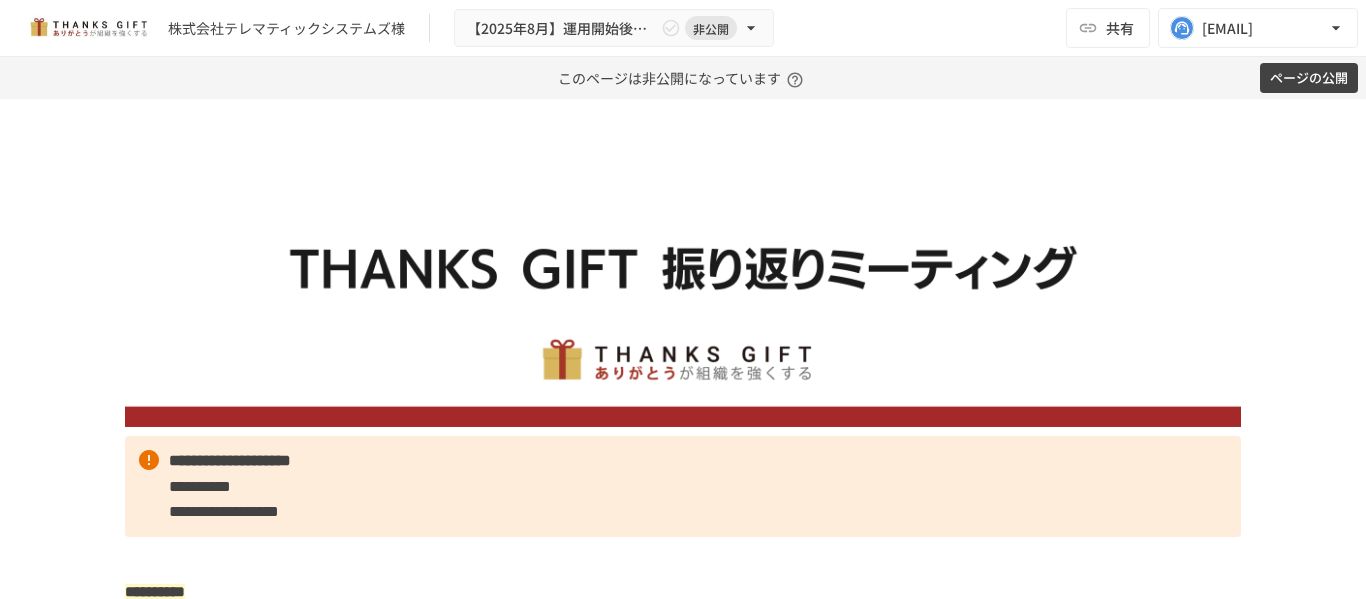 scroll, scrollTop: 0, scrollLeft: 0, axis: both 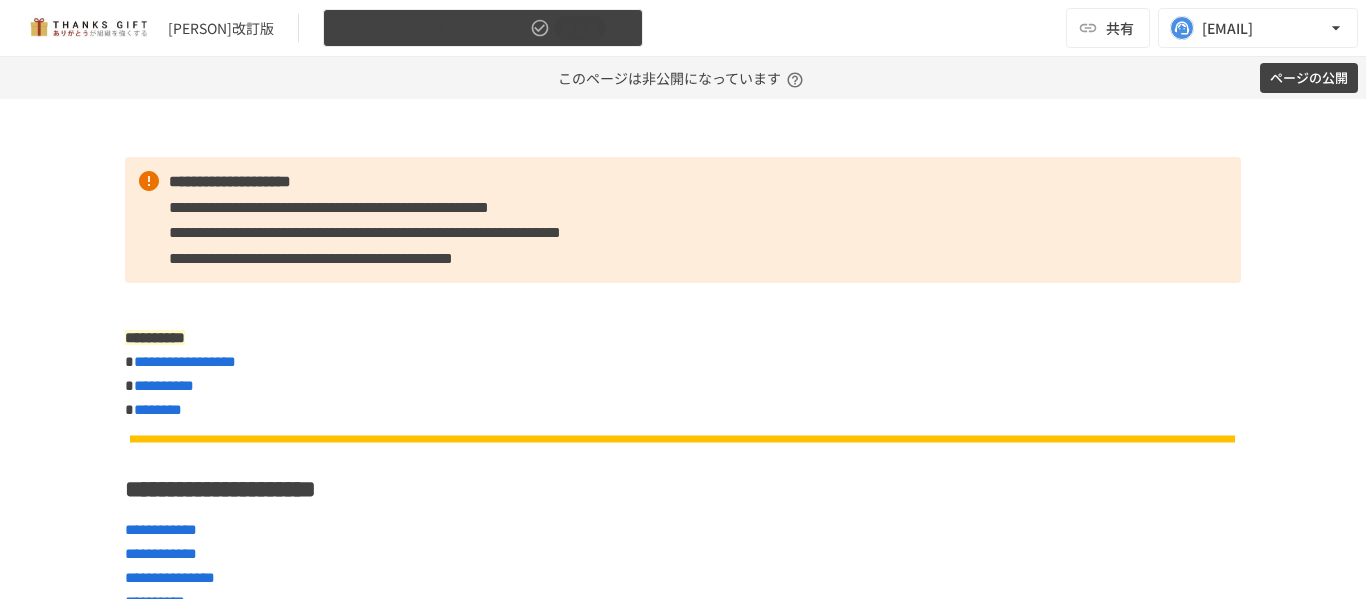 click on "非公開" at bounding box center [580, 28] 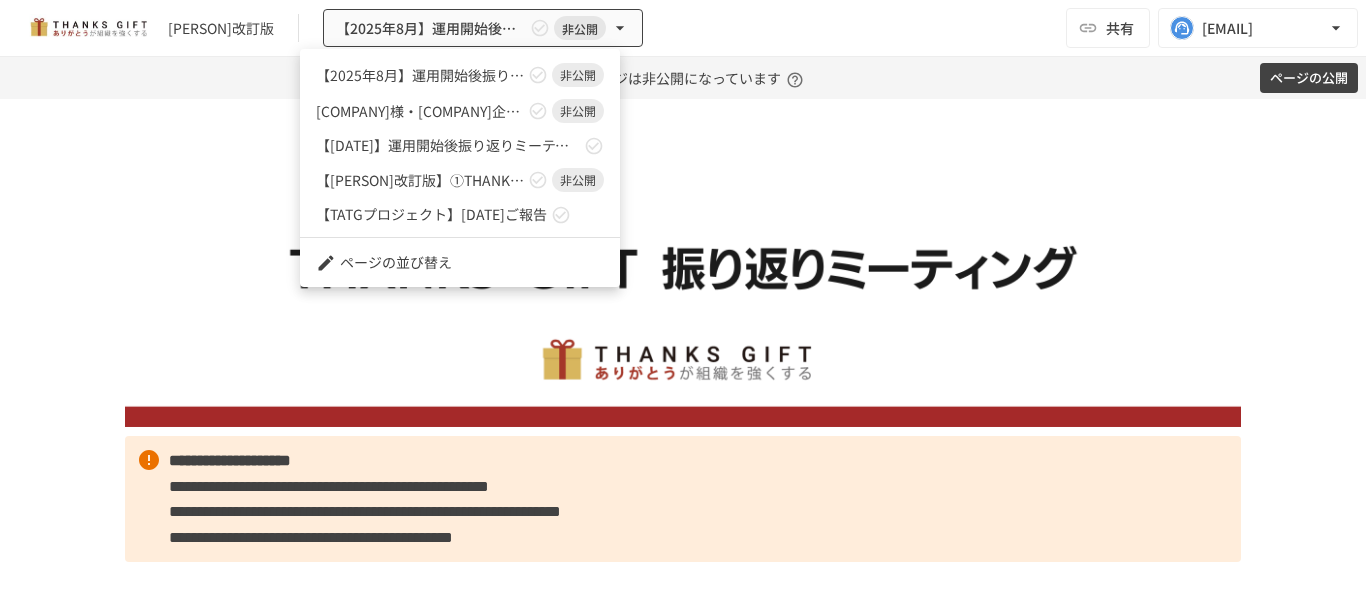 drag, startPoint x: 466, startPoint y: 410, endPoint x: 538, endPoint y: 88, distance: 329.9515 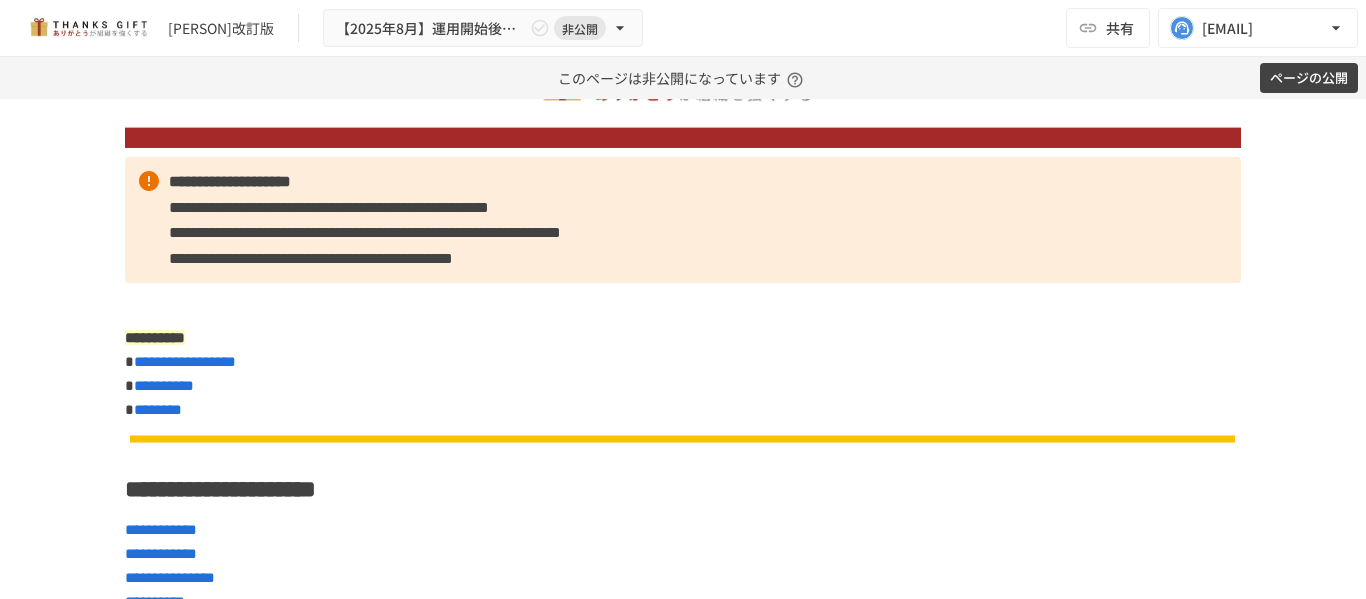 scroll, scrollTop: 300, scrollLeft: 0, axis: vertical 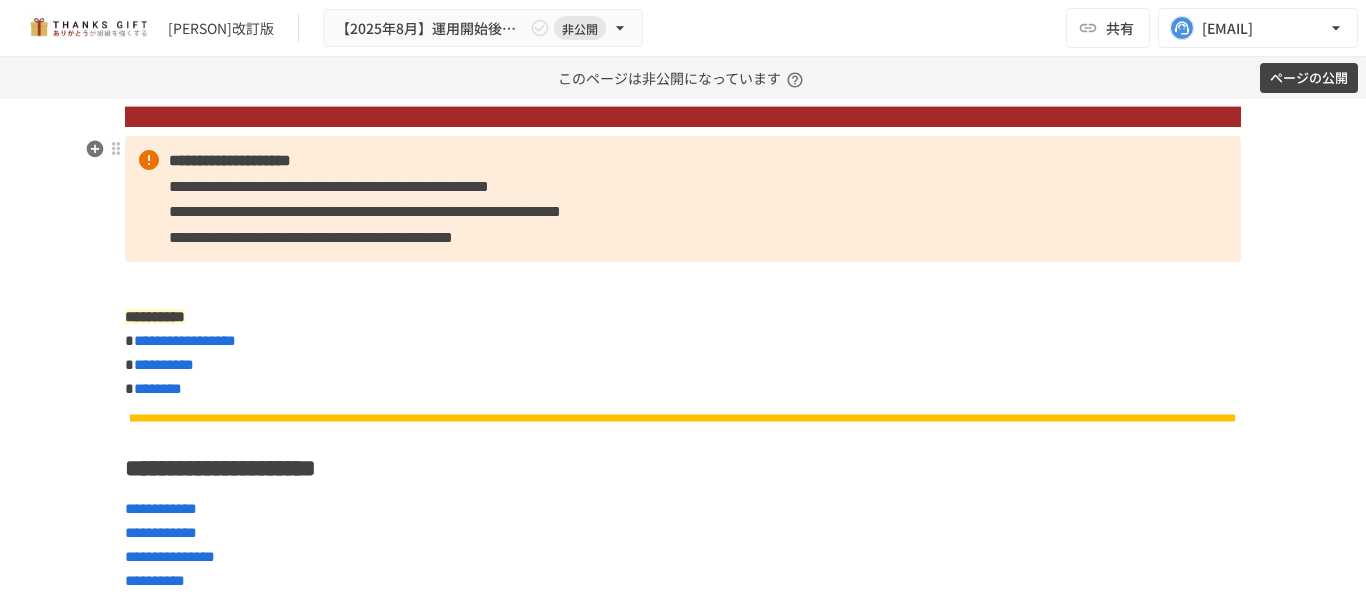 click on "**********" at bounding box center (683, 199) 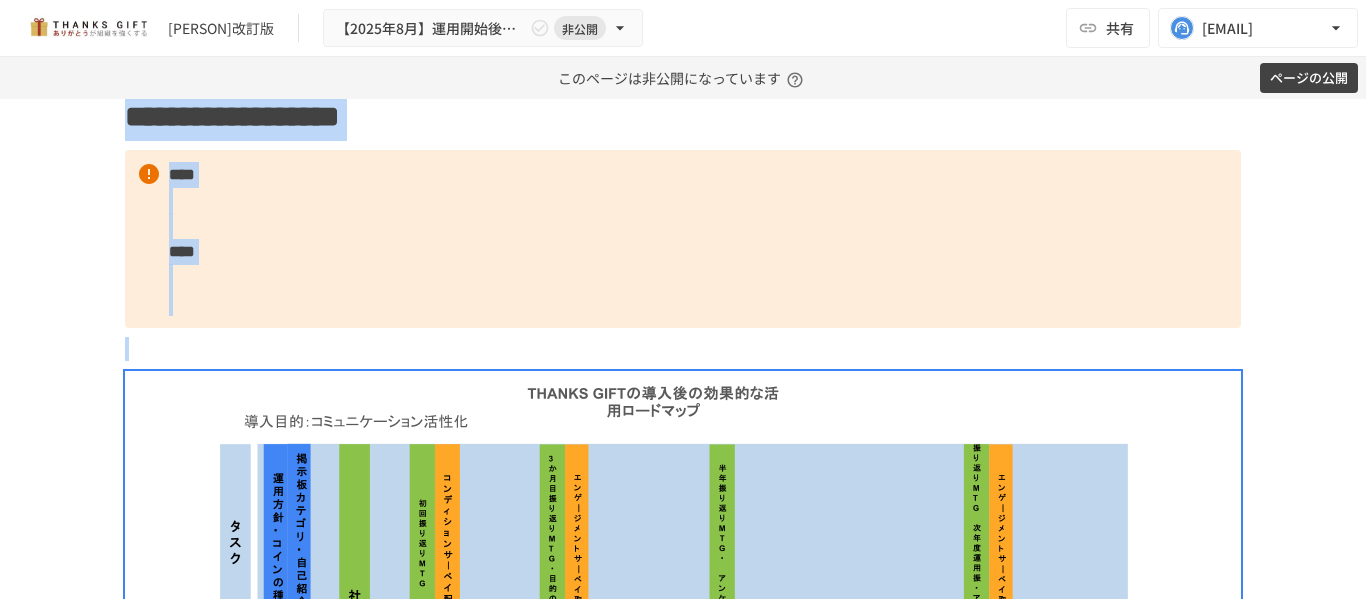 scroll, scrollTop: 1694, scrollLeft: 0, axis: vertical 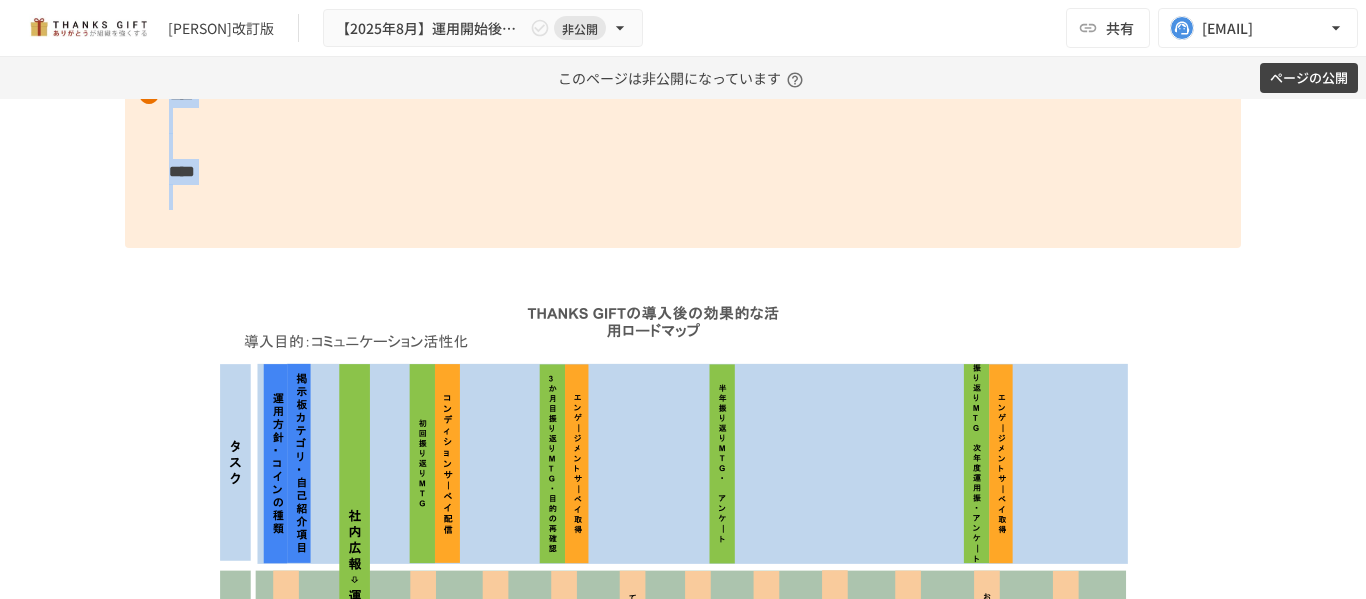 drag, startPoint x: 164, startPoint y: 158, endPoint x: 1325, endPoint y: 232, distance: 1163.356 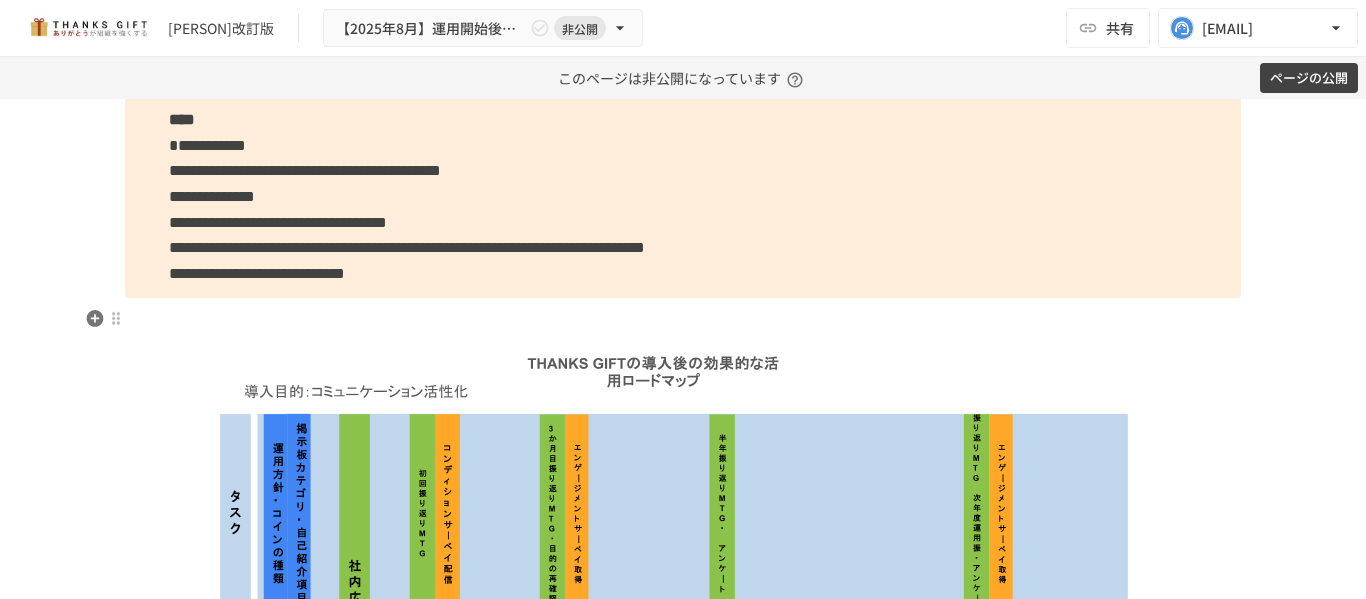 scroll, scrollTop: 1973, scrollLeft: 0, axis: vertical 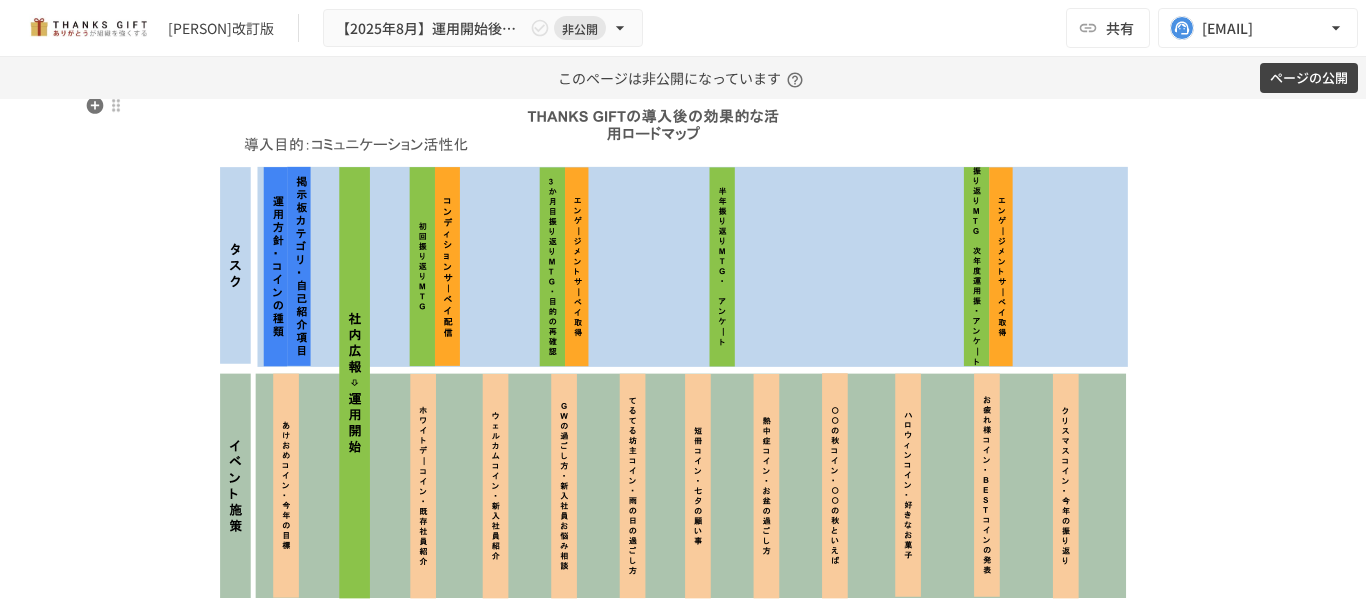 click at bounding box center [683, 364] 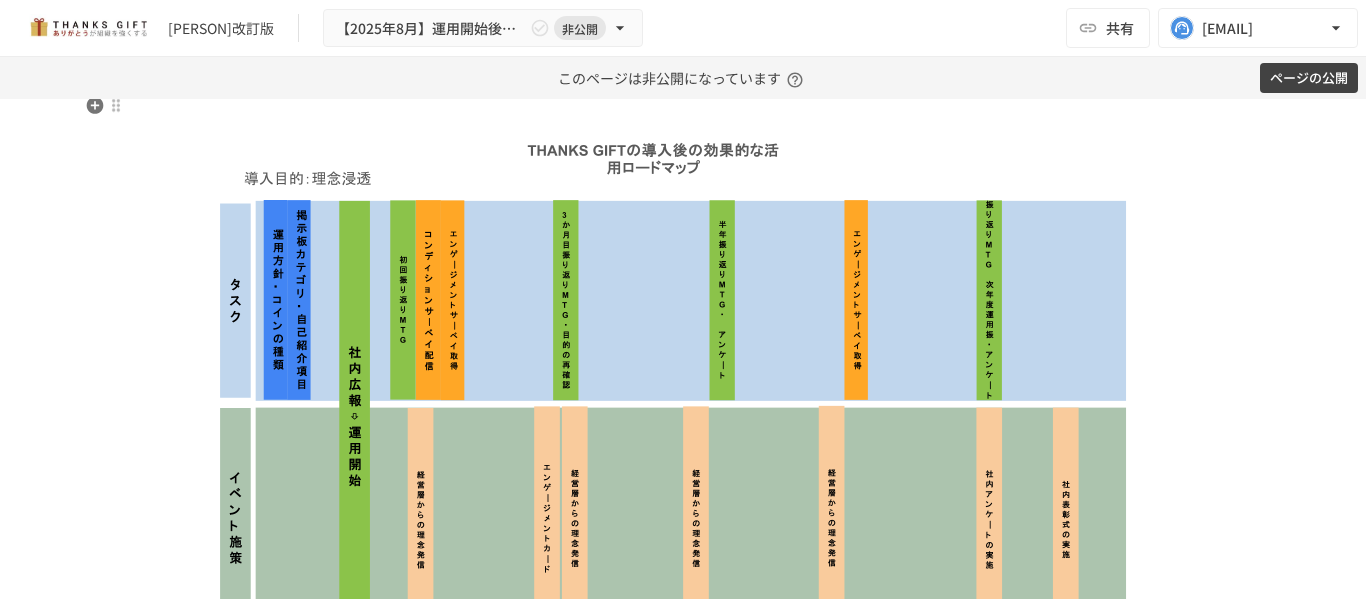 click at bounding box center [683, 398] 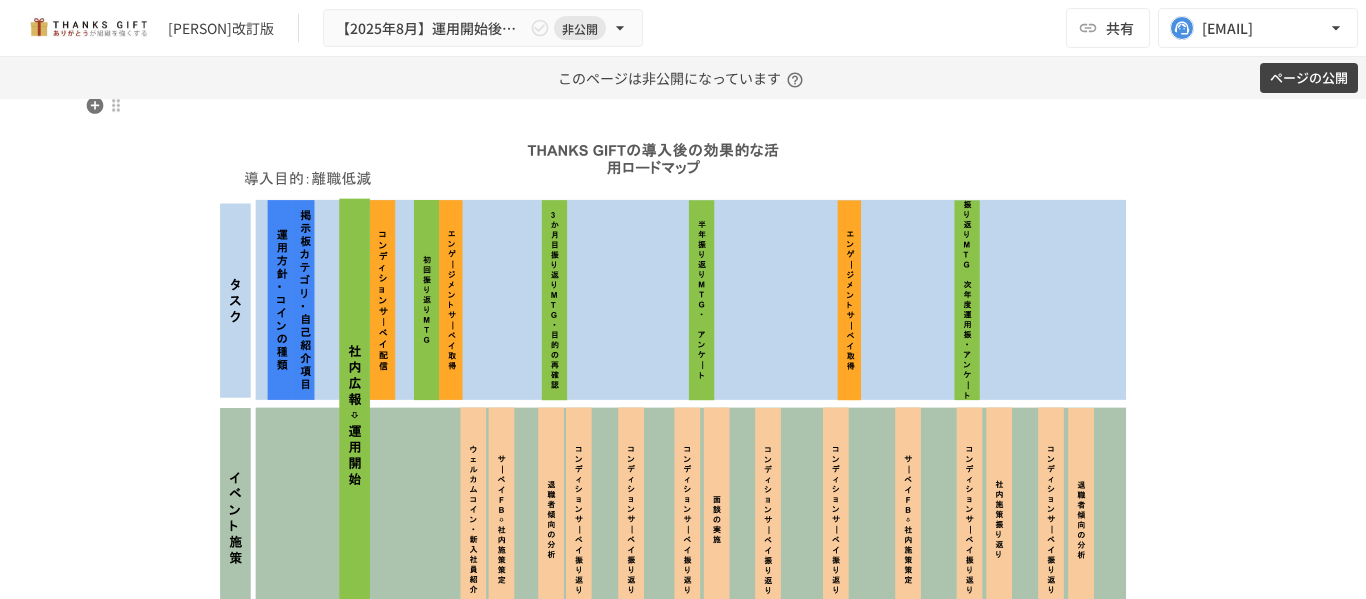 click at bounding box center [683, 398] 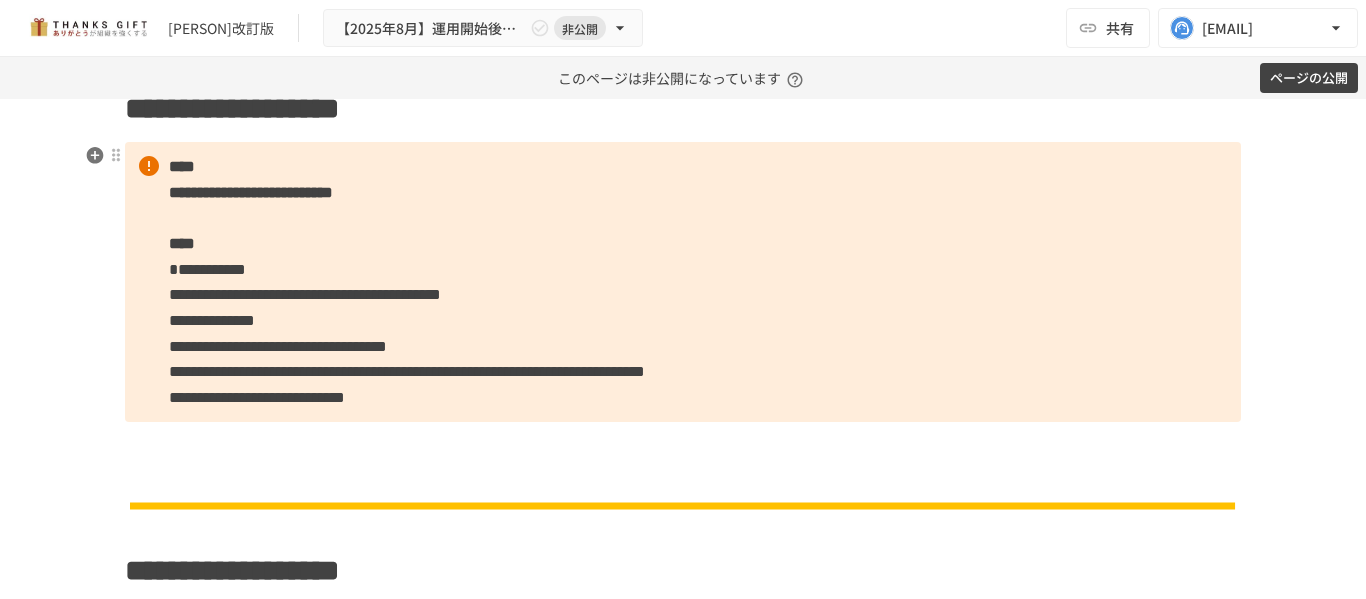 scroll, scrollTop: 1573, scrollLeft: 0, axis: vertical 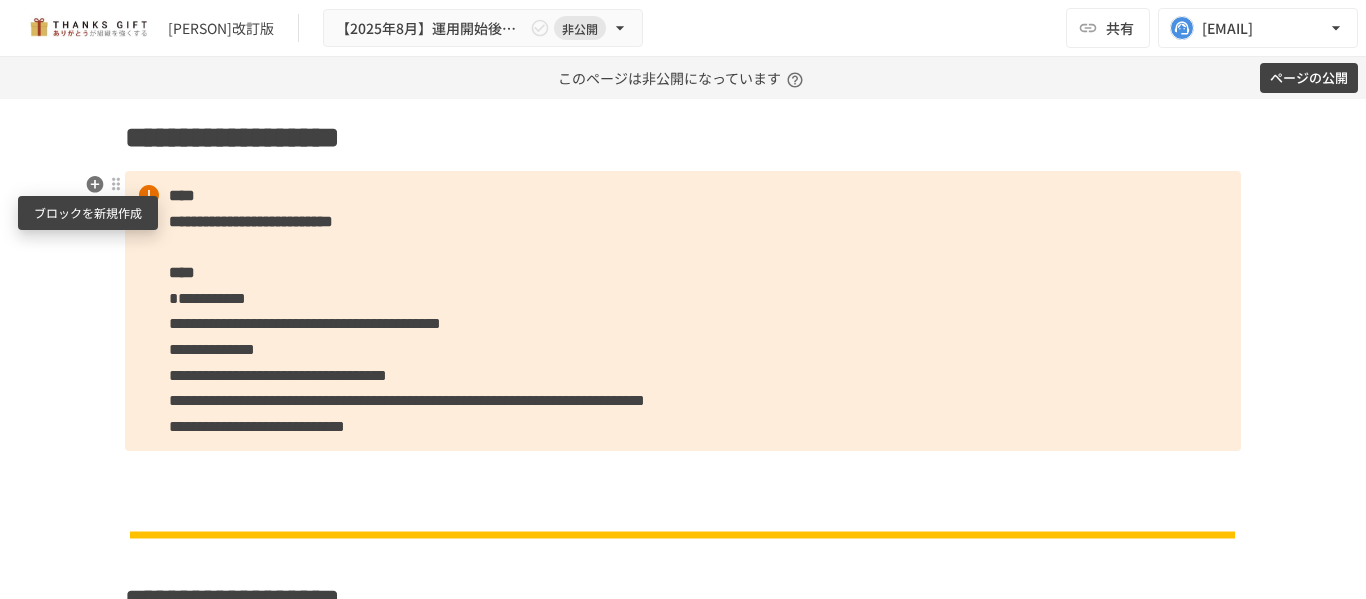click 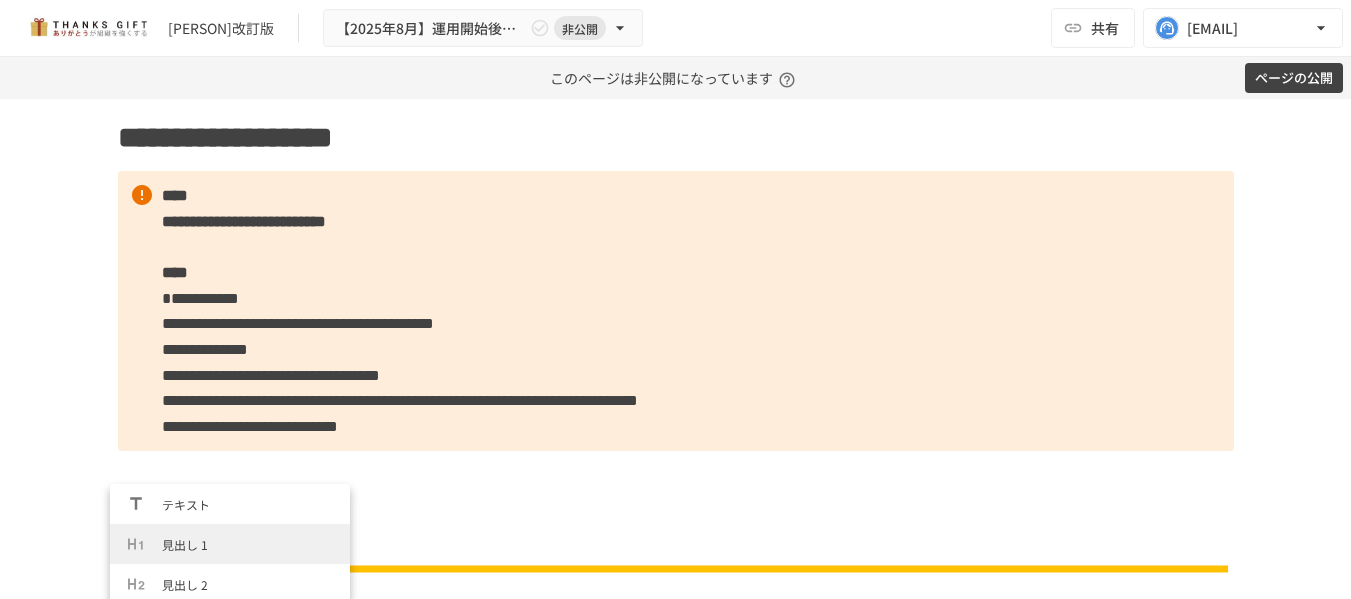 drag, startPoint x: 188, startPoint y: 554, endPoint x: 199, endPoint y: 550, distance: 11.7046995 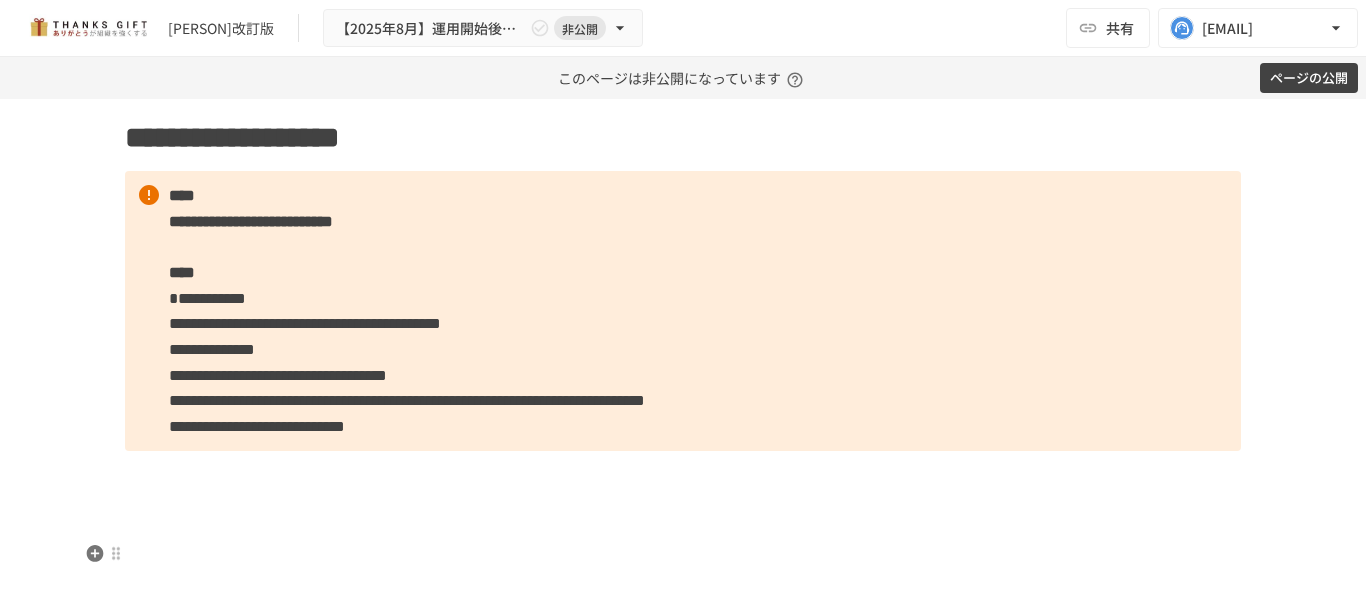 type 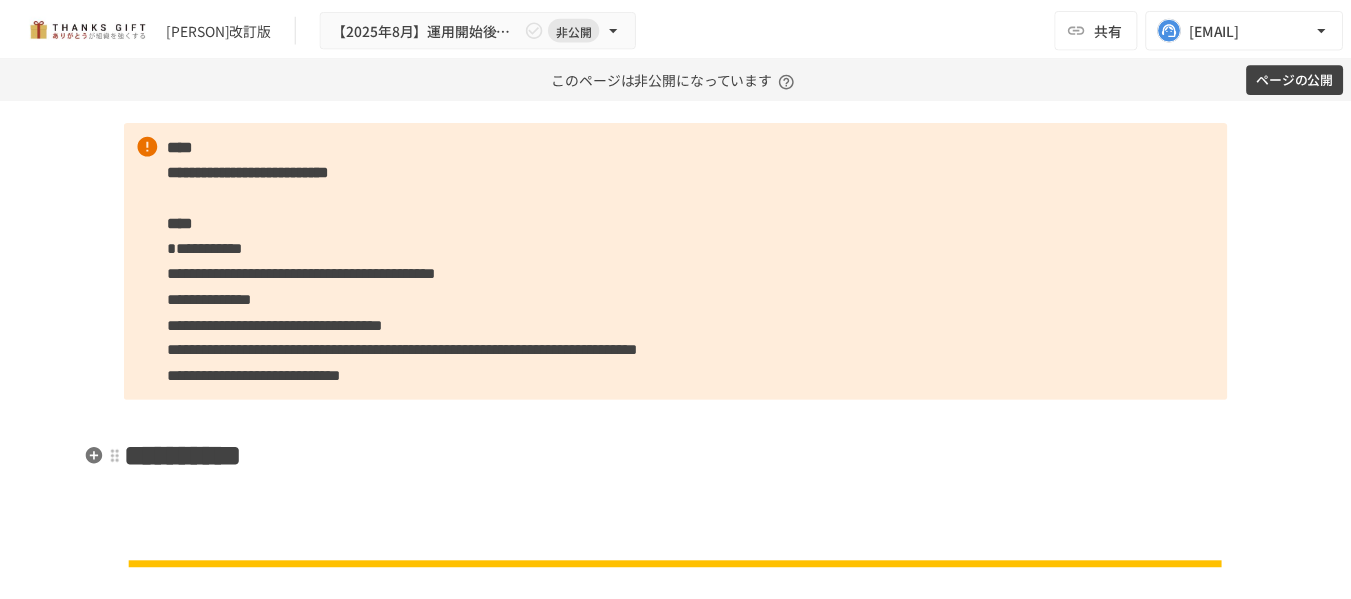 scroll, scrollTop: 1673, scrollLeft: 0, axis: vertical 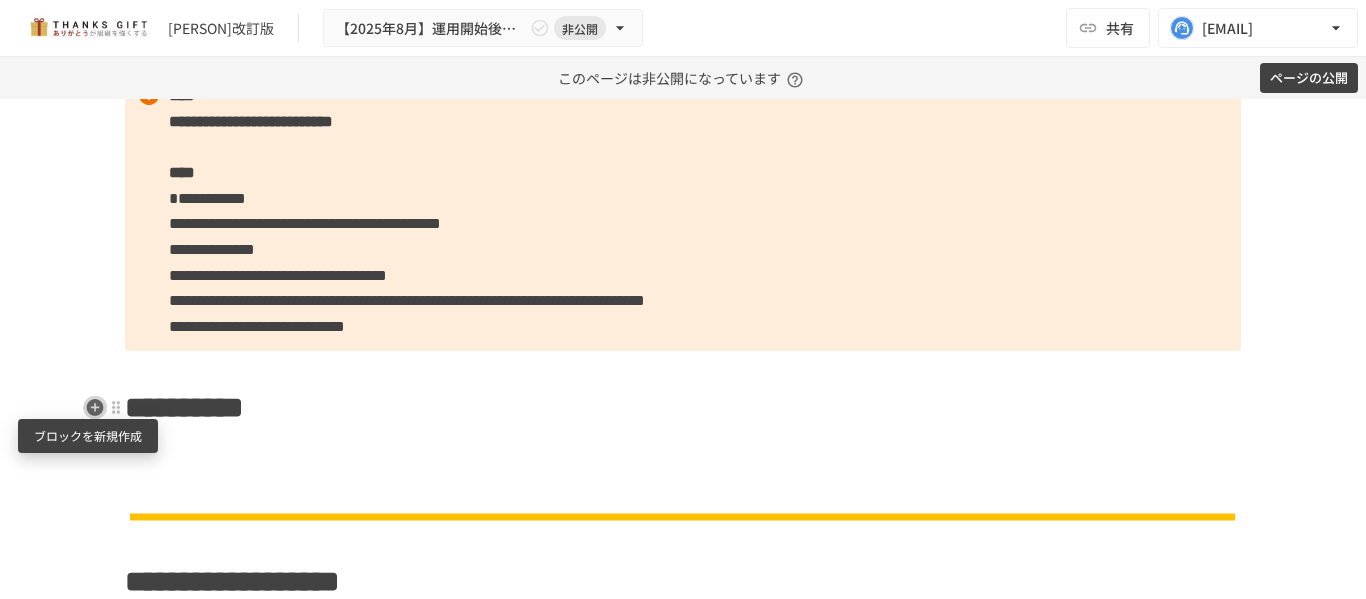 click at bounding box center (95, 407) 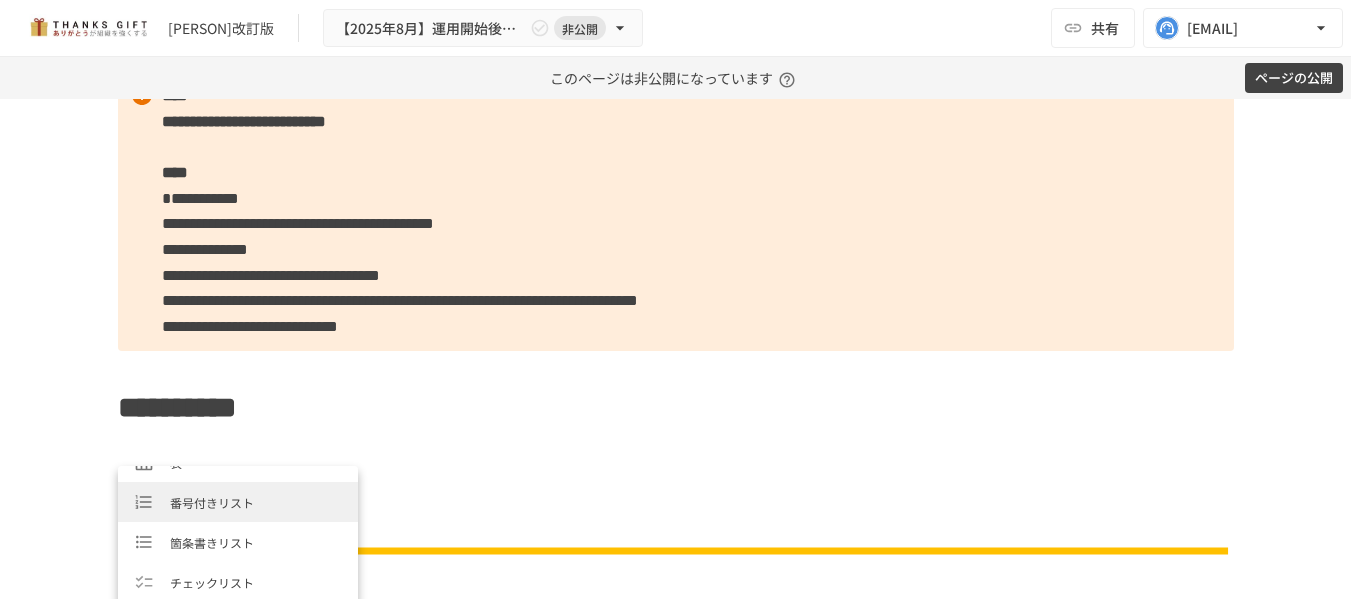scroll, scrollTop: 200, scrollLeft: 0, axis: vertical 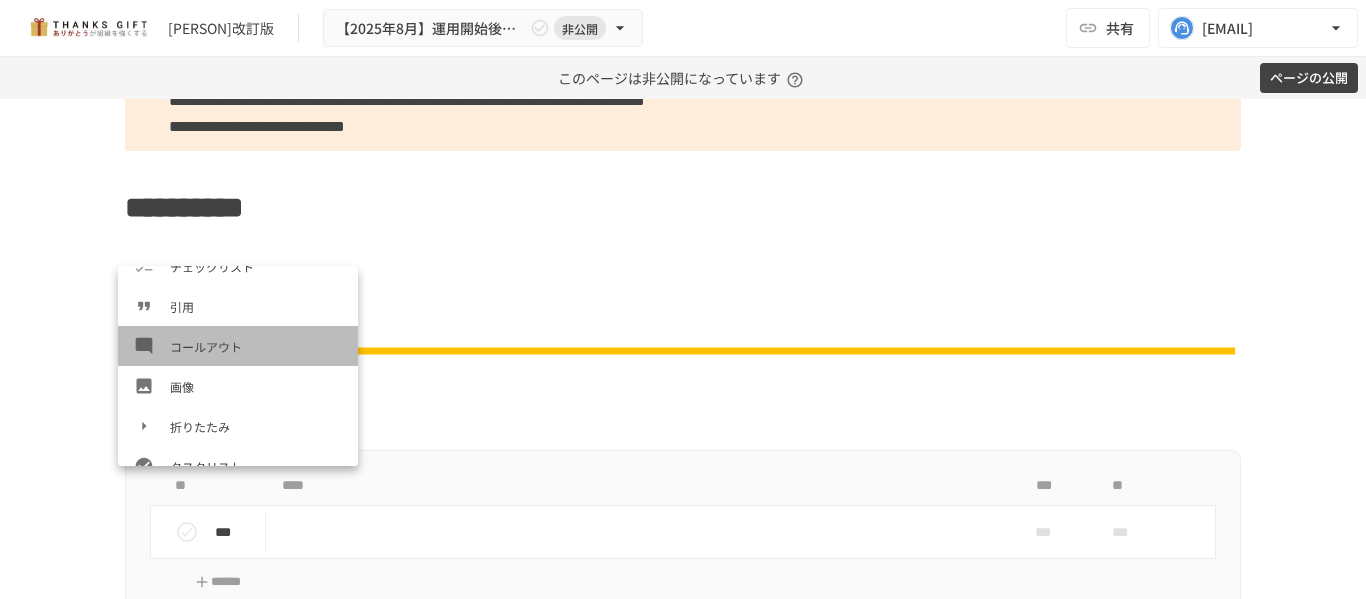 click on "コールアウト" at bounding box center [256, 346] 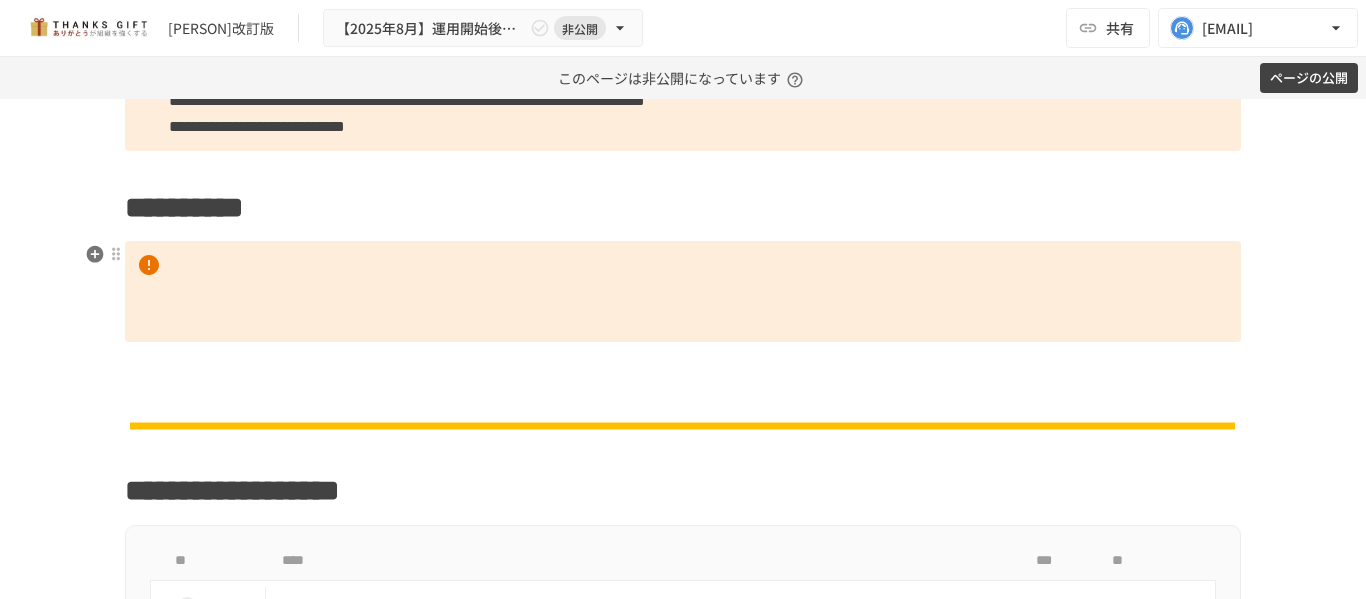 click at bounding box center [683, 291] 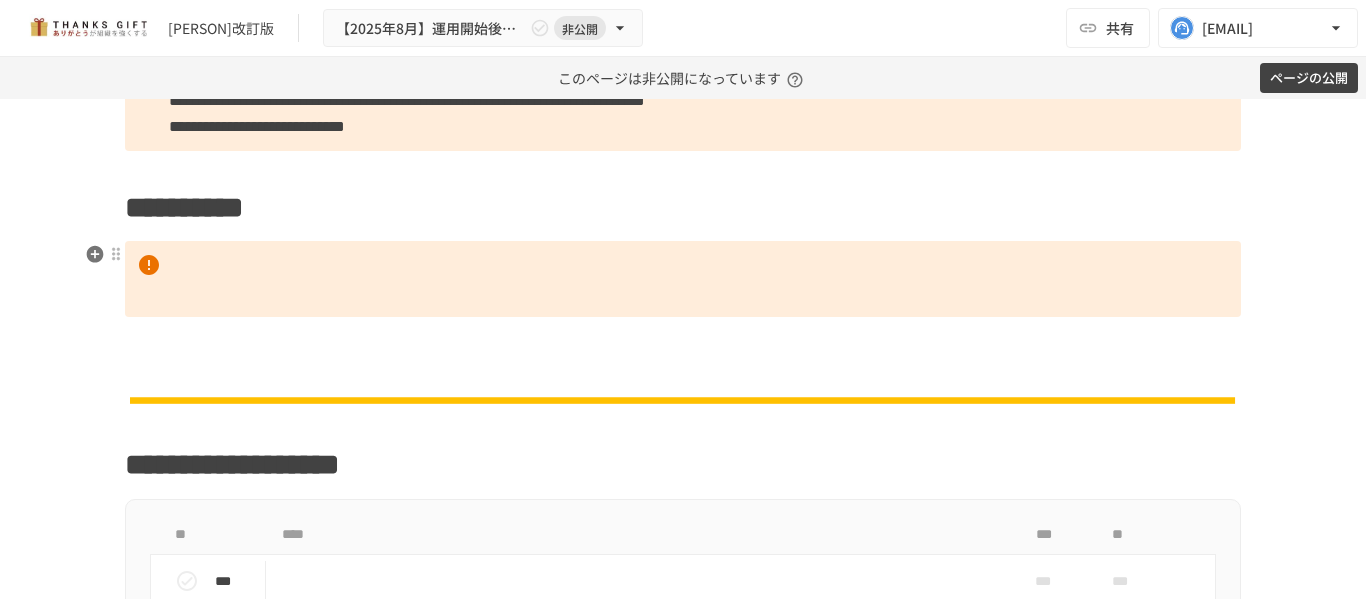 click at bounding box center [683, 278] 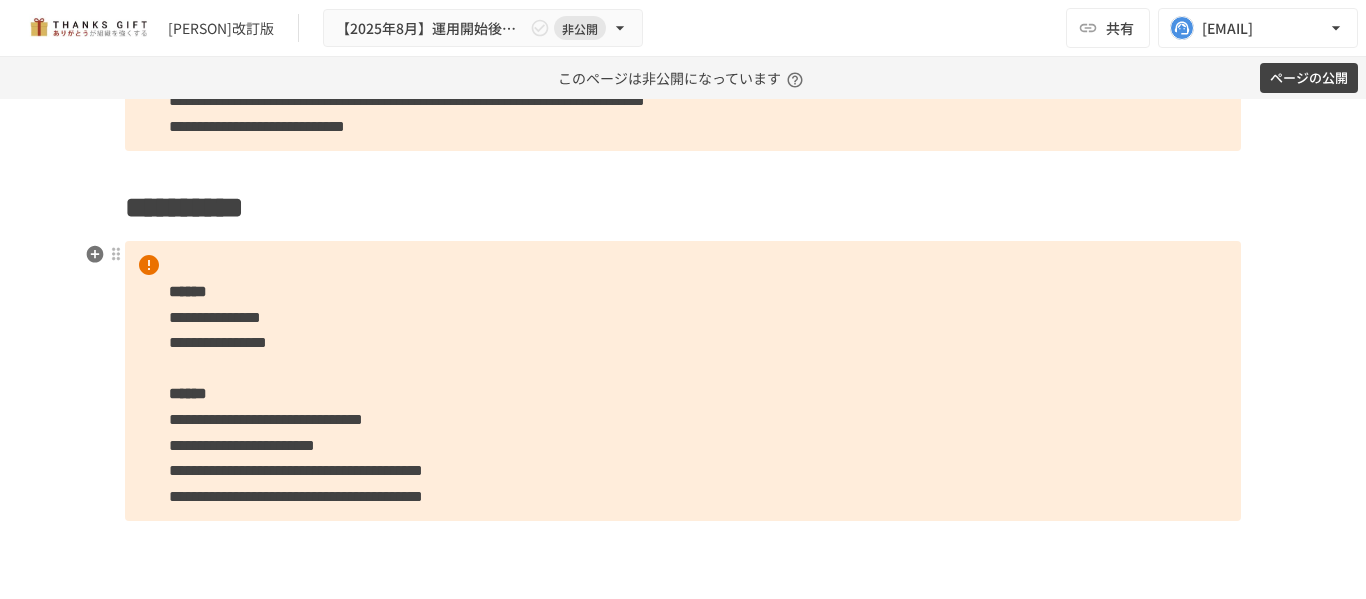 click on "******" at bounding box center (188, 291) 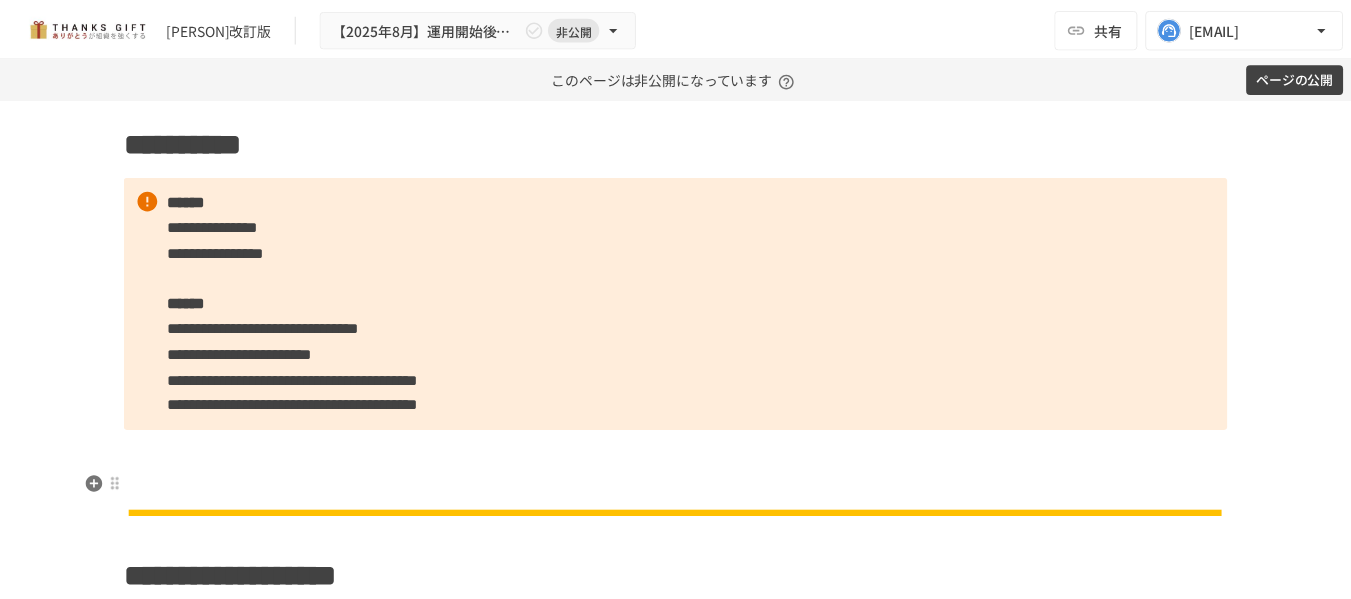 scroll, scrollTop: 1973, scrollLeft: 0, axis: vertical 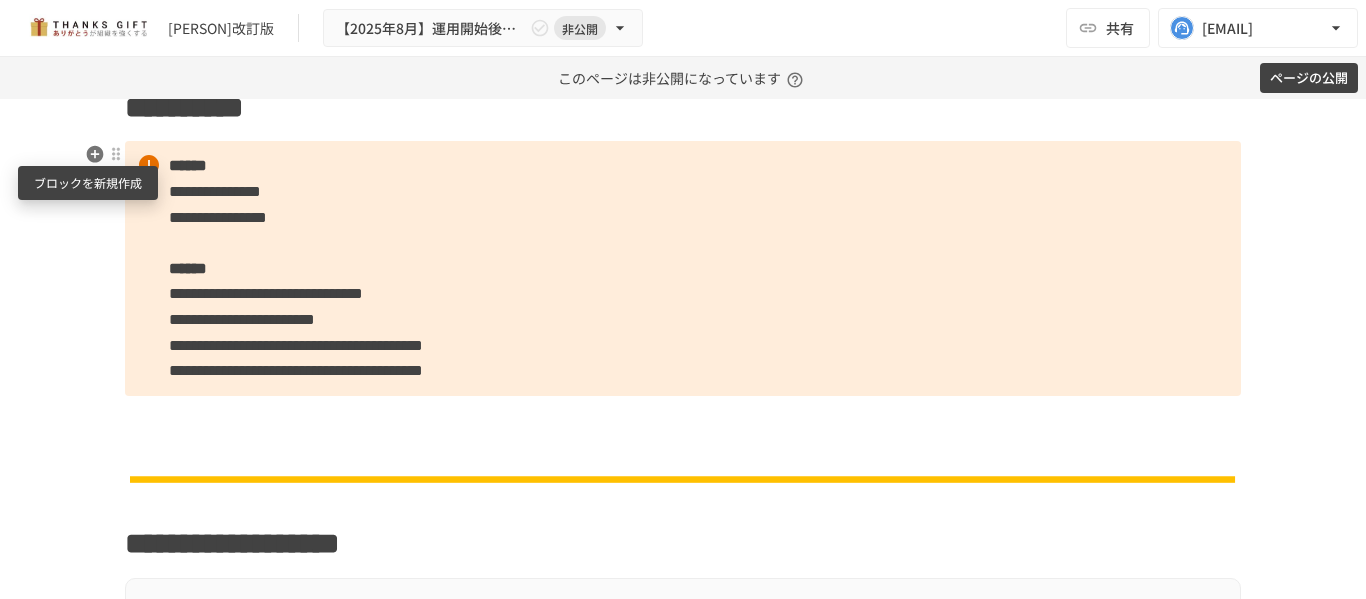 click 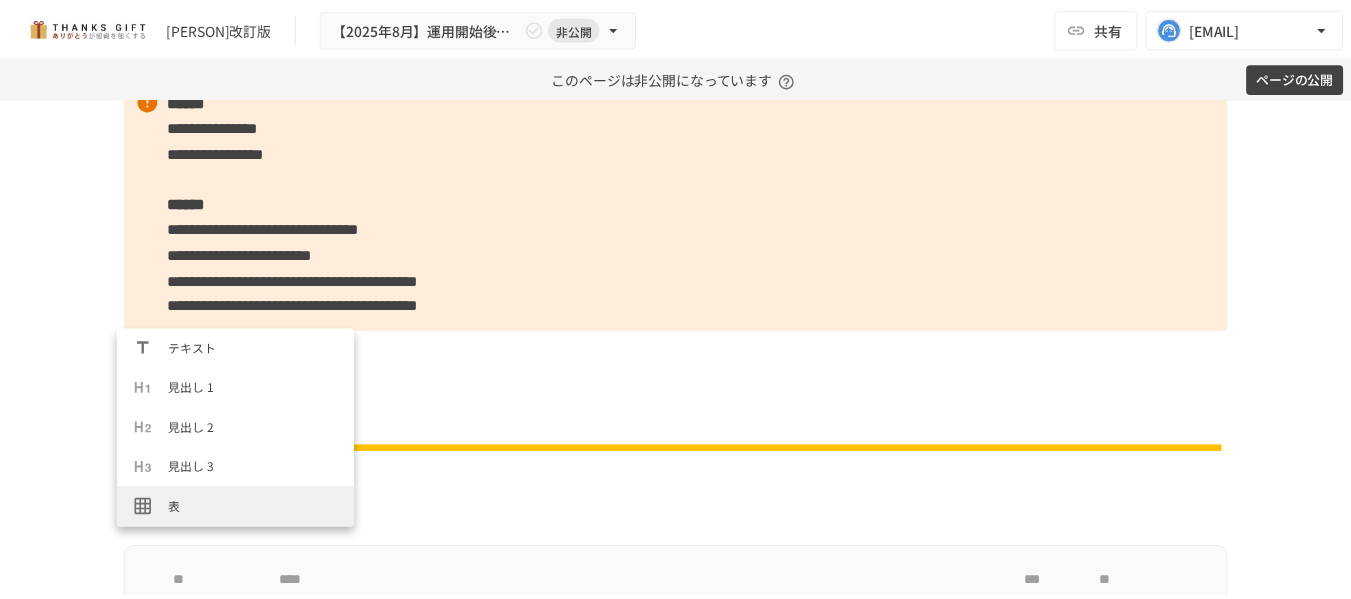 scroll, scrollTop: 2073, scrollLeft: 0, axis: vertical 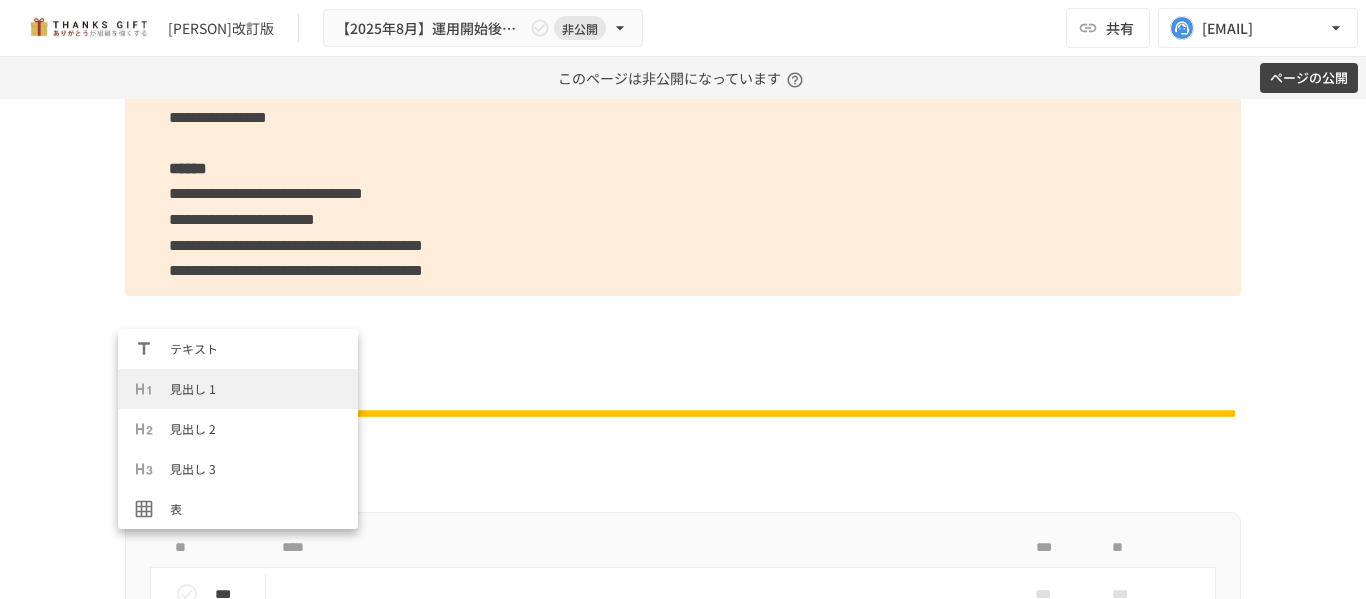 click on "見出し 1" at bounding box center (256, 388) 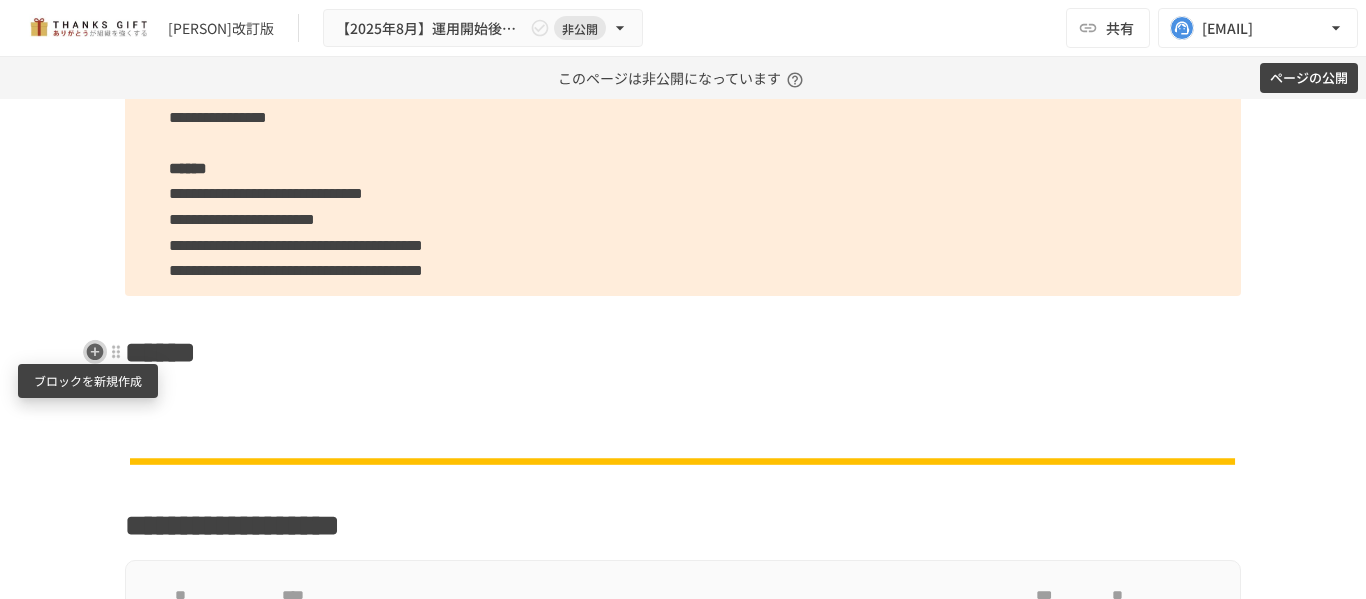 click 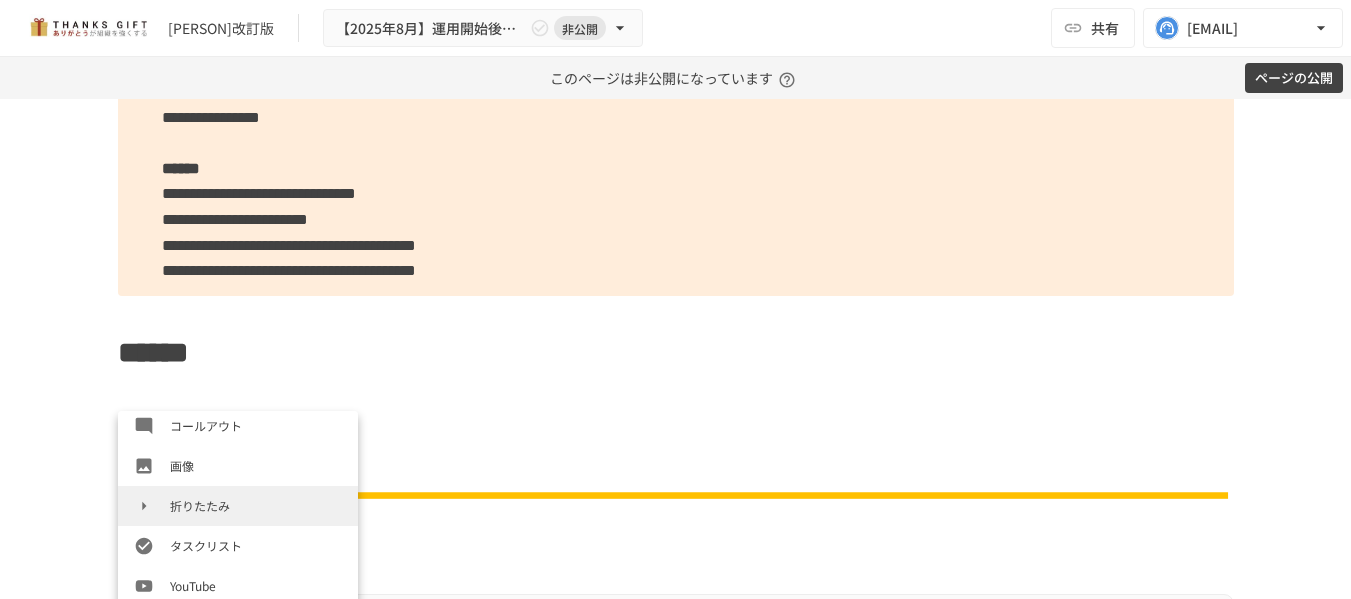 scroll, scrollTop: 400, scrollLeft: 0, axis: vertical 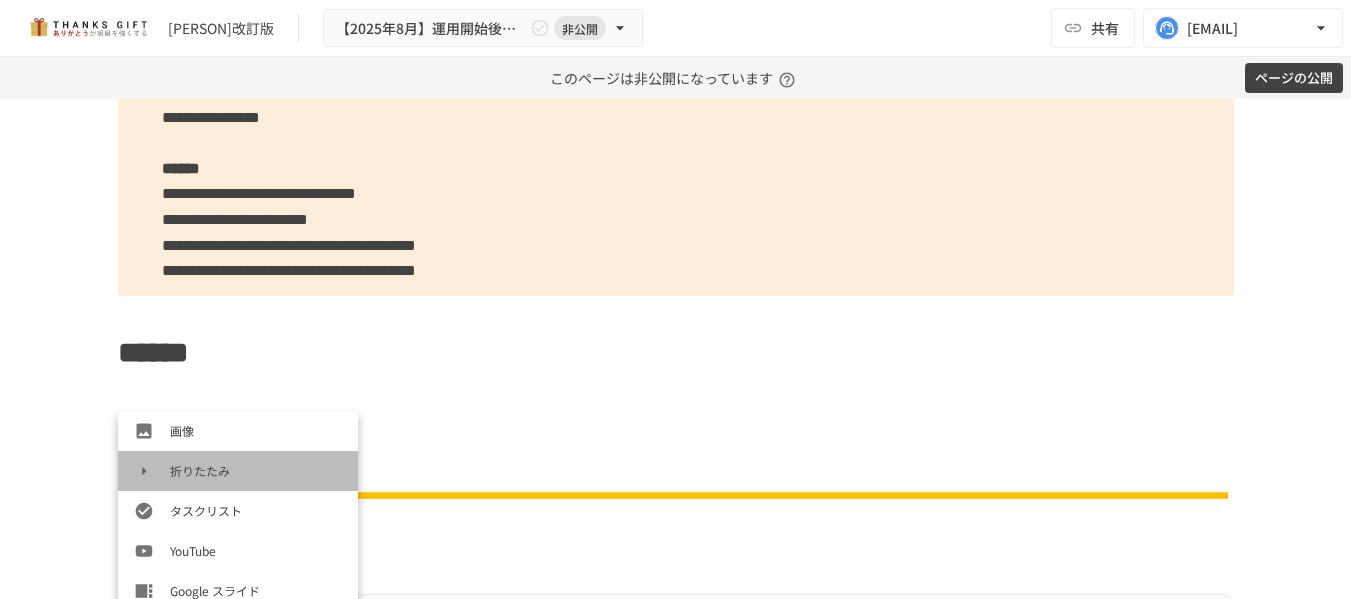 click on "折りたたみ" at bounding box center (238, 471) 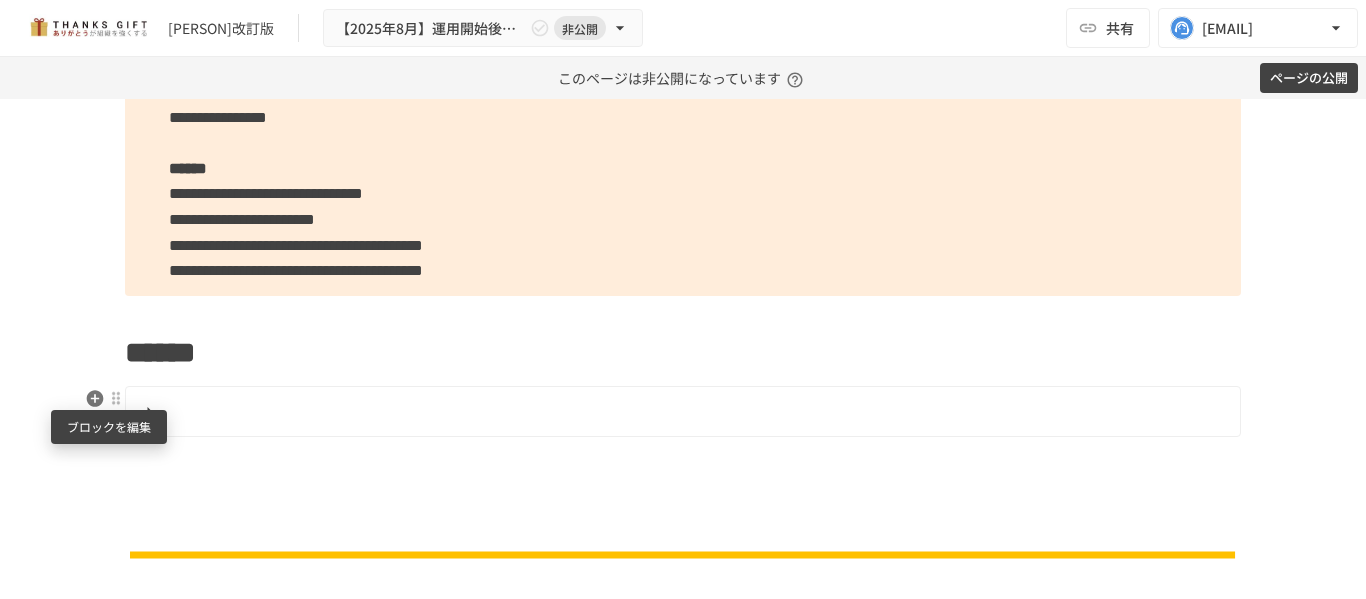 click at bounding box center (116, 398) 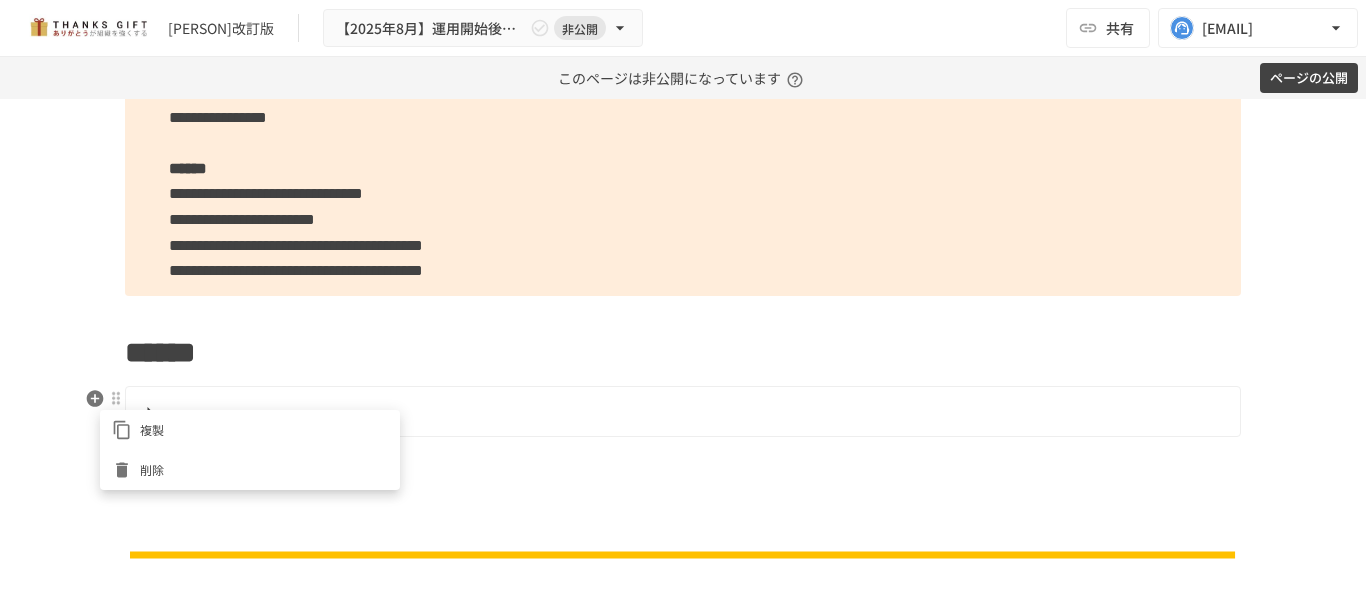 click on "削除" at bounding box center (250, 470) 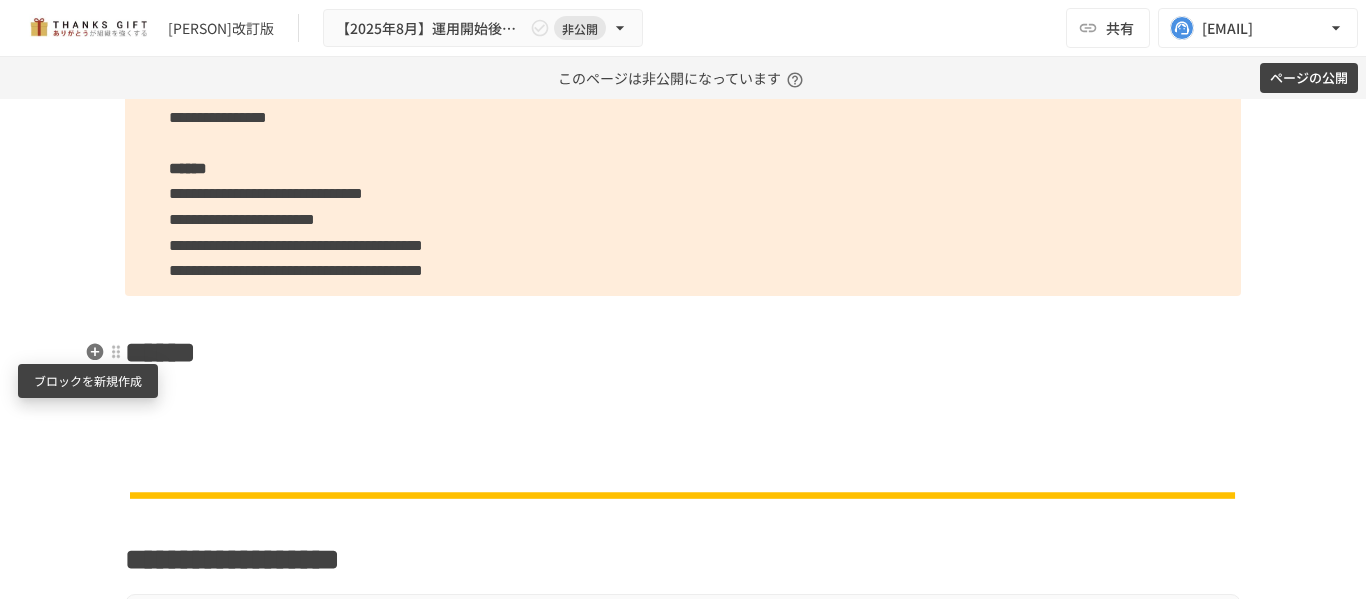 click 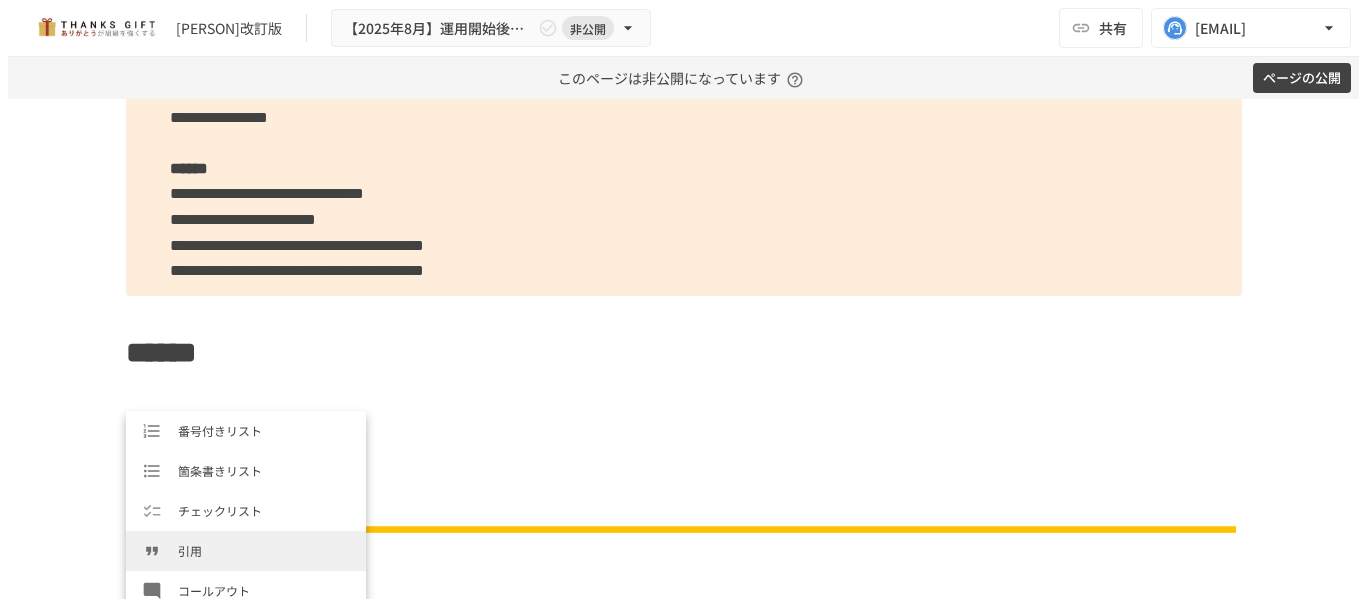 scroll, scrollTop: 300, scrollLeft: 0, axis: vertical 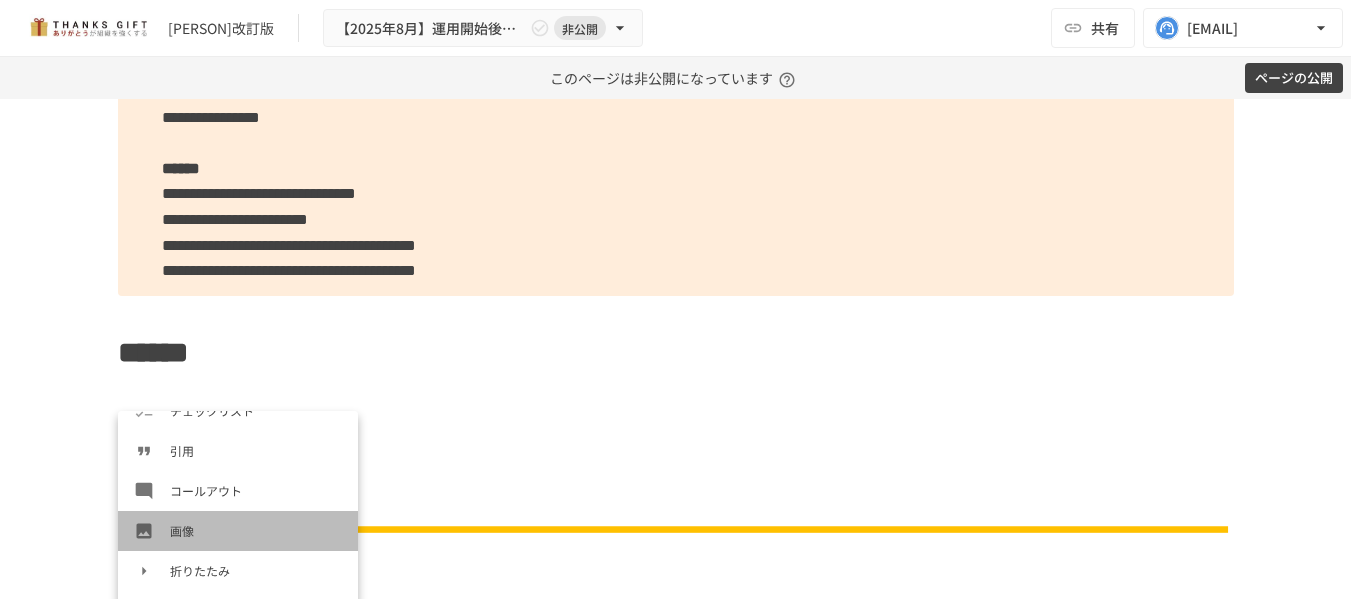 click on "画像" at bounding box center (256, 530) 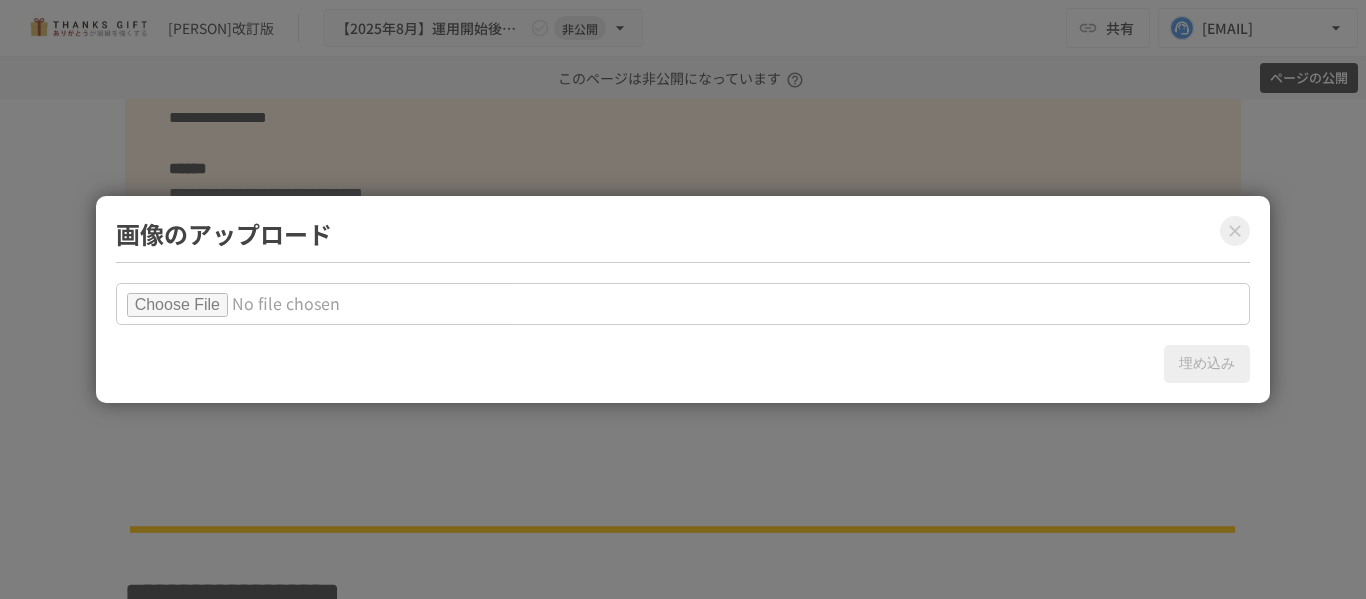 click at bounding box center [683, 304] 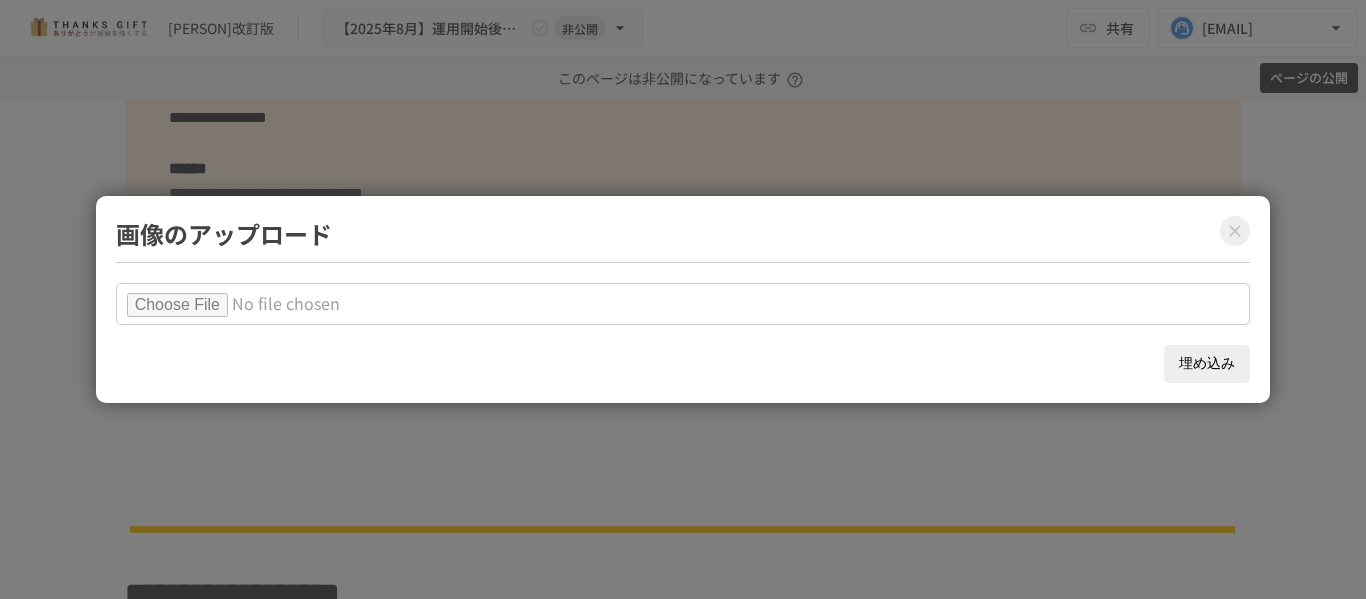 click on "埋め込み" at bounding box center [1207, 364] 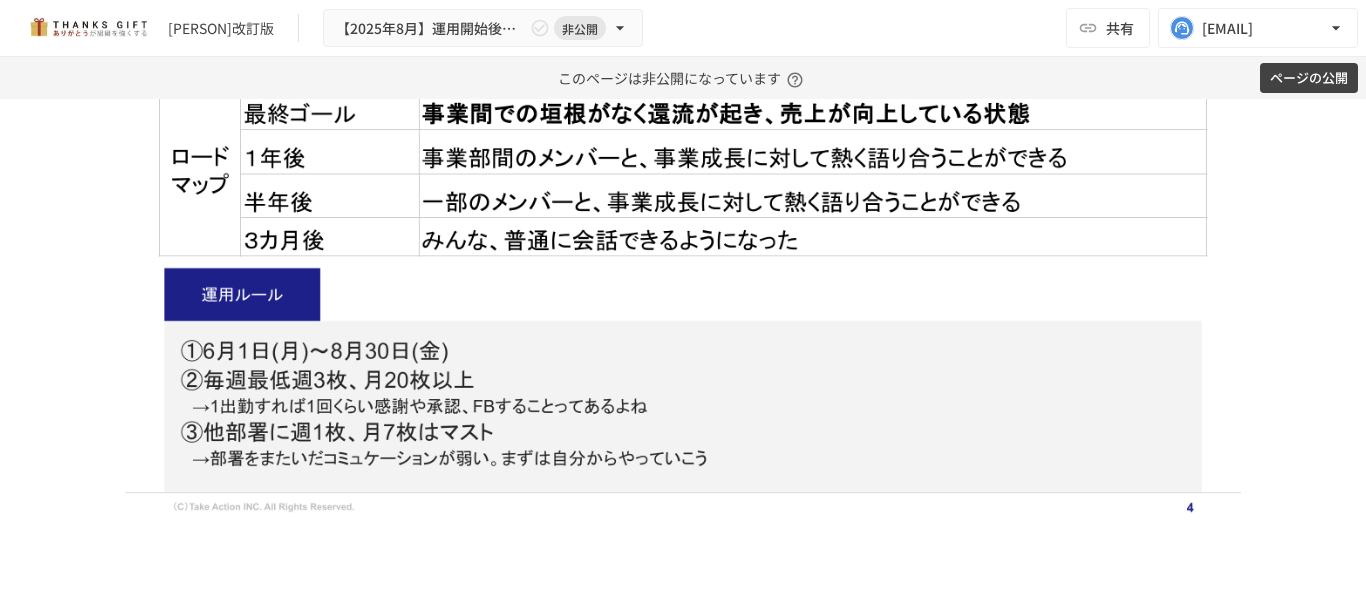 scroll, scrollTop: 2673, scrollLeft: 0, axis: vertical 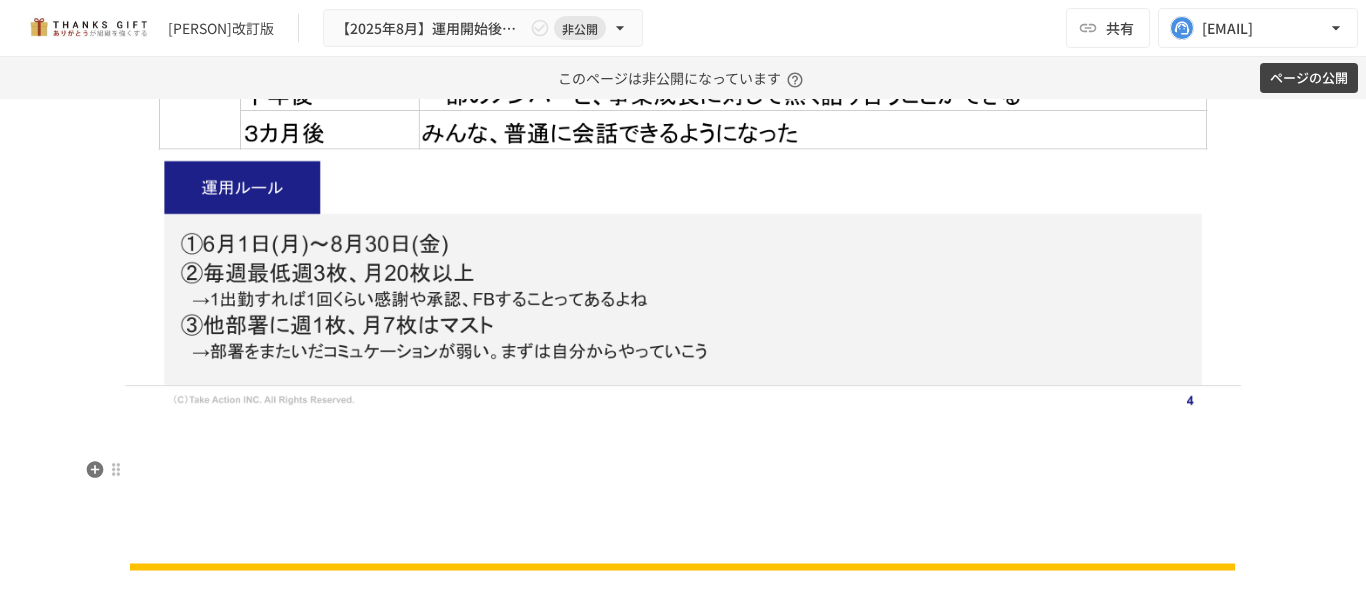 click on "**********" at bounding box center (683, 2350) 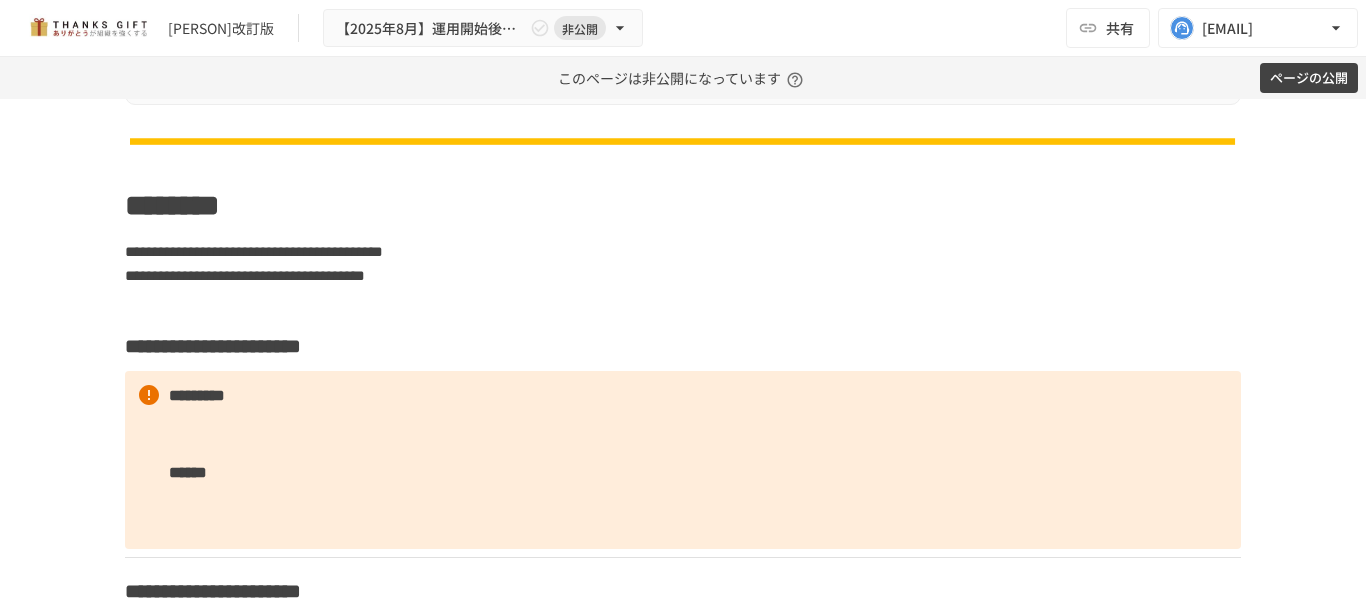 scroll, scrollTop: 3273, scrollLeft: 0, axis: vertical 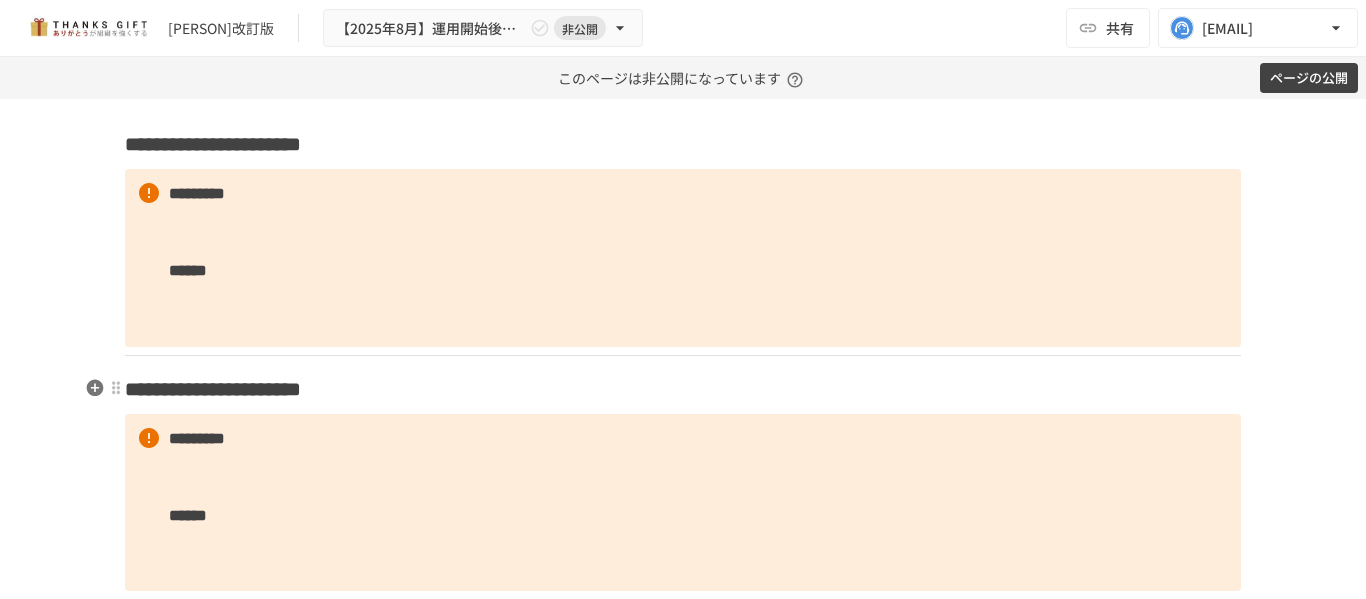 click on "**********" at bounding box center (683, 389) 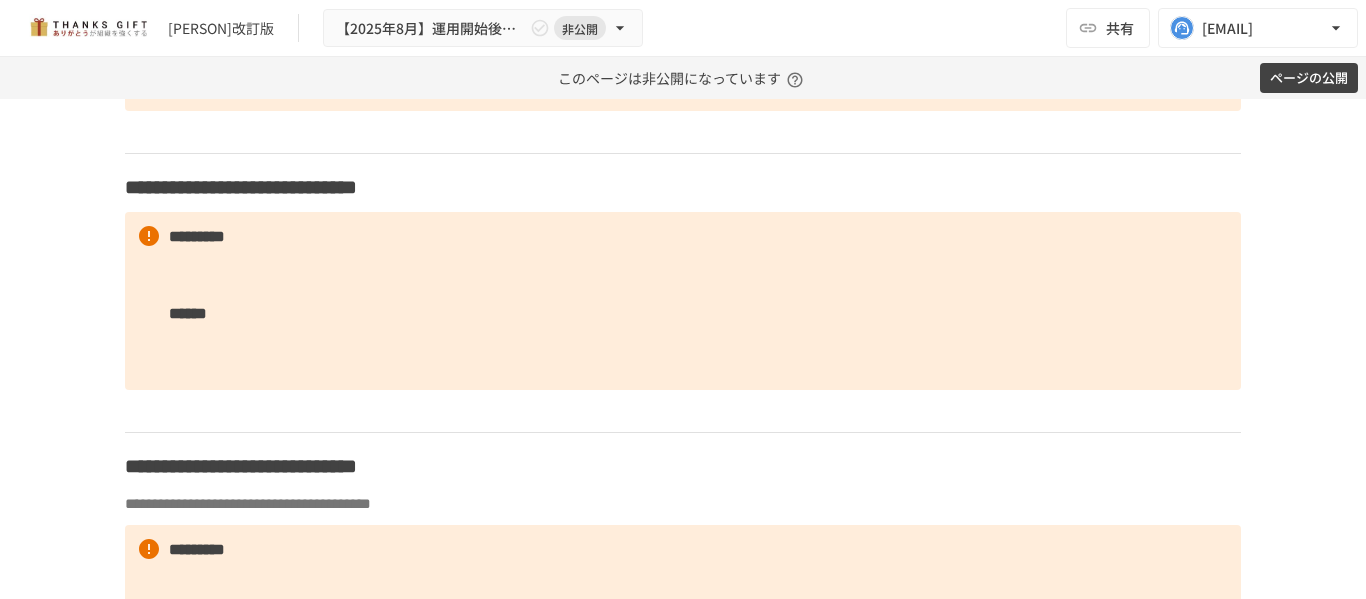 scroll, scrollTop: 4673, scrollLeft: 0, axis: vertical 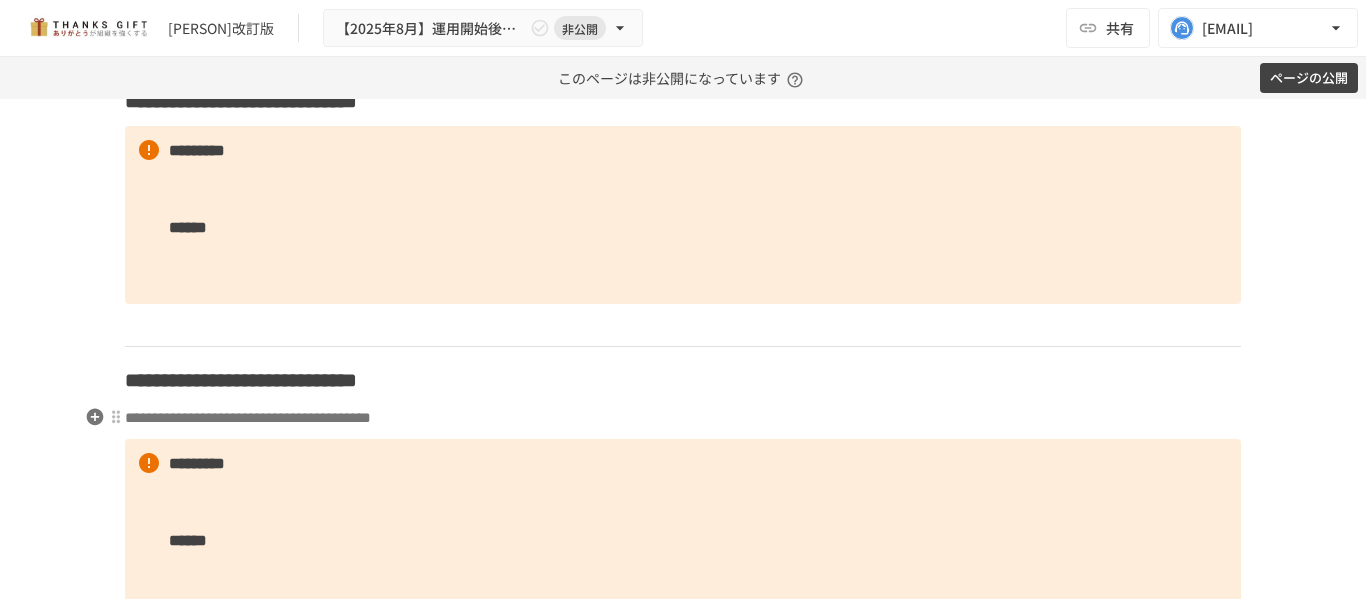 click on "**********" at bounding box center [683, 418] 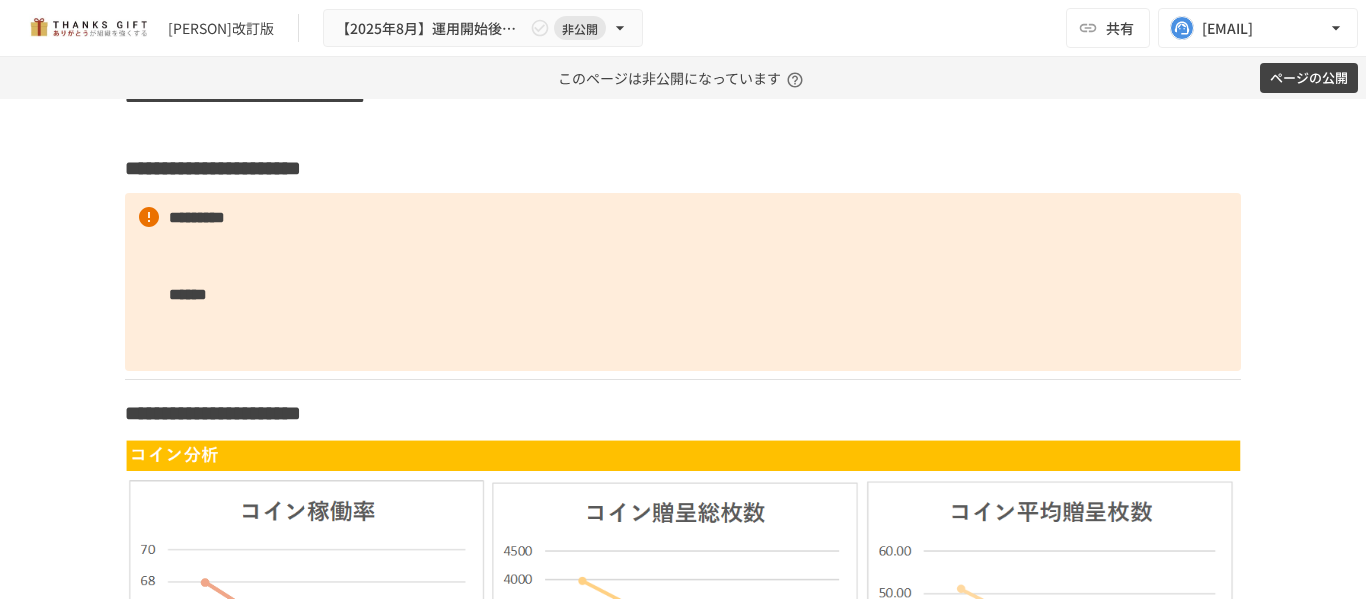 scroll, scrollTop: 3473, scrollLeft: 0, axis: vertical 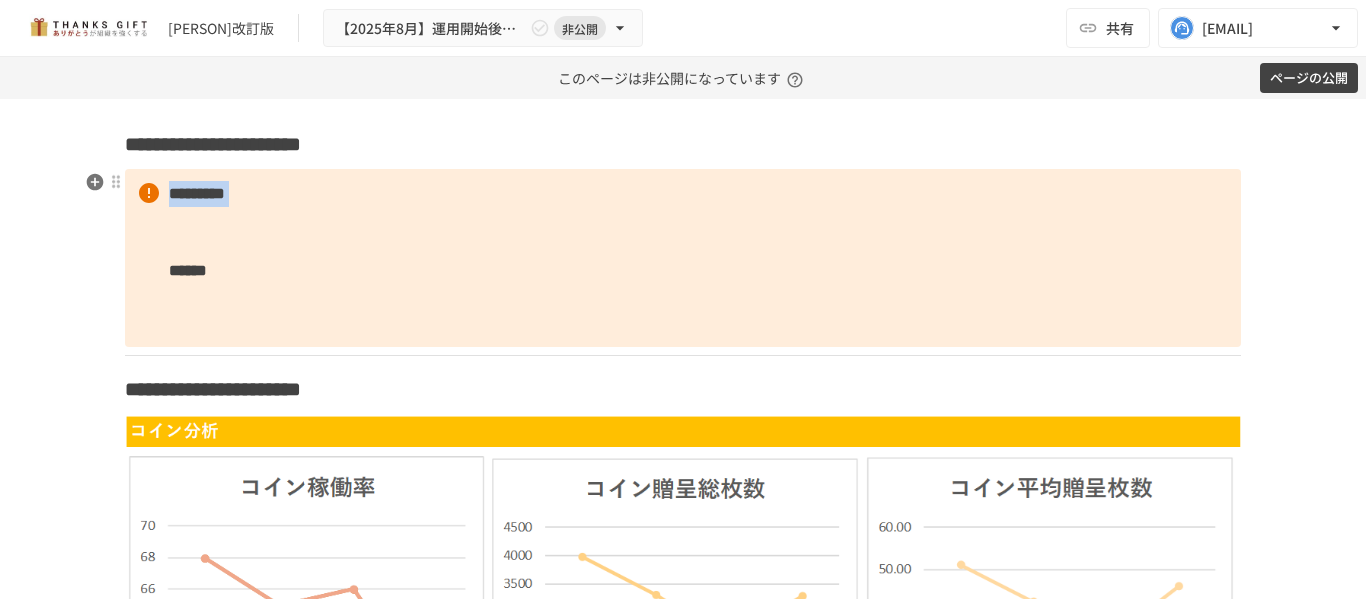 drag, startPoint x: 162, startPoint y: 195, endPoint x: 305, endPoint y: 221, distance: 145.34442 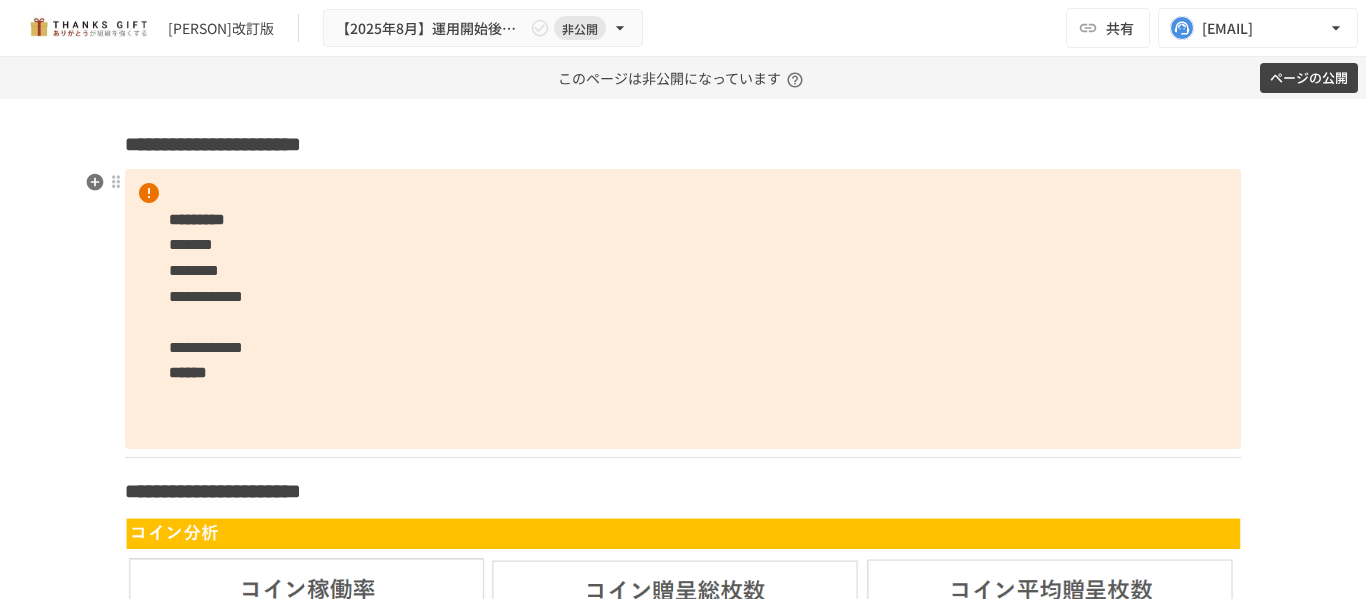 click on "**********" at bounding box center [683, 309] 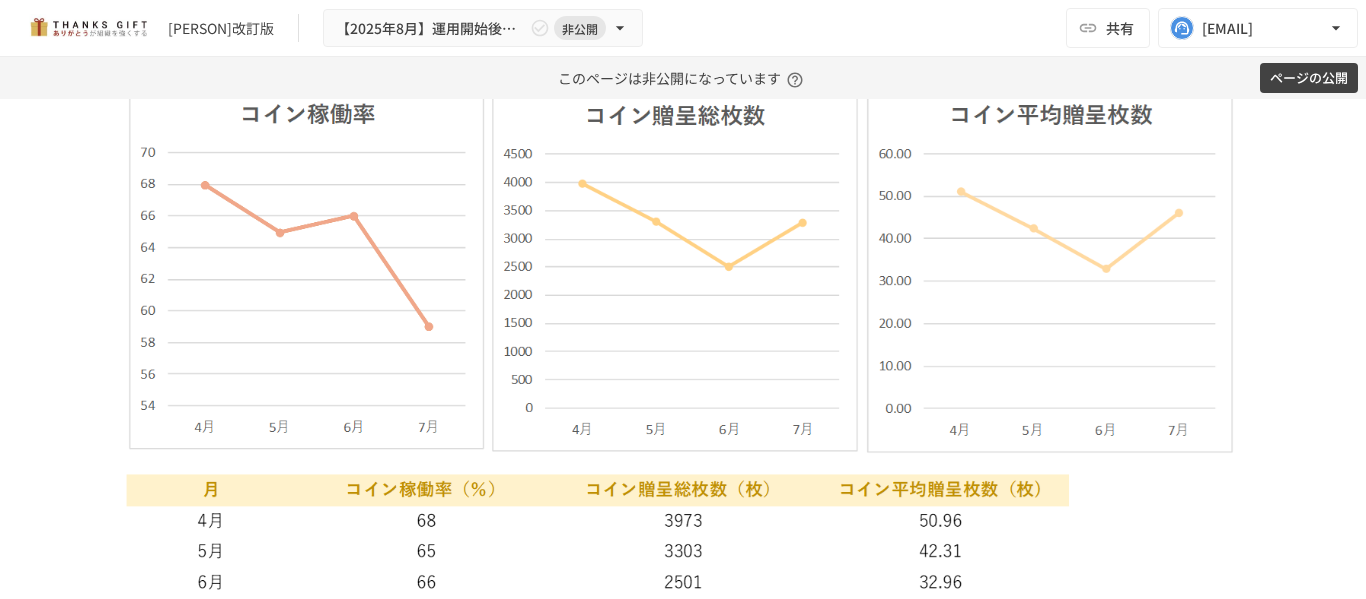 scroll, scrollTop: 3973, scrollLeft: 0, axis: vertical 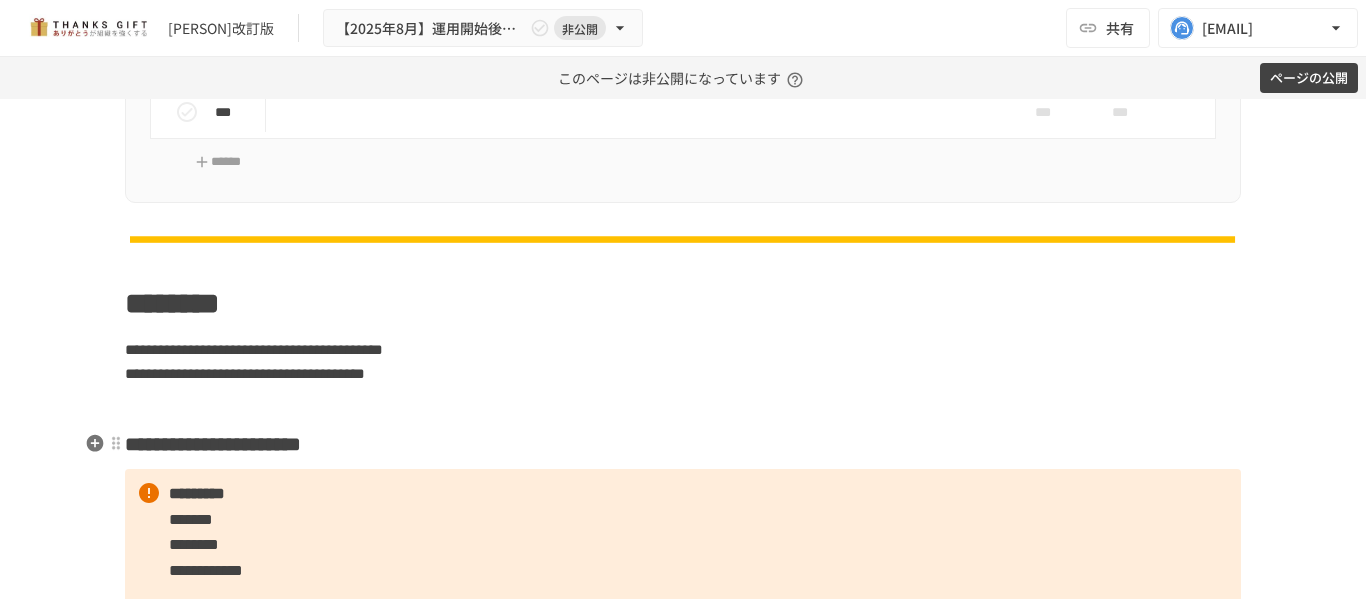 click on "**********" at bounding box center (683, 444) 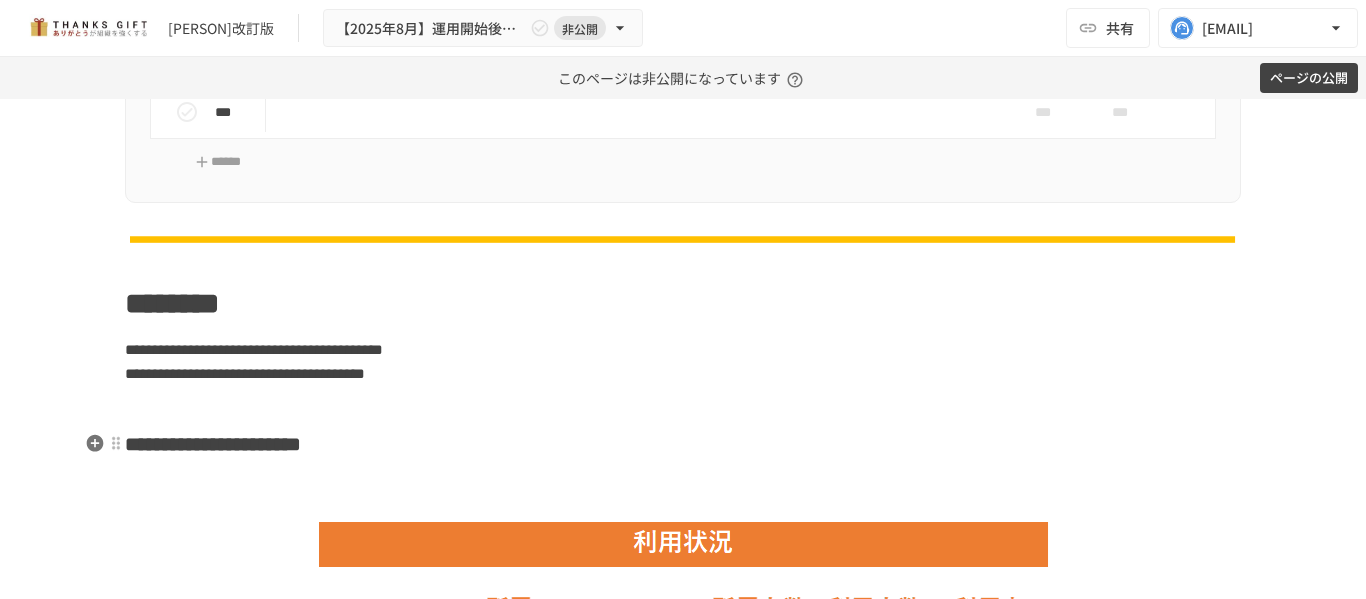 click on "**********" at bounding box center [683, 2982] 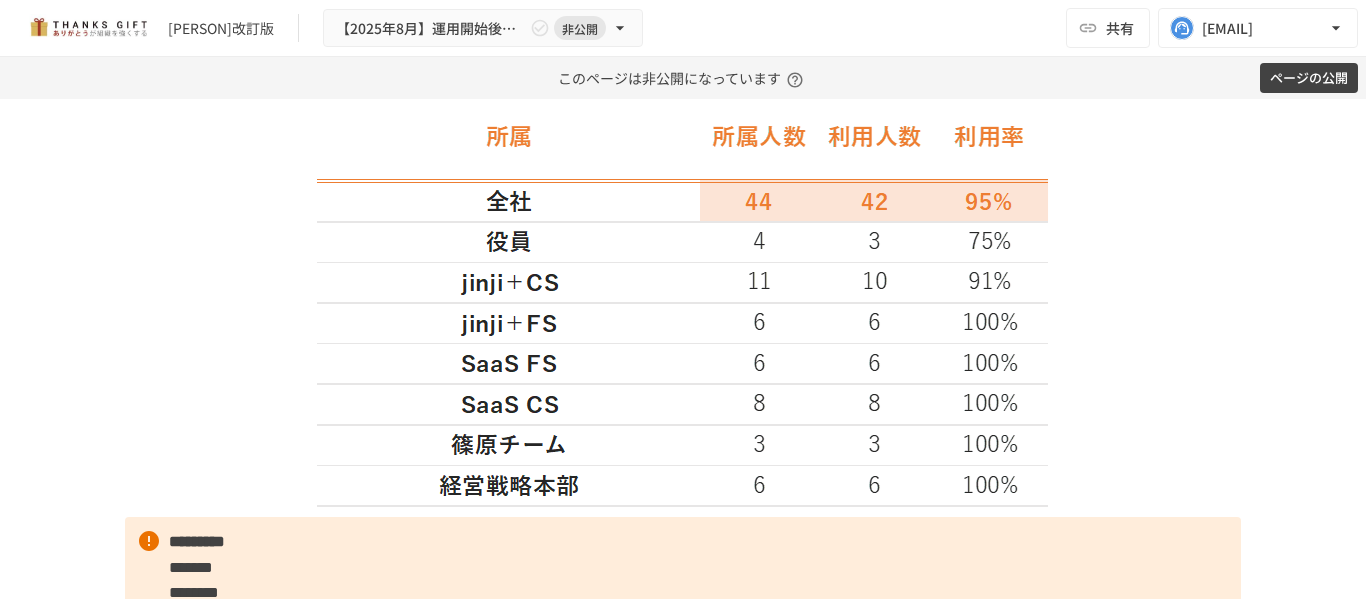 scroll, scrollTop: 3773, scrollLeft: 0, axis: vertical 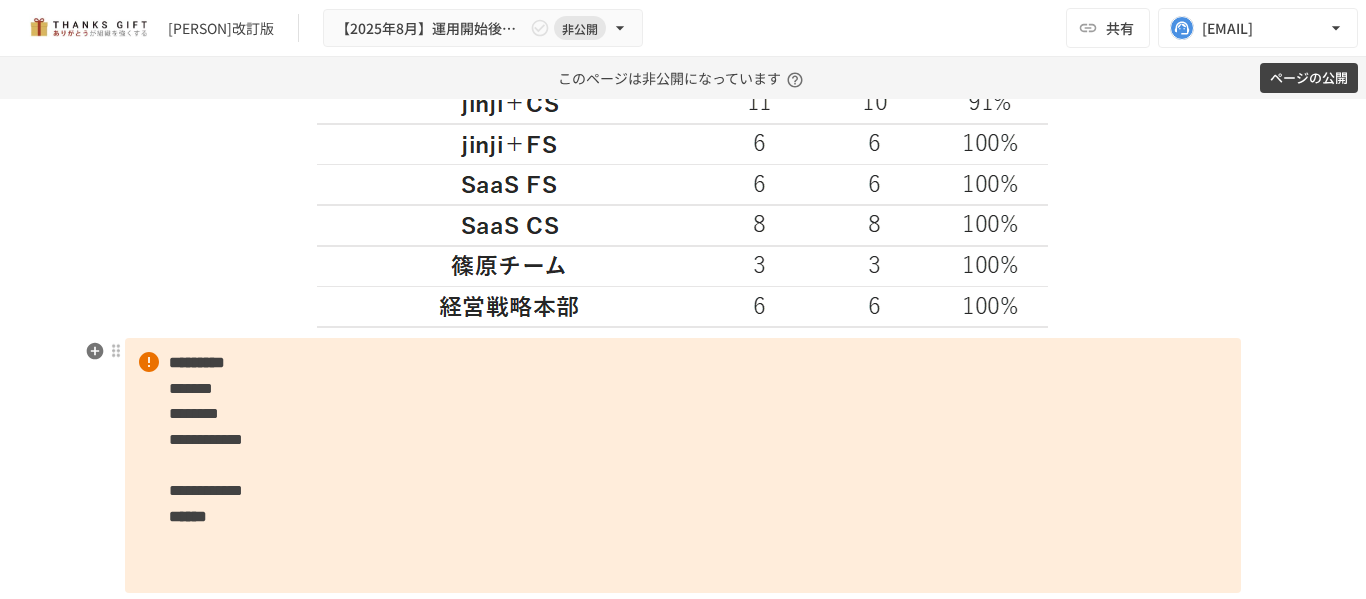 click on "**********" at bounding box center [683, 465] 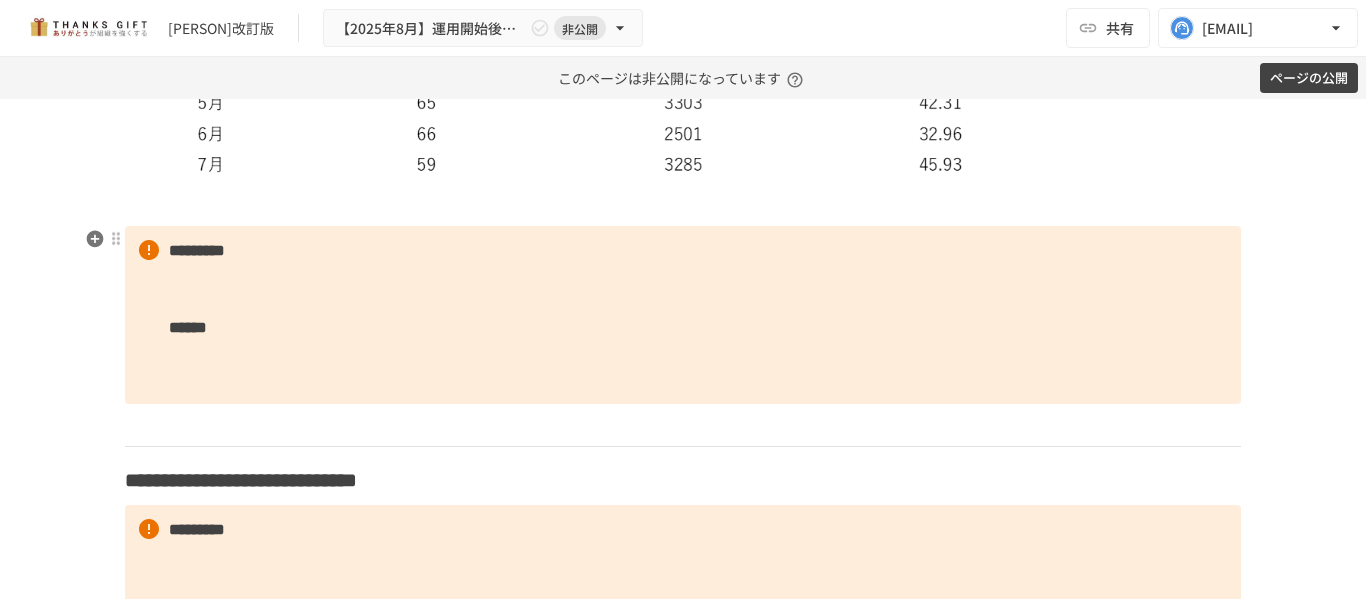 scroll, scrollTop: 4873, scrollLeft: 0, axis: vertical 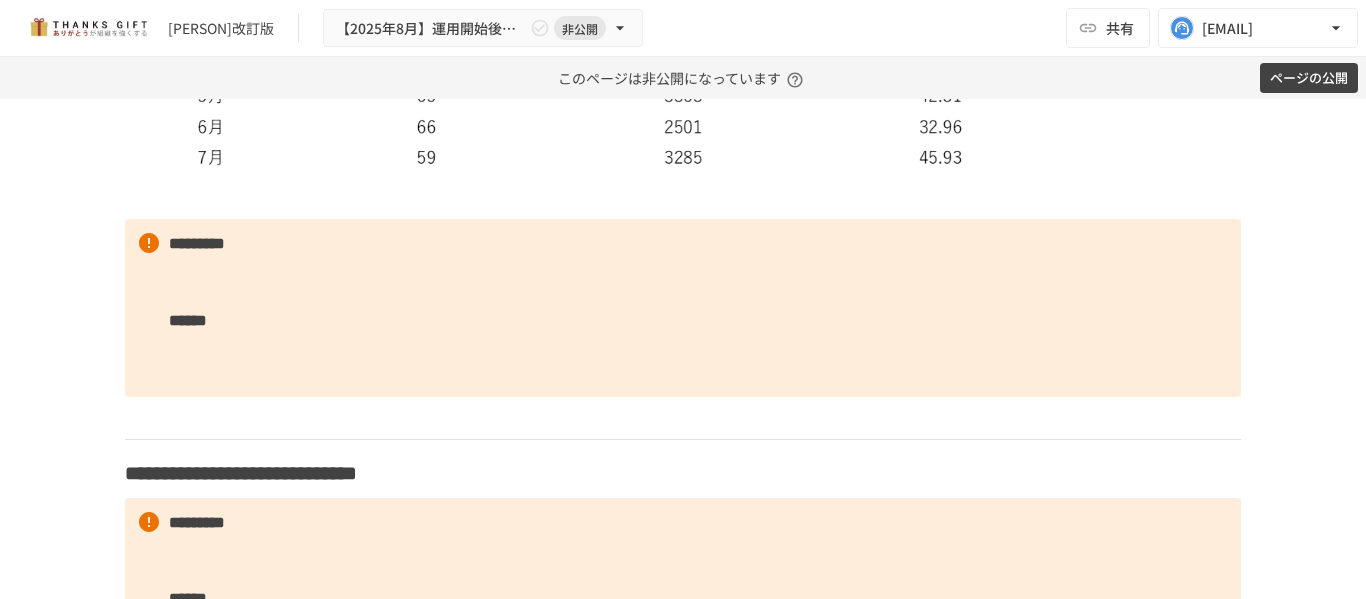 click at bounding box center [683, 198] 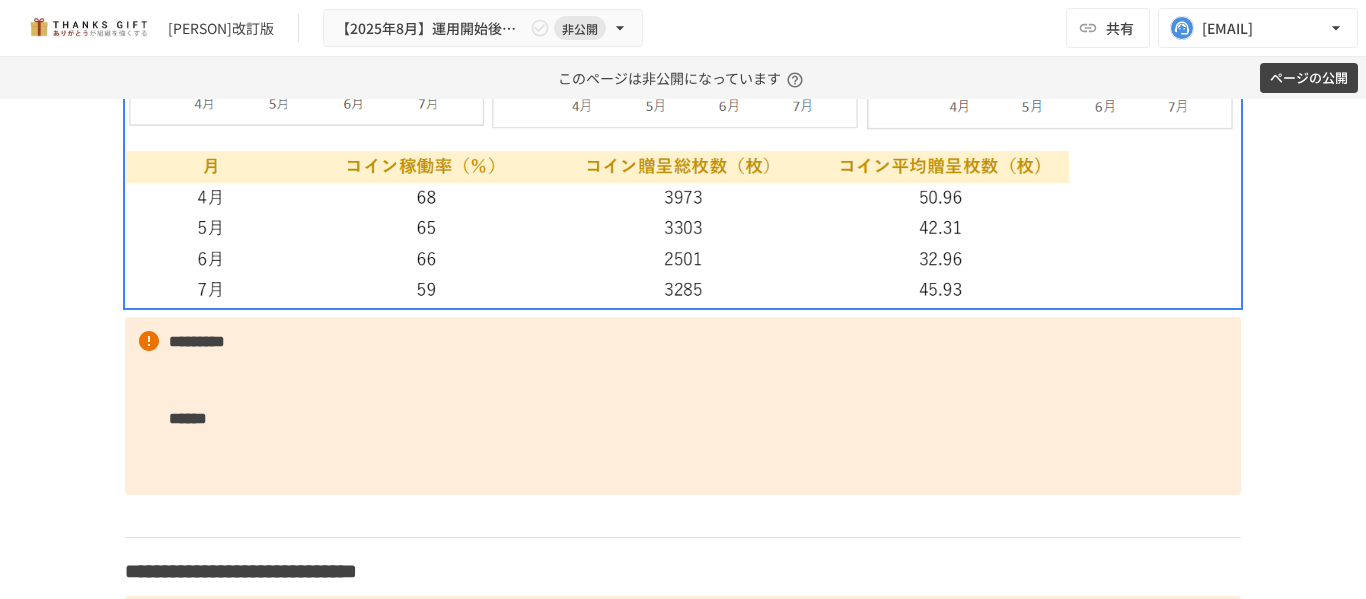 scroll, scrollTop: 4873, scrollLeft: 0, axis: vertical 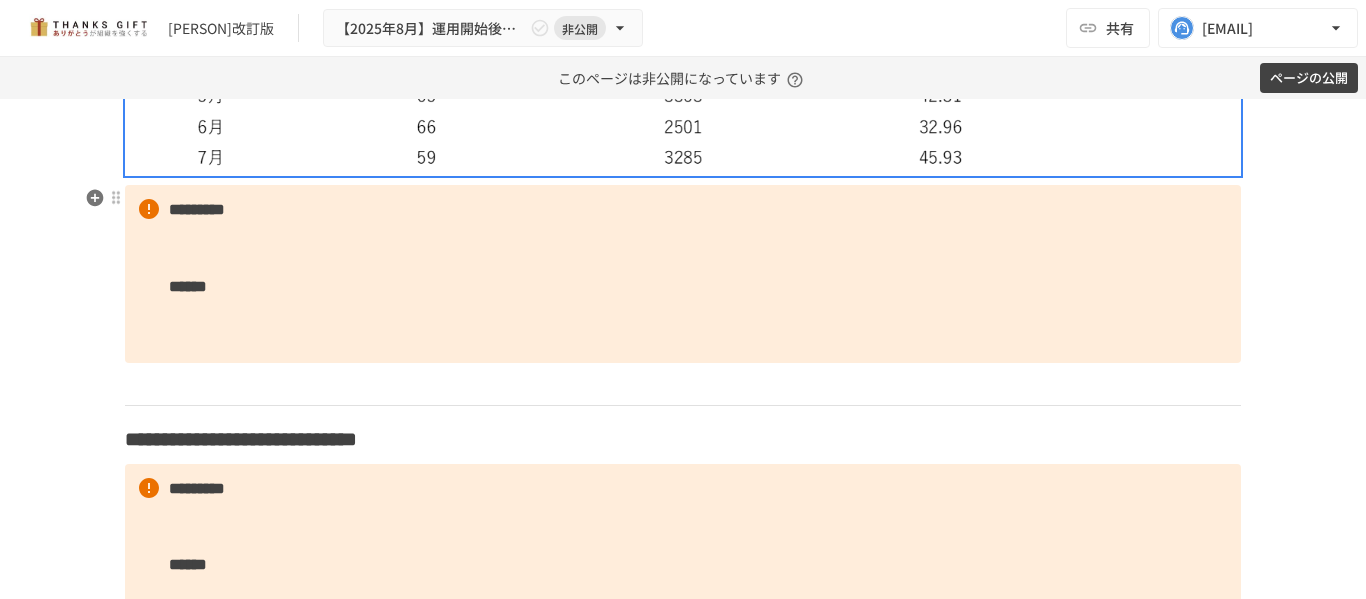 click on "********* ******" at bounding box center (683, 274) 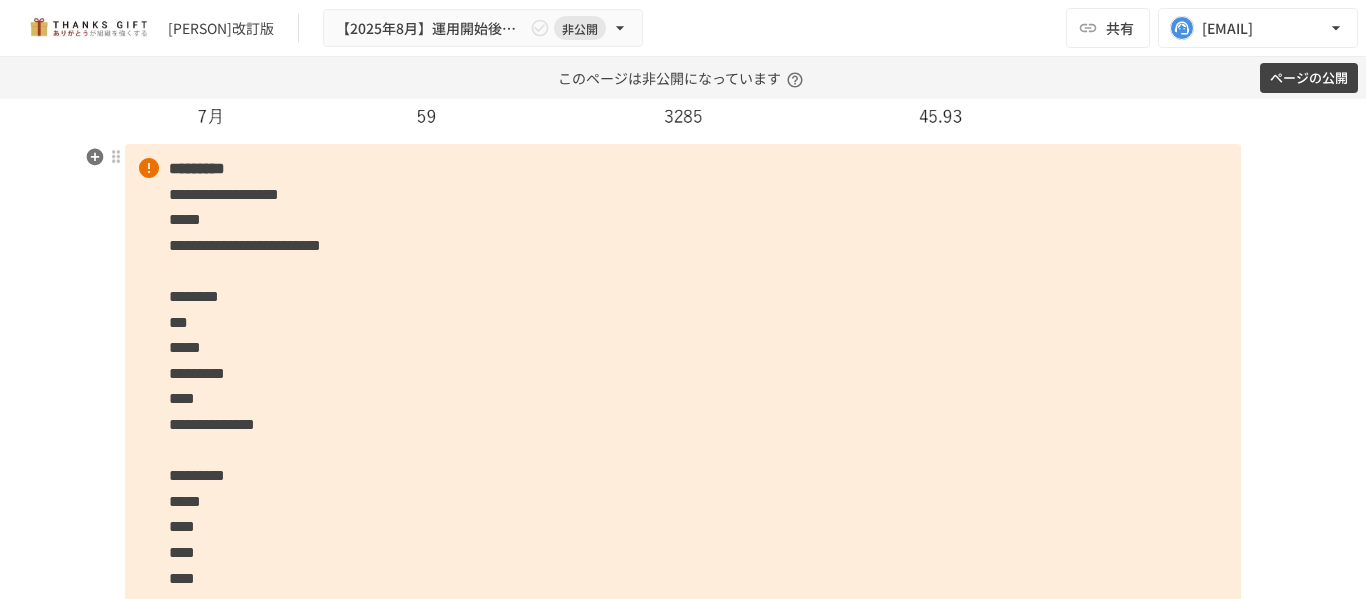 scroll, scrollTop: 4881, scrollLeft: 0, axis: vertical 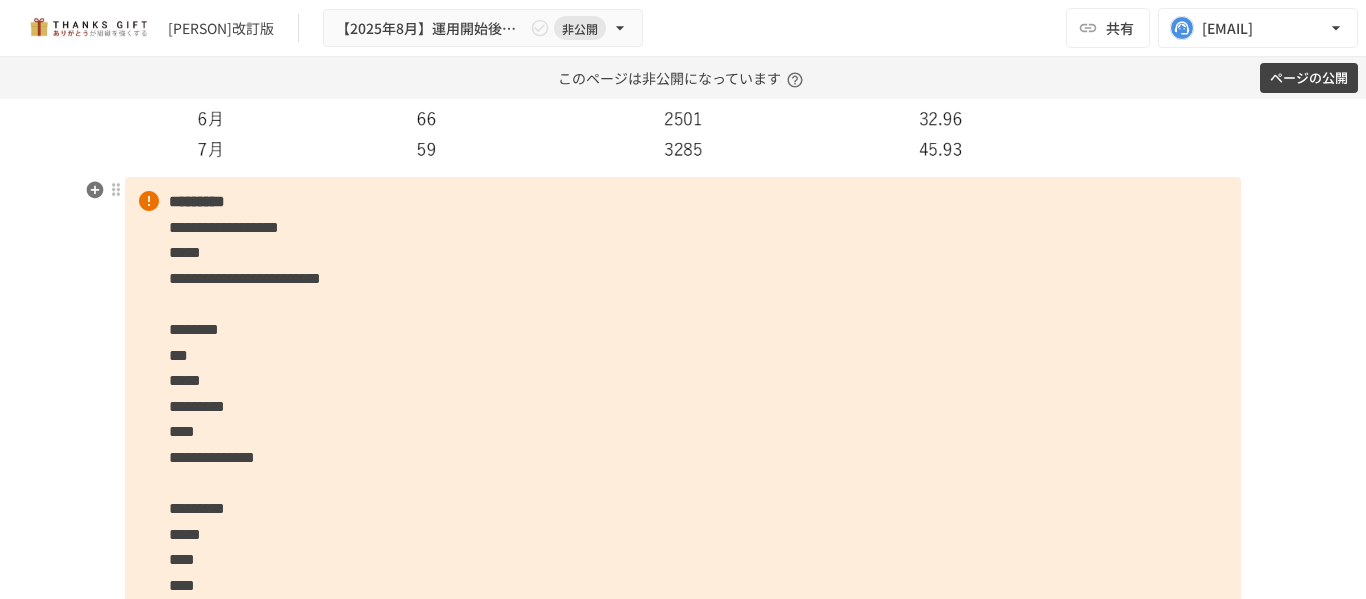 click on "*****" at bounding box center (185, 252) 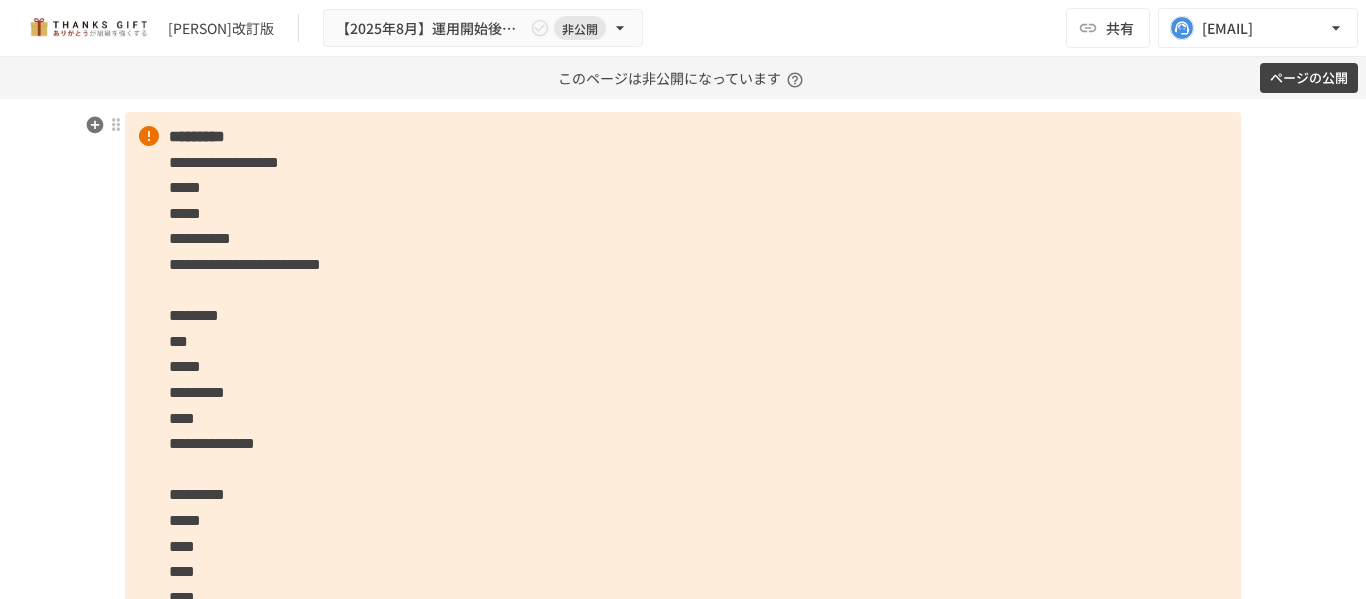 scroll, scrollTop: 4981, scrollLeft: 0, axis: vertical 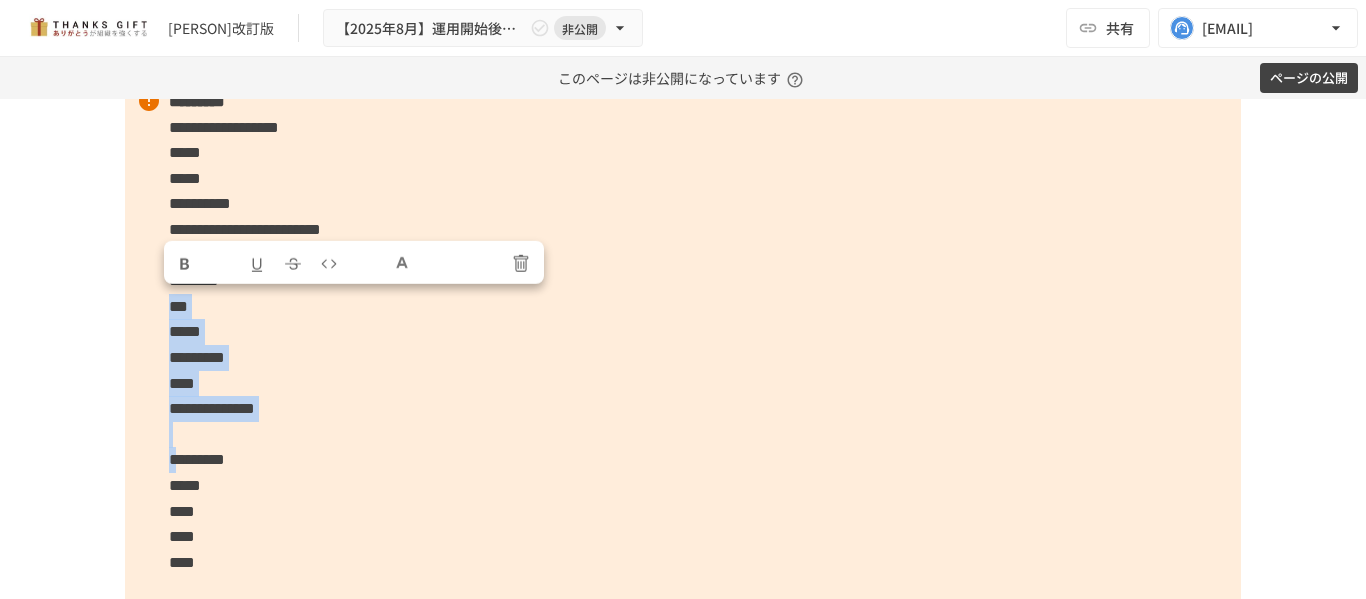 drag, startPoint x: 165, startPoint y: 307, endPoint x: 177, endPoint y: 467, distance: 160.44937 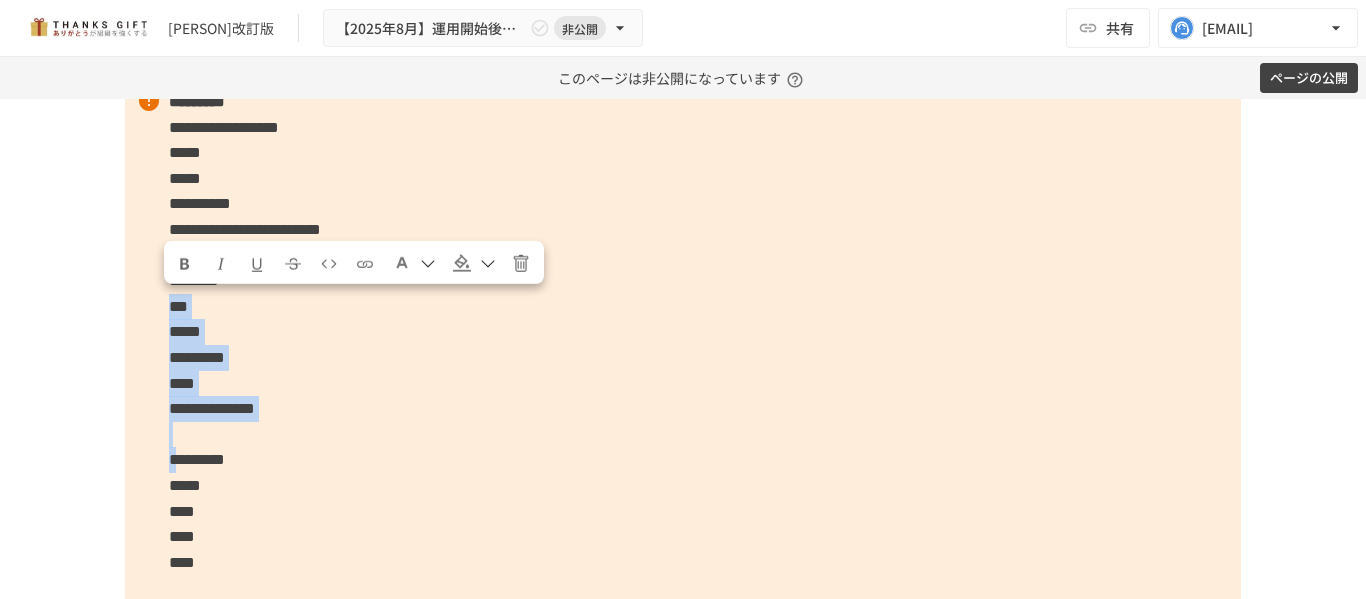 click on "**********" at bounding box center (683, 421) 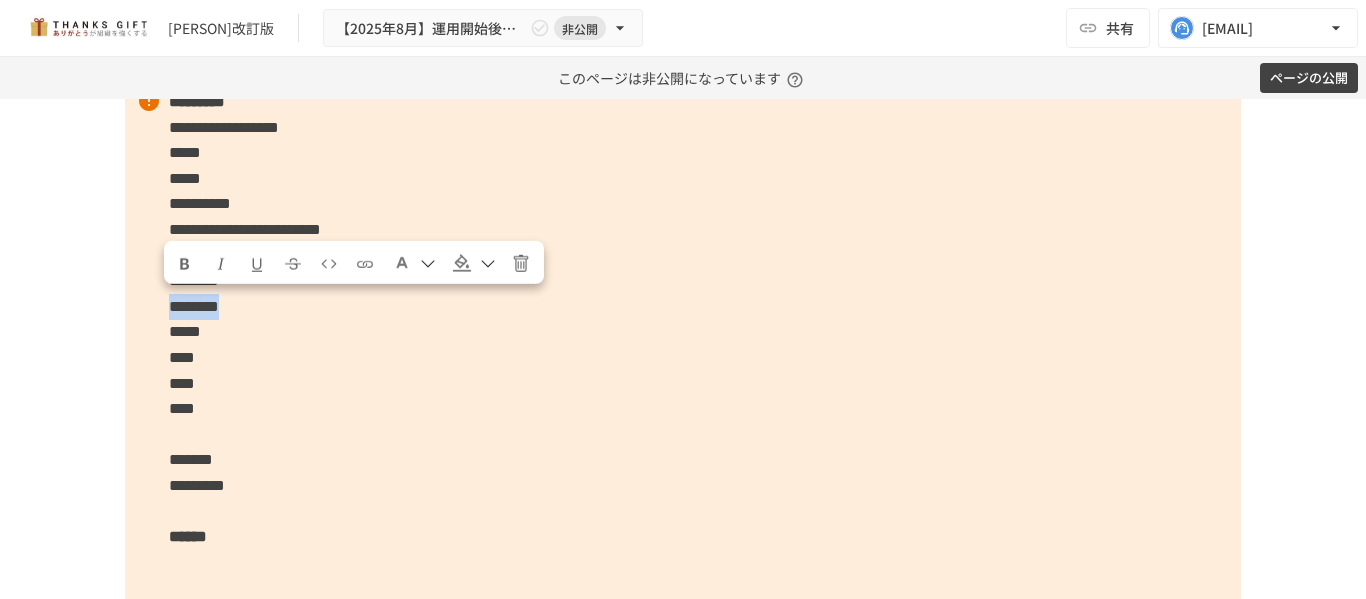 drag, startPoint x: 311, startPoint y: 303, endPoint x: 102, endPoint y: 306, distance: 209.02153 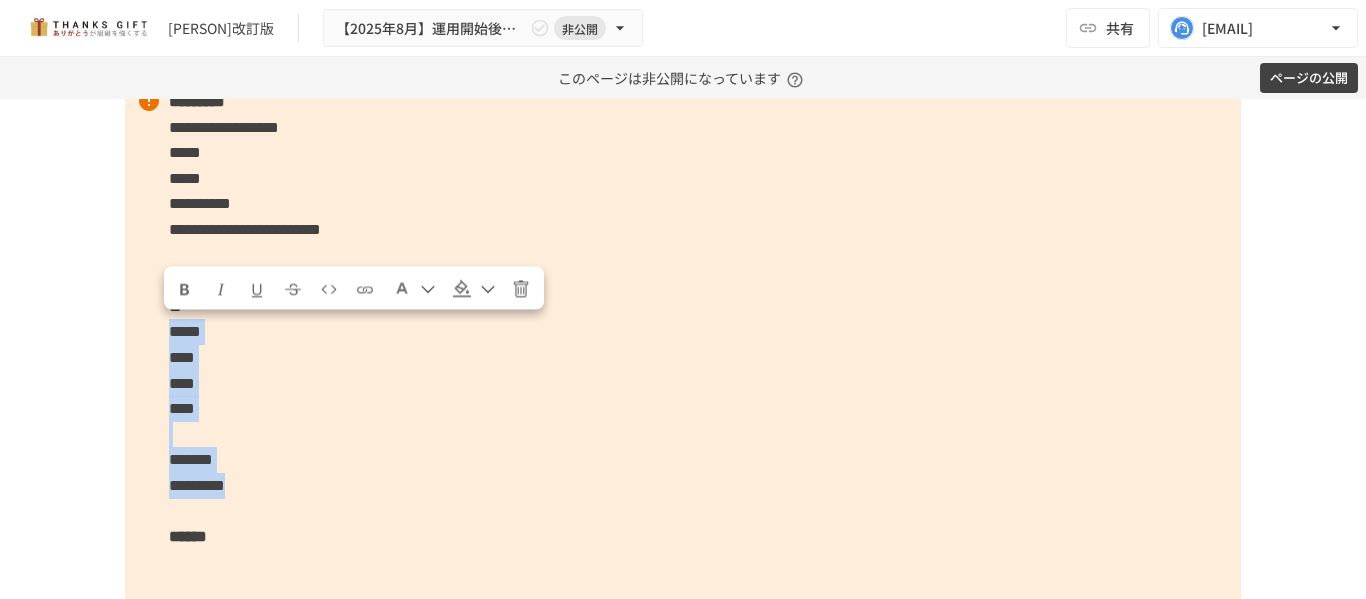 drag, startPoint x: 154, startPoint y: 332, endPoint x: 372, endPoint y: 497, distance: 273.40262 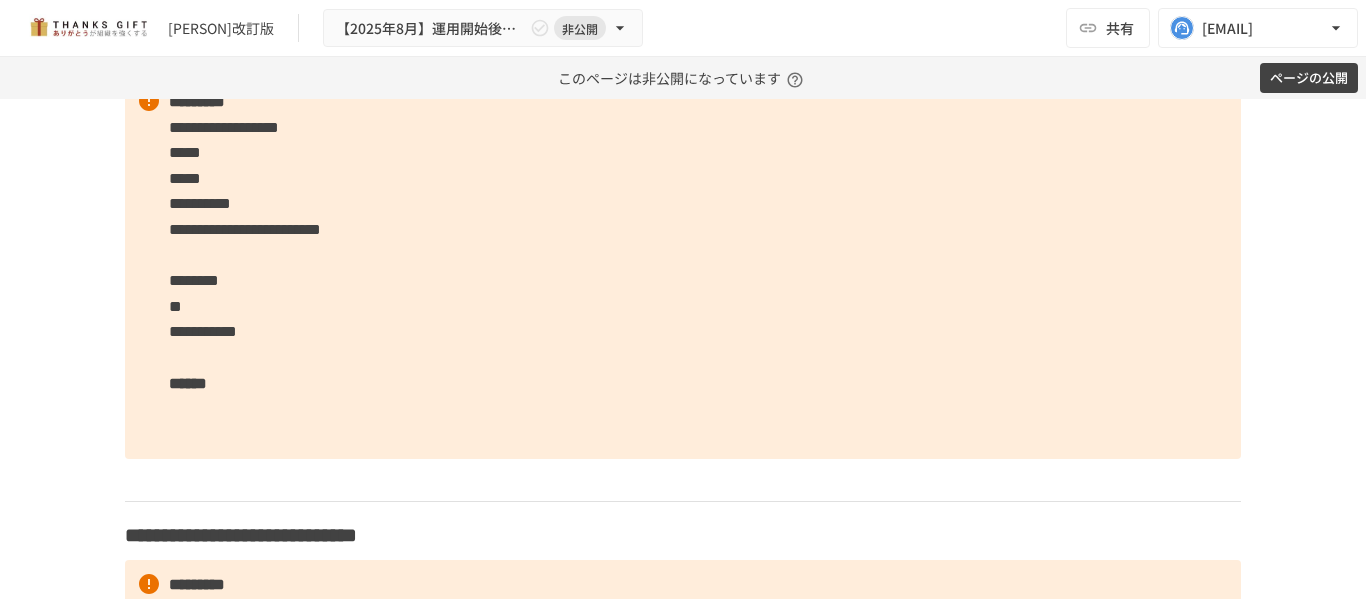 click on "**********" at bounding box center (683, 268) 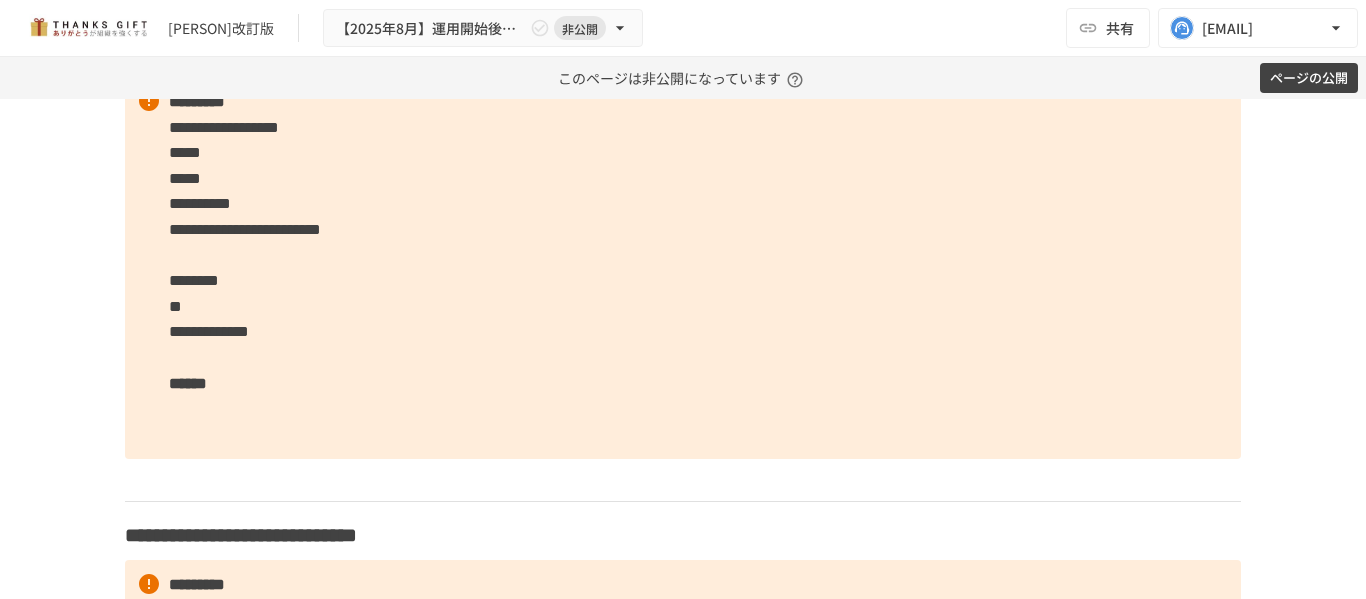 click on "**********" at bounding box center [683, 268] 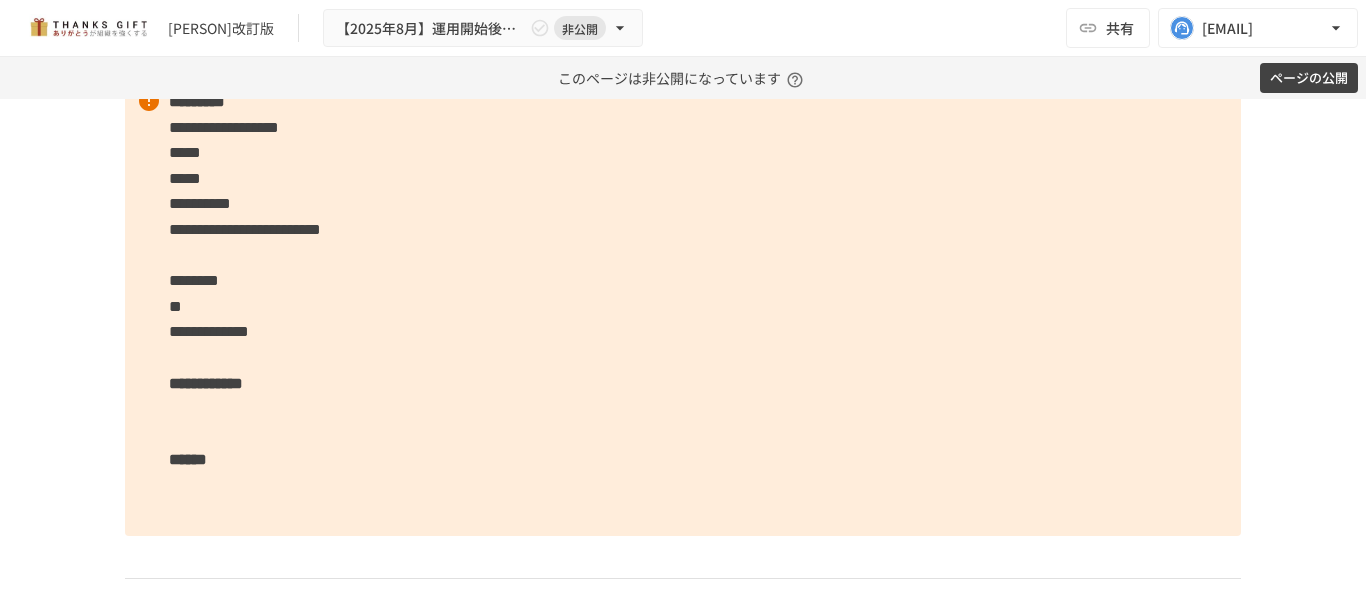 click on "**********" at bounding box center (206, 383) 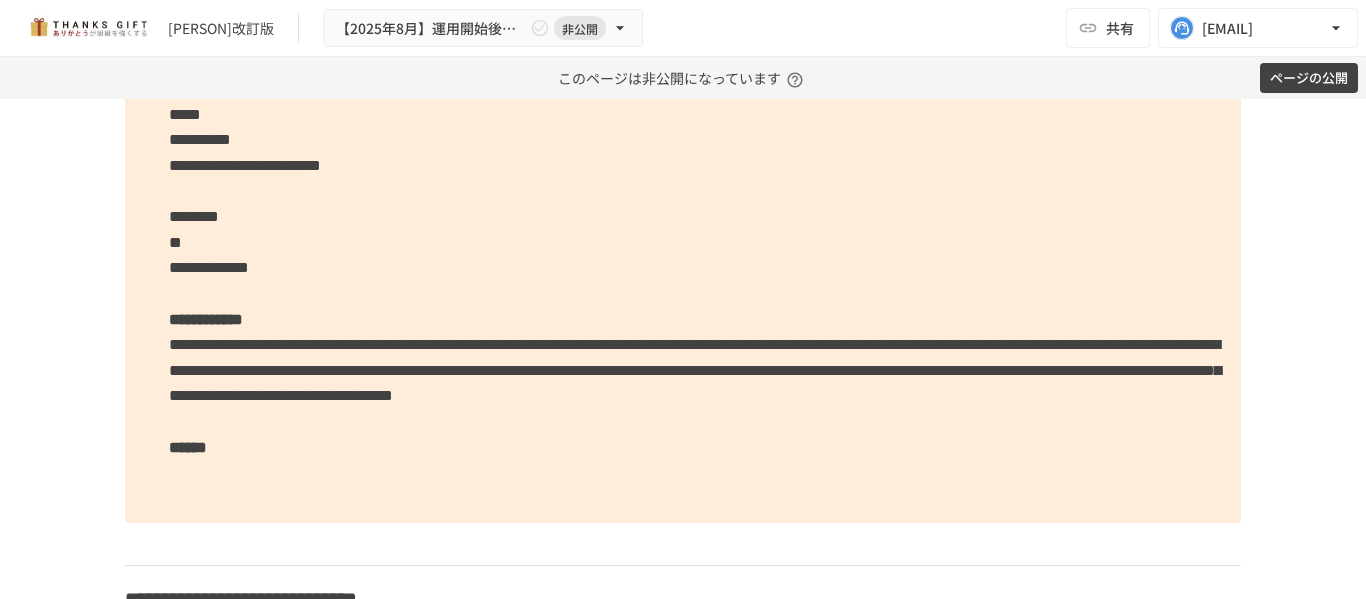 scroll, scrollTop: 5081, scrollLeft: 0, axis: vertical 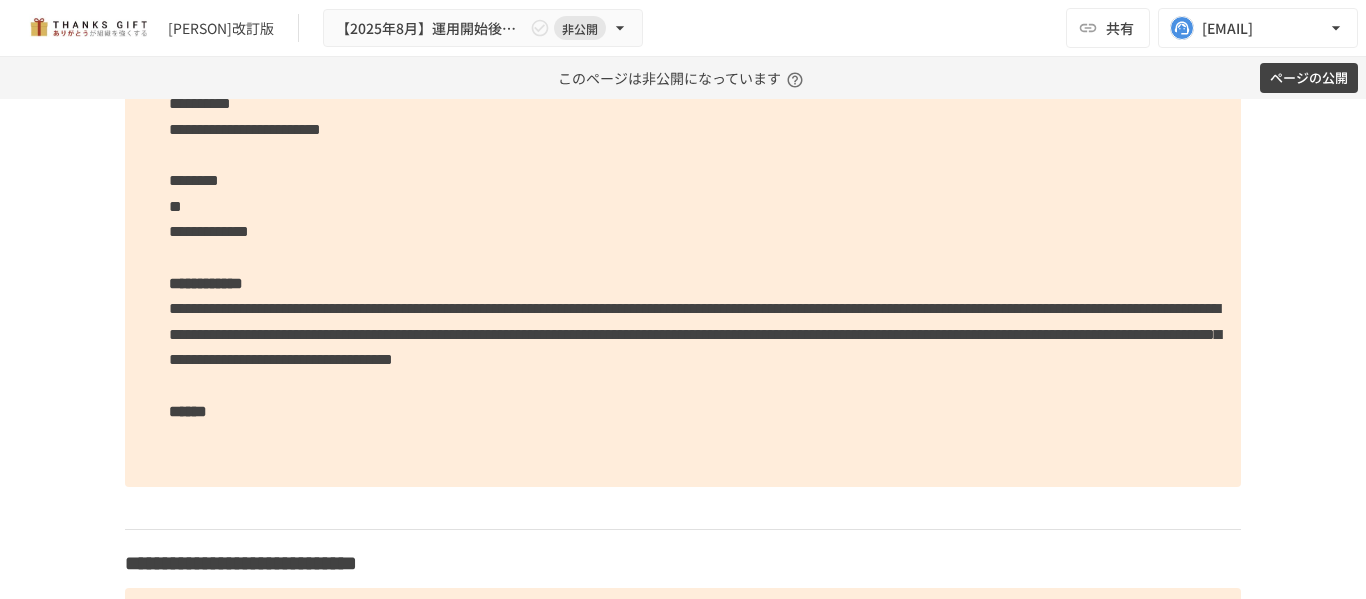 click on "**********" at bounding box center [695, 334] 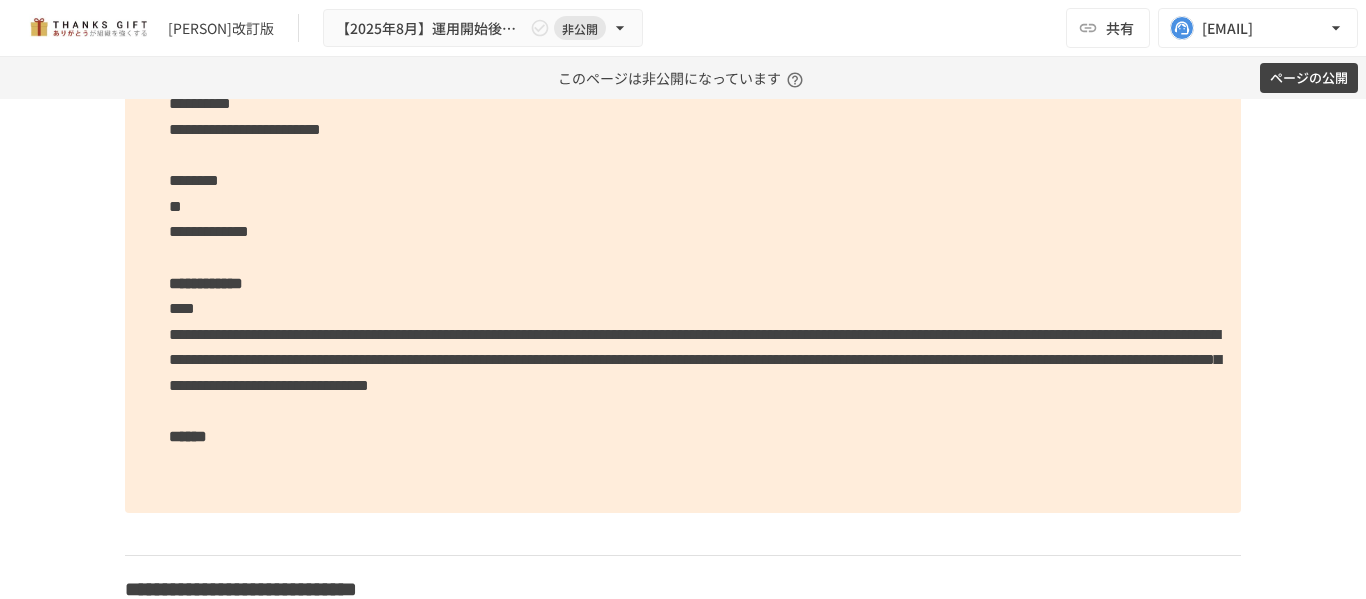 click on "**********" at bounding box center [695, 360] 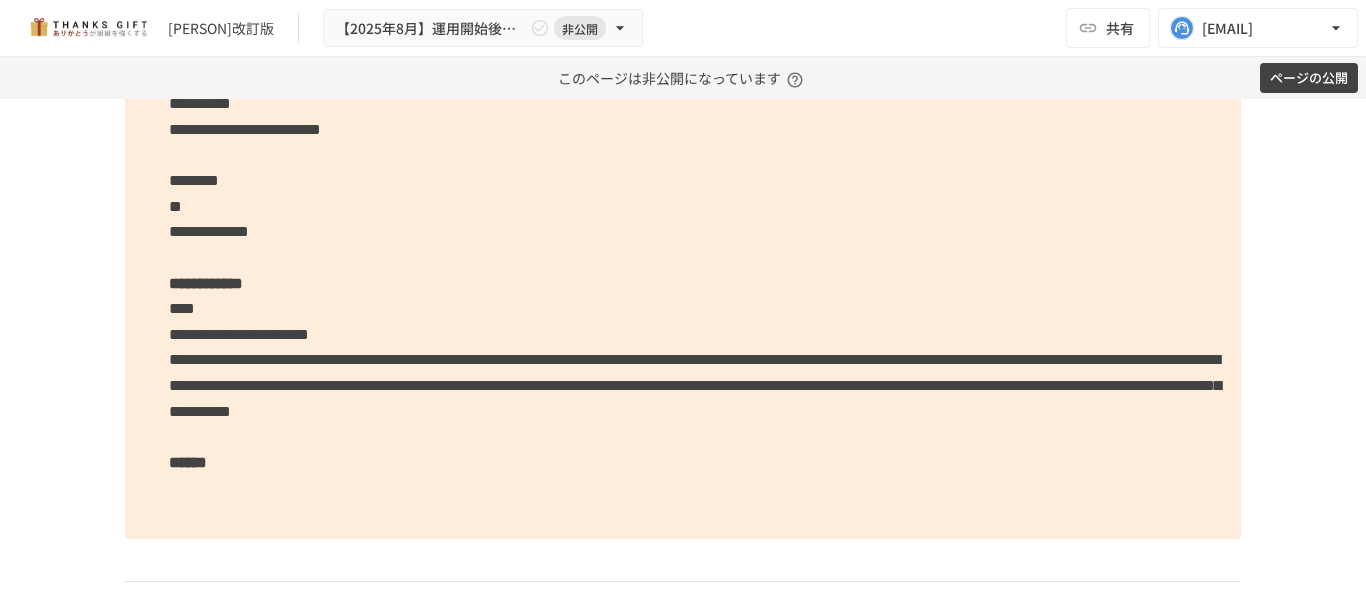 click on "**********" at bounding box center (695, 385) 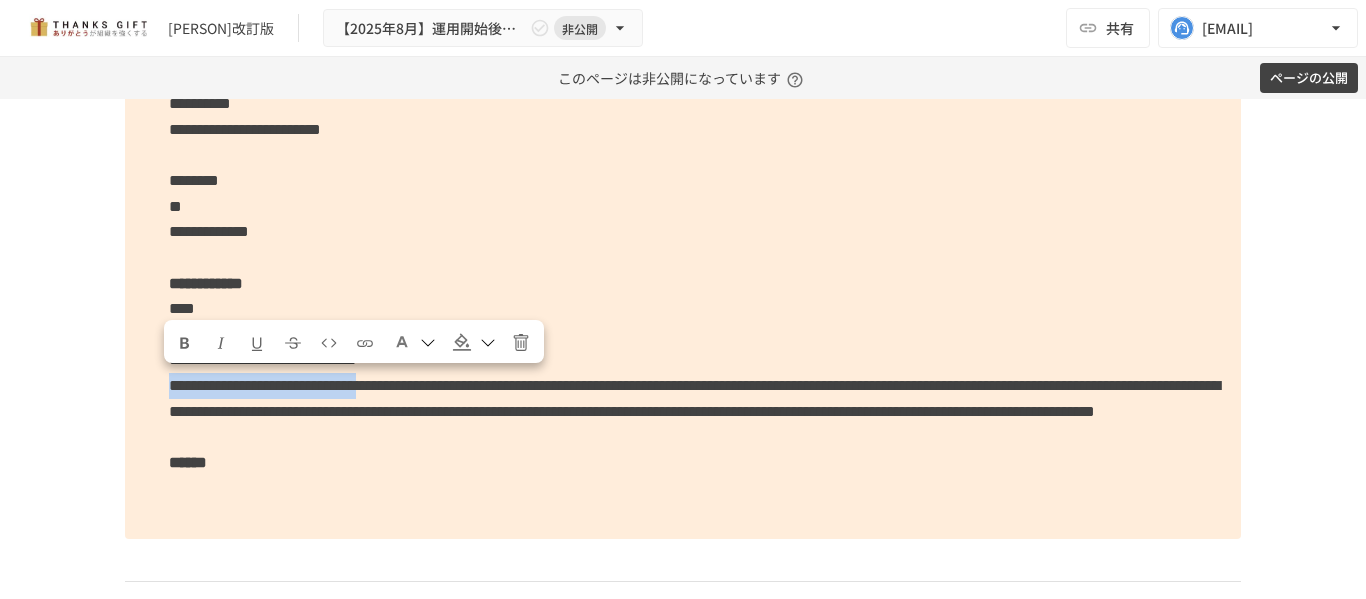 drag, startPoint x: 600, startPoint y: 388, endPoint x: 159, endPoint y: 396, distance: 441.07257 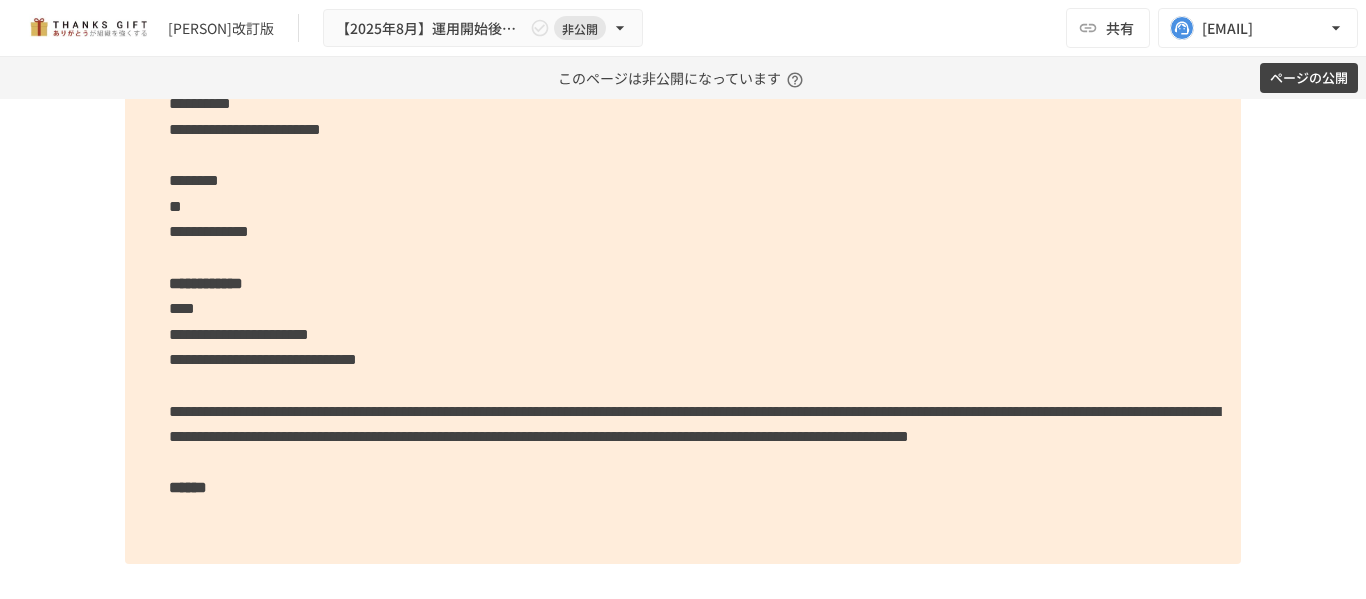 click on "**********" at bounding box center [694, 424] 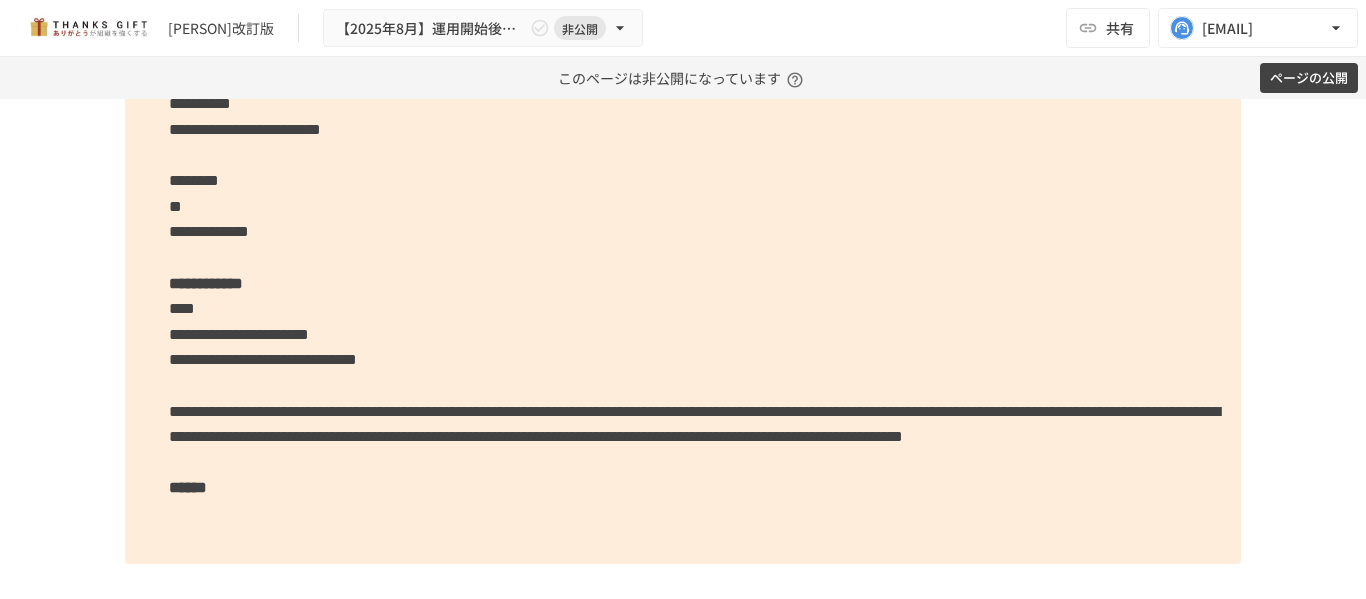 click on "**********" at bounding box center [694, 424] 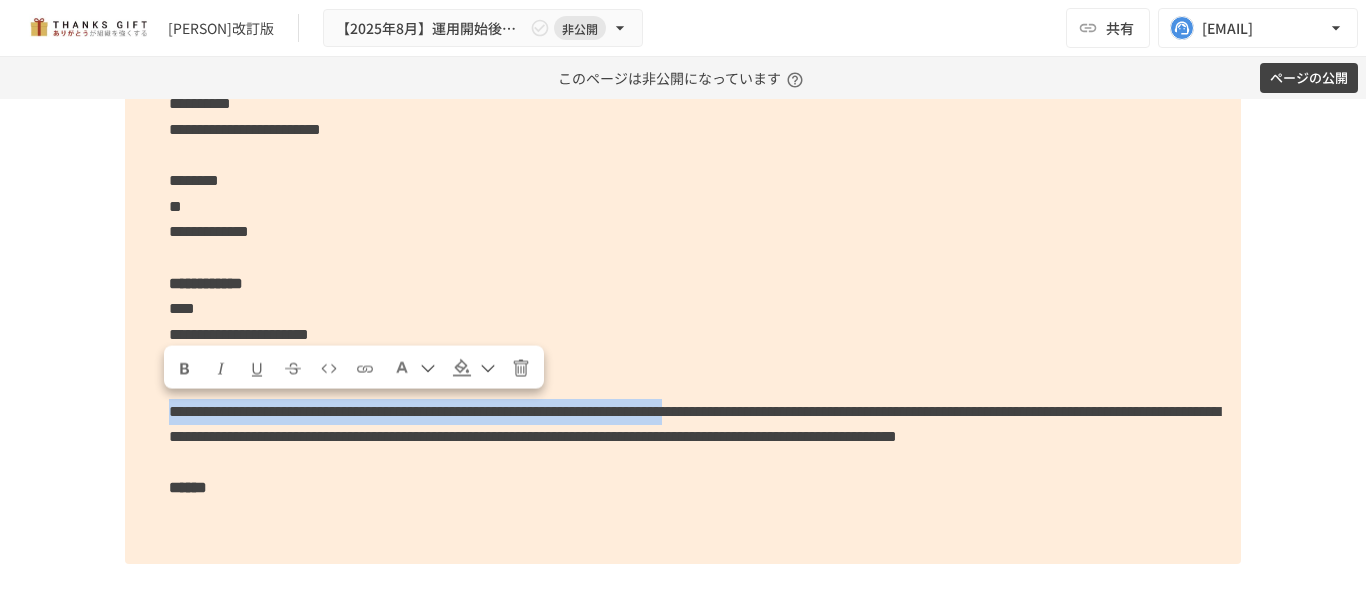 drag, startPoint x: 1100, startPoint y: 414, endPoint x: 73, endPoint y: 418, distance: 1027.0078 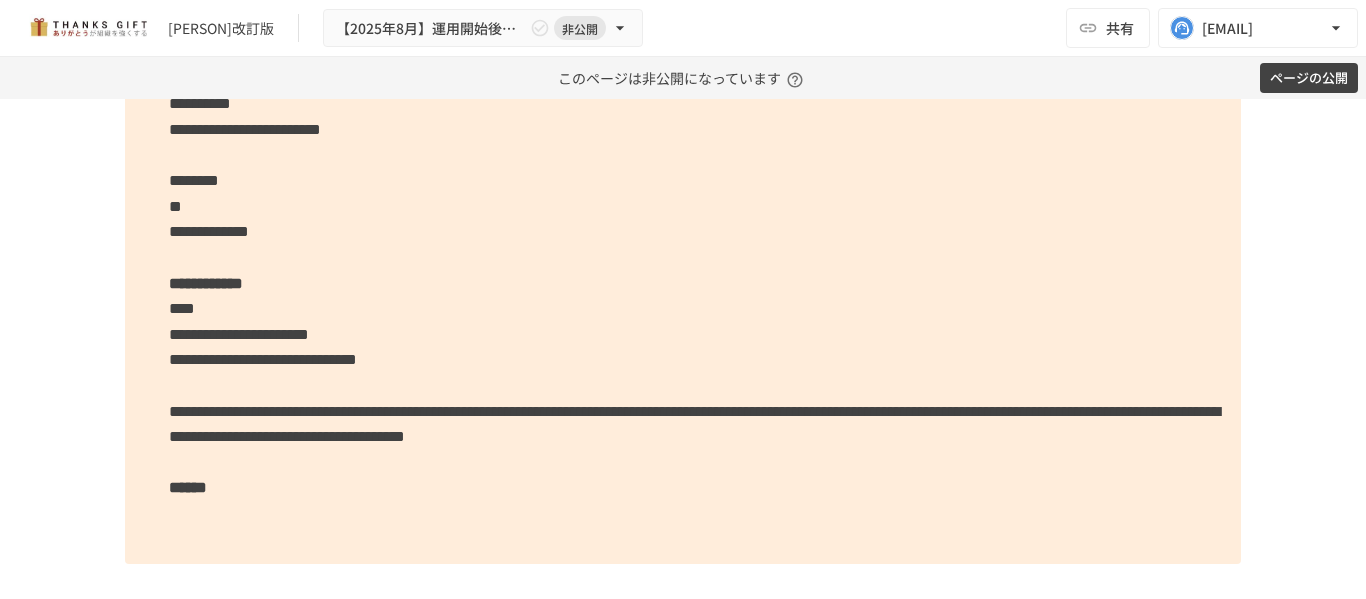 click on "**********" at bounding box center [694, 424] 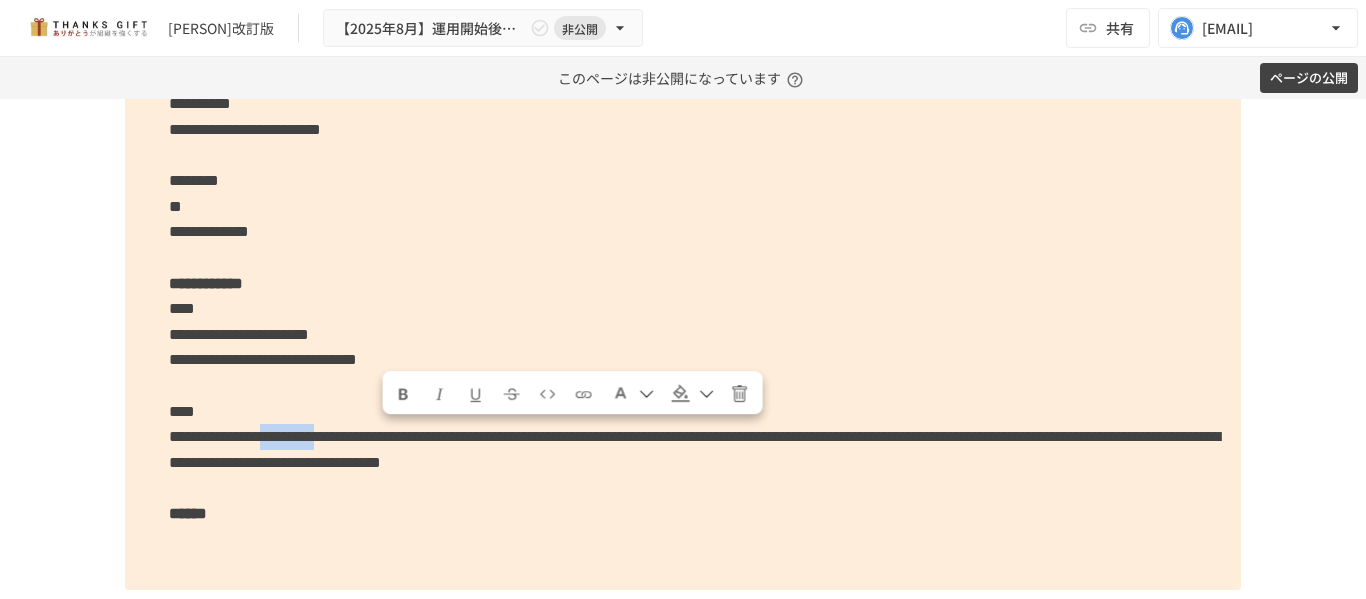 drag, startPoint x: 382, startPoint y: 436, endPoint x: 517, endPoint y: 439, distance: 135.03333 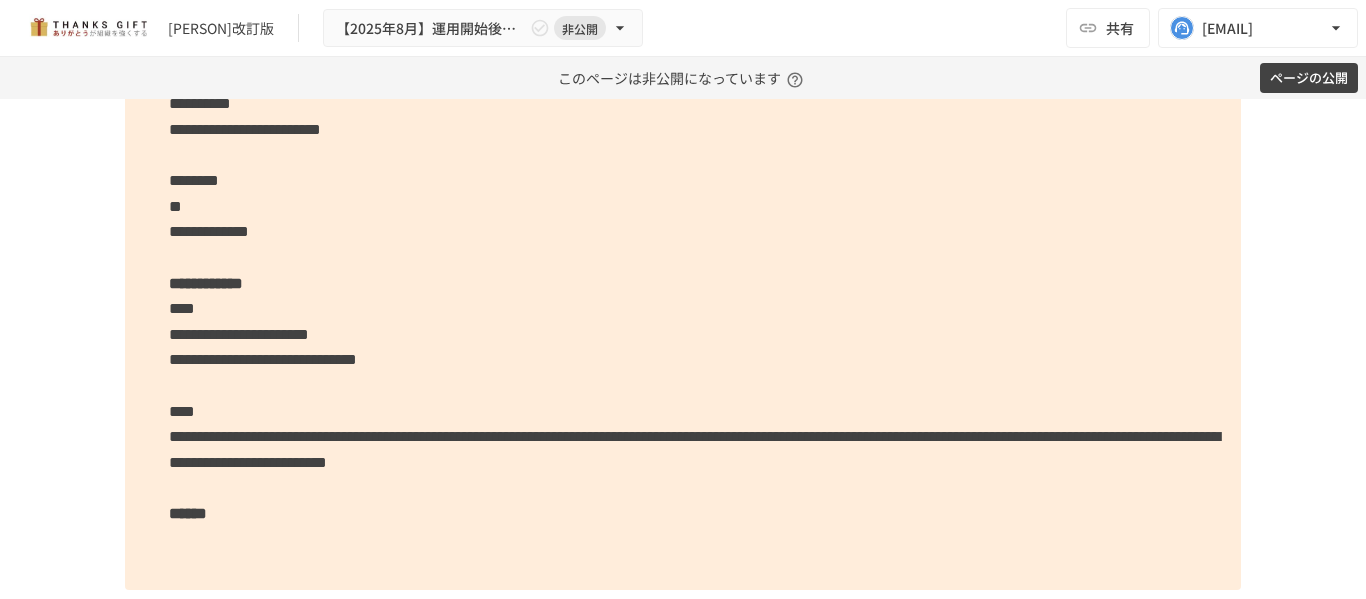 click on "**********" at bounding box center (694, 449) 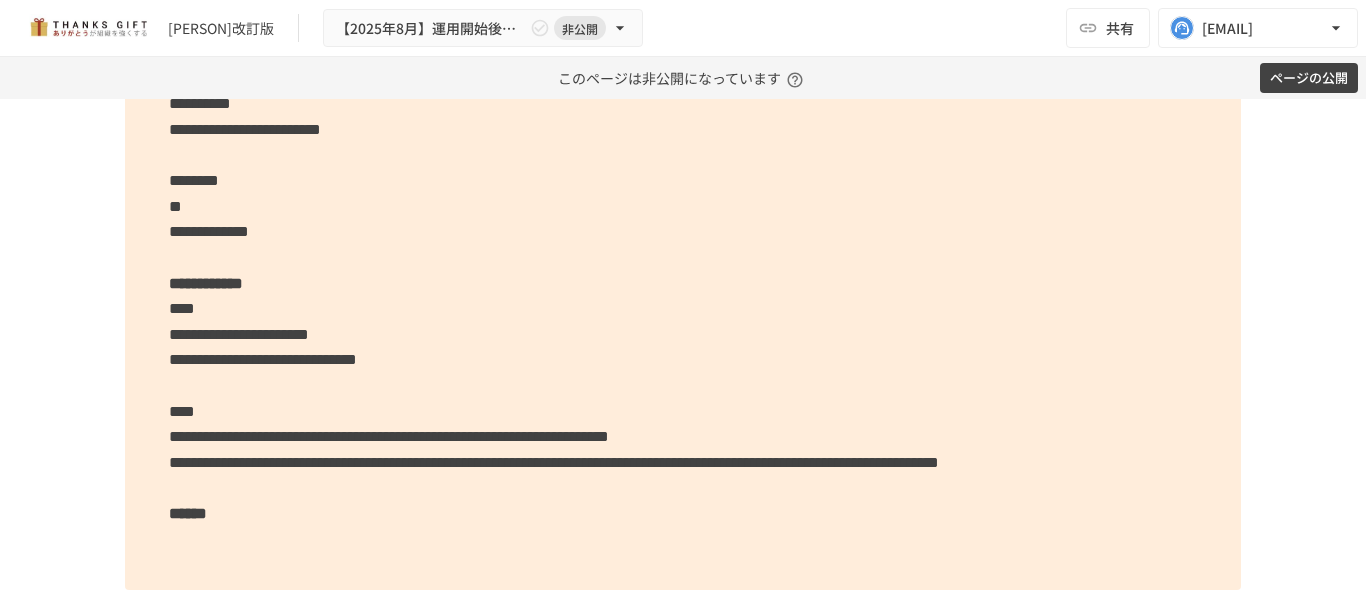 click on "**********" at bounding box center (389, 436) 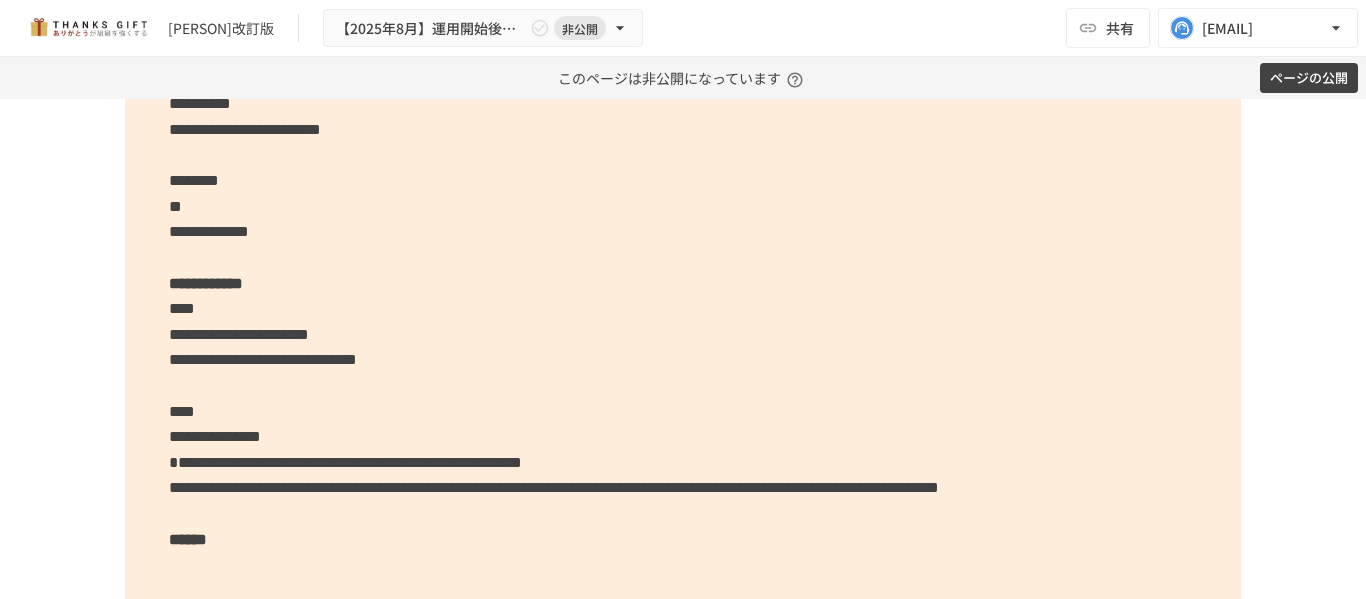 click on "**********" at bounding box center [554, 487] 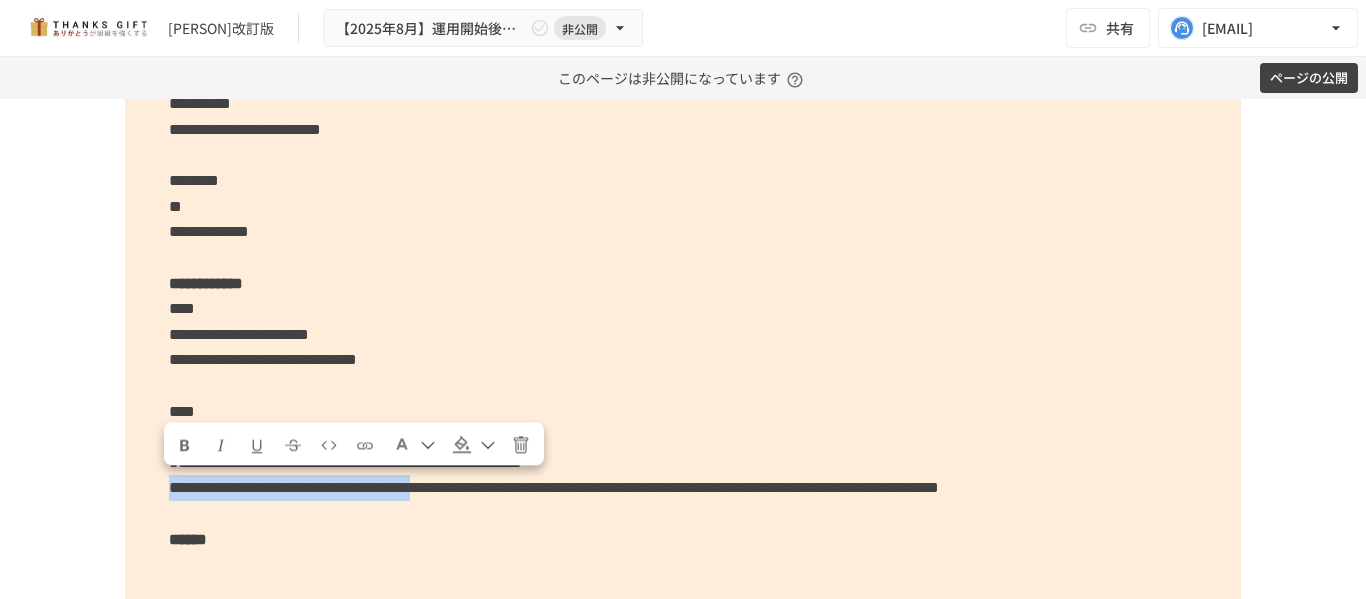 drag, startPoint x: 786, startPoint y: 490, endPoint x: 123, endPoint y: 484, distance: 663.02716 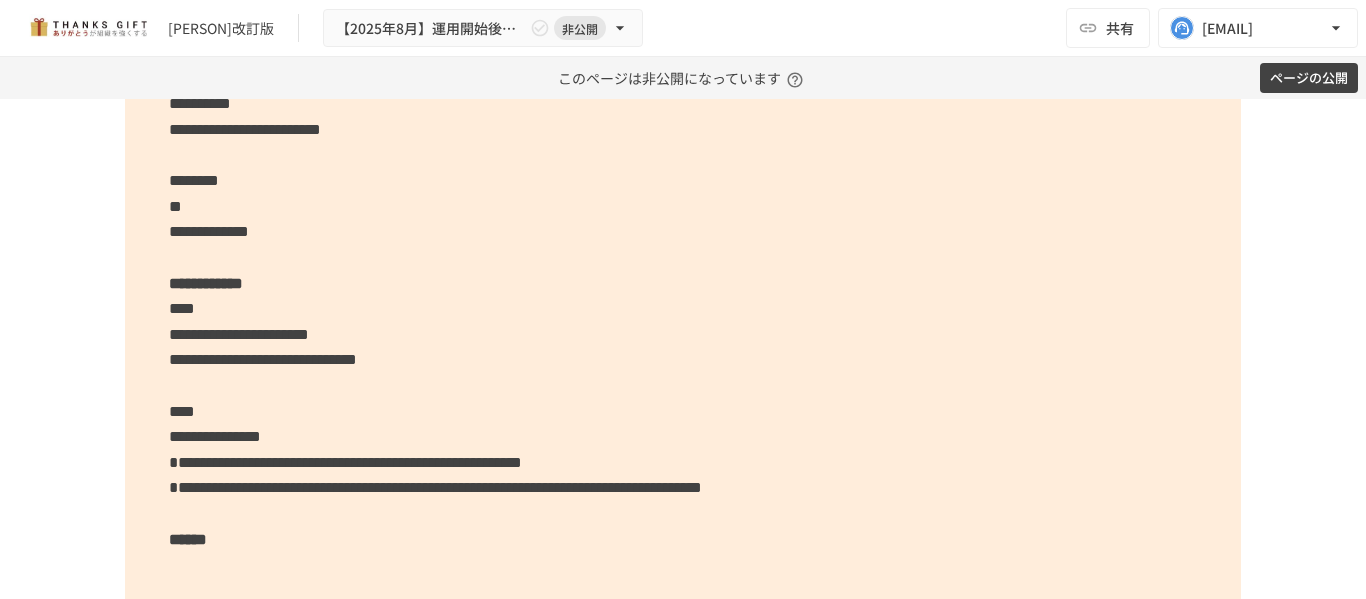 click on "**********" at bounding box center [435, 487] 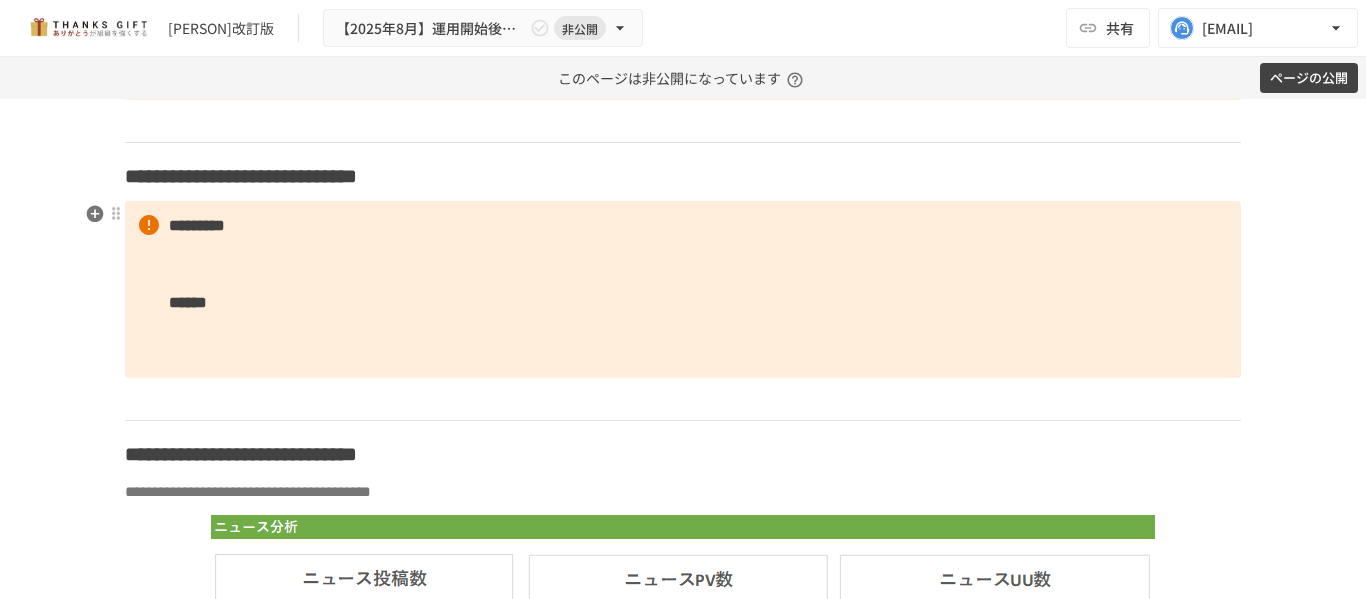 scroll, scrollTop: 5781, scrollLeft: 0, axis: vertical 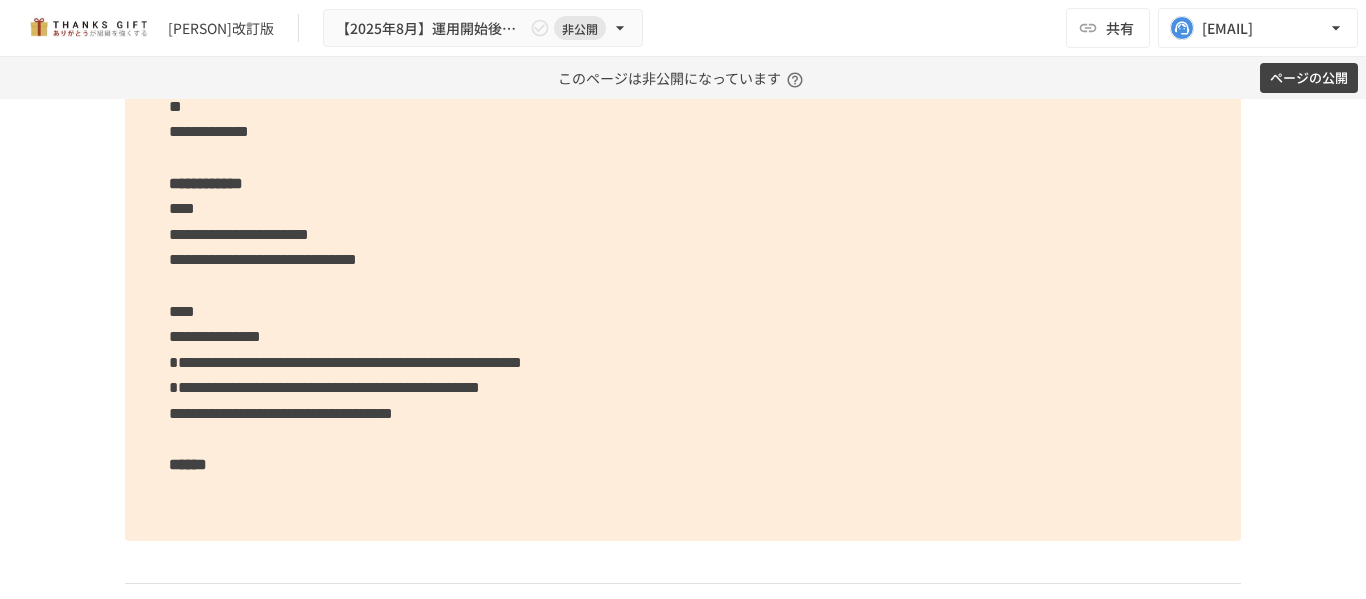 click on "**********" at bounding box center [683, 209] 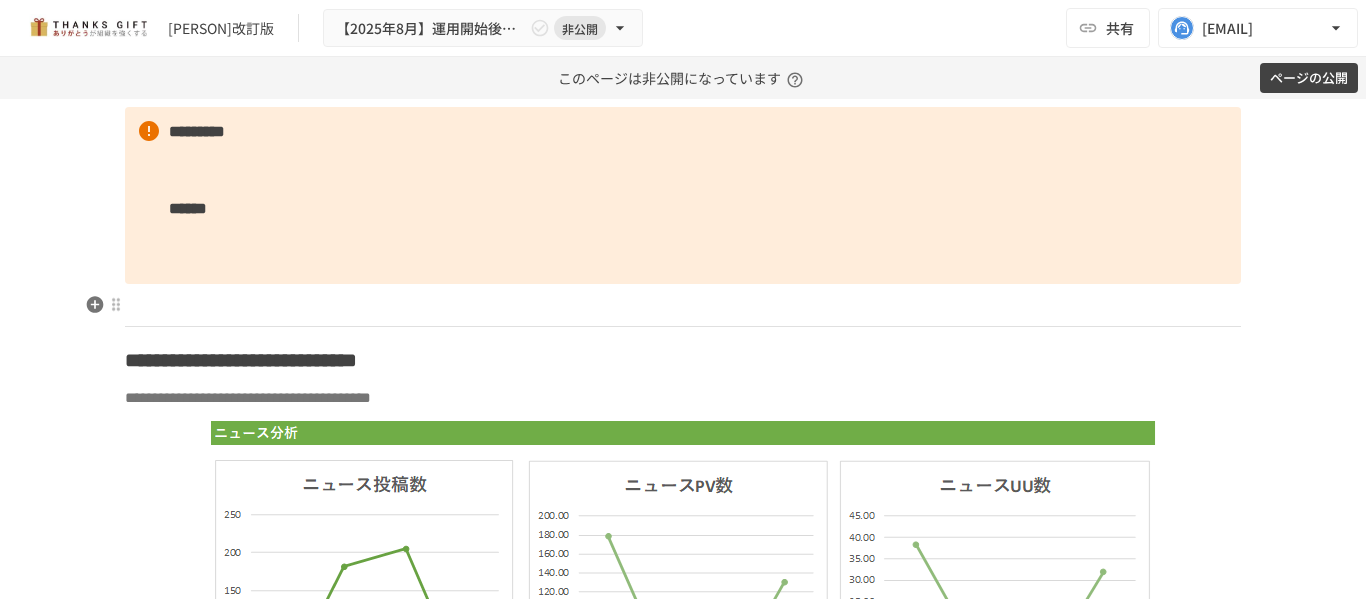 scroll, scrollTop: 5681, scrollLeft: 0, axis: vertical 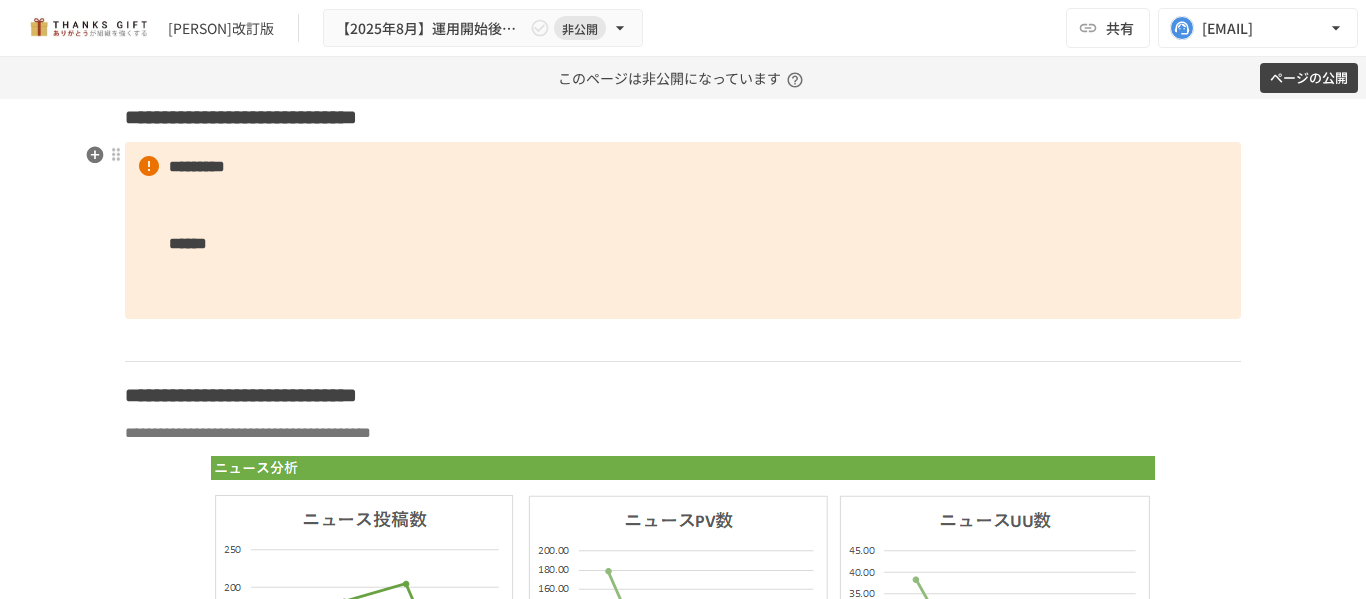 click on "********* ******" at bounding box center (683, 231) 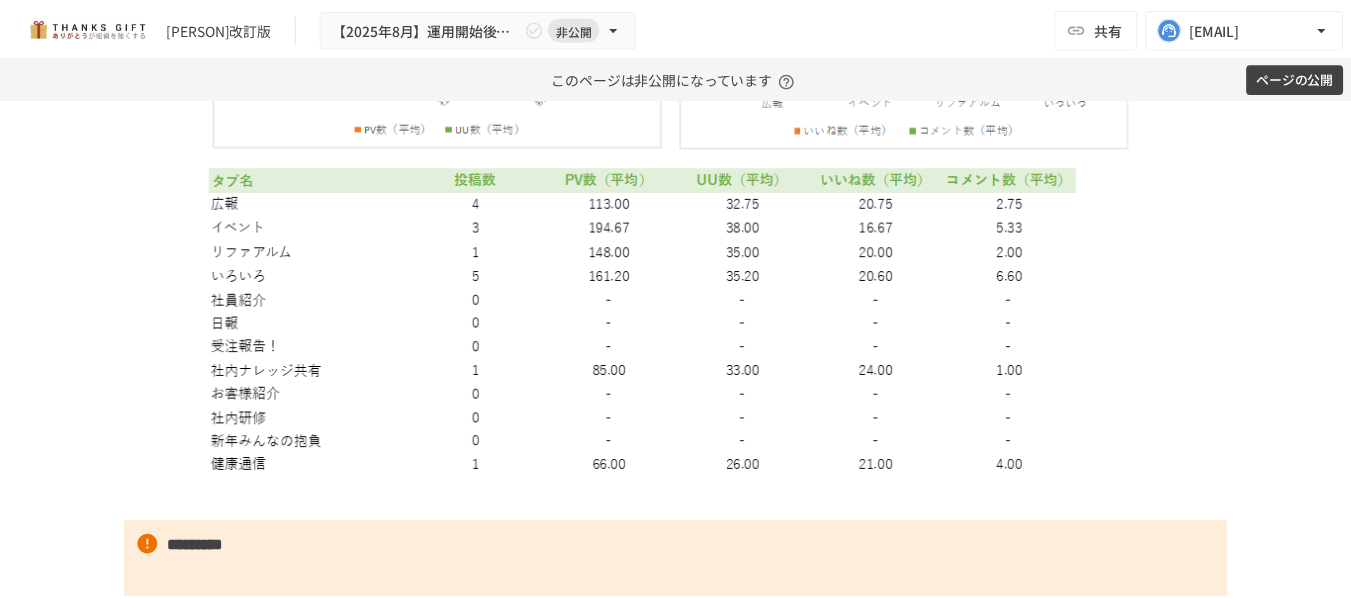 scroll, scrollTop: 7081, scrollLeft: 0, axis: vertical 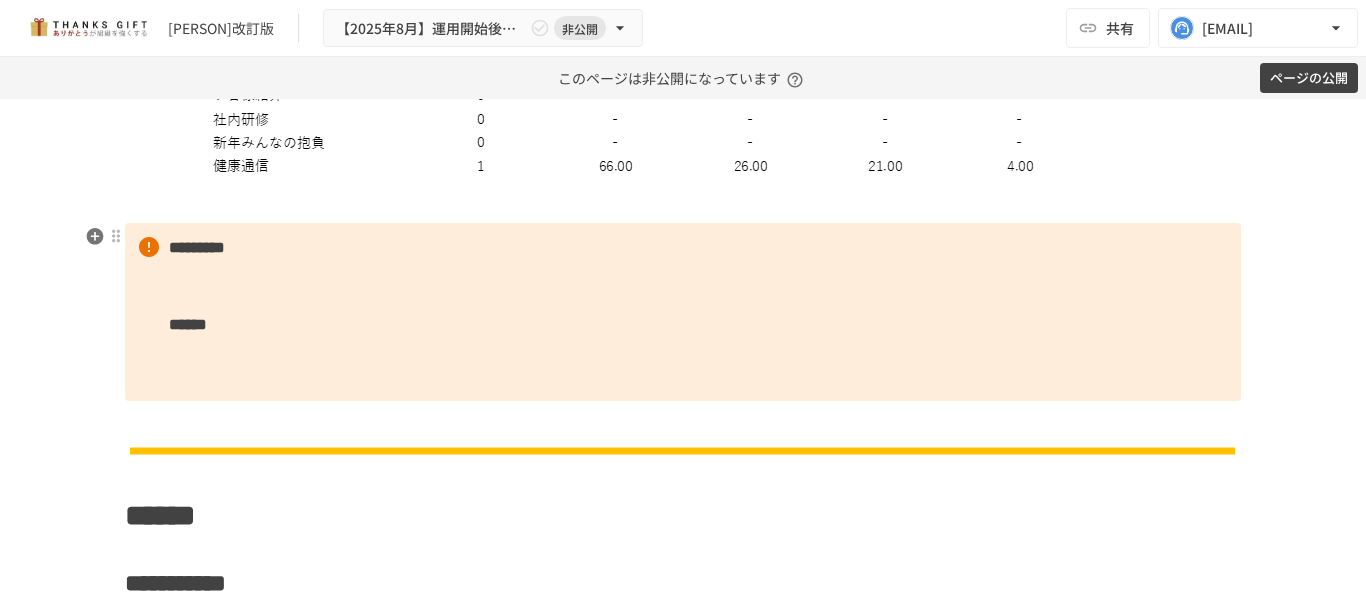 click on "********* ******" at bounding box center (683, 312) 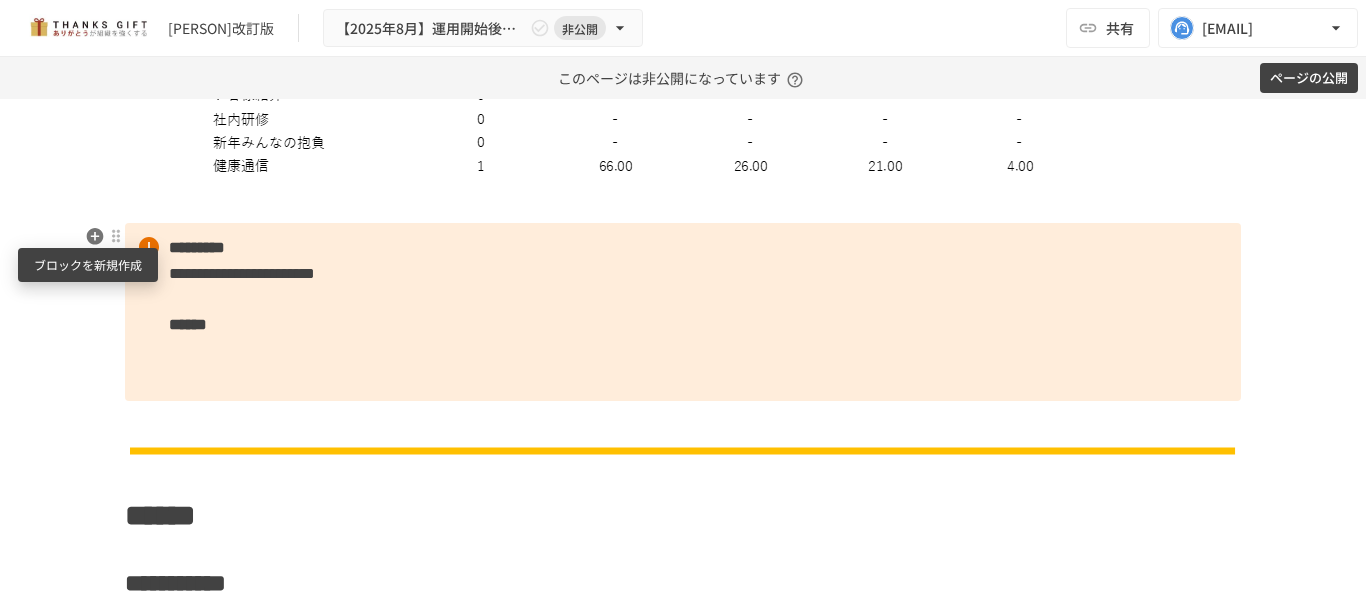 click 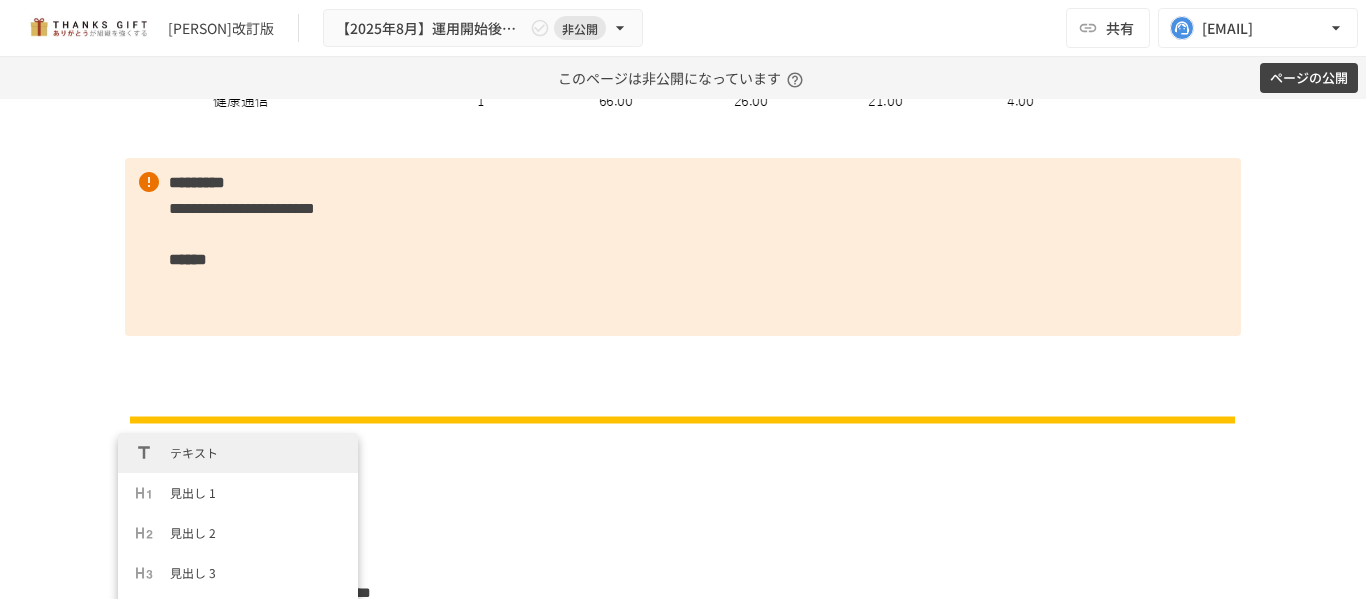 scroll, scrollTop: 7181, scrollLeft: 0, axis: vertical 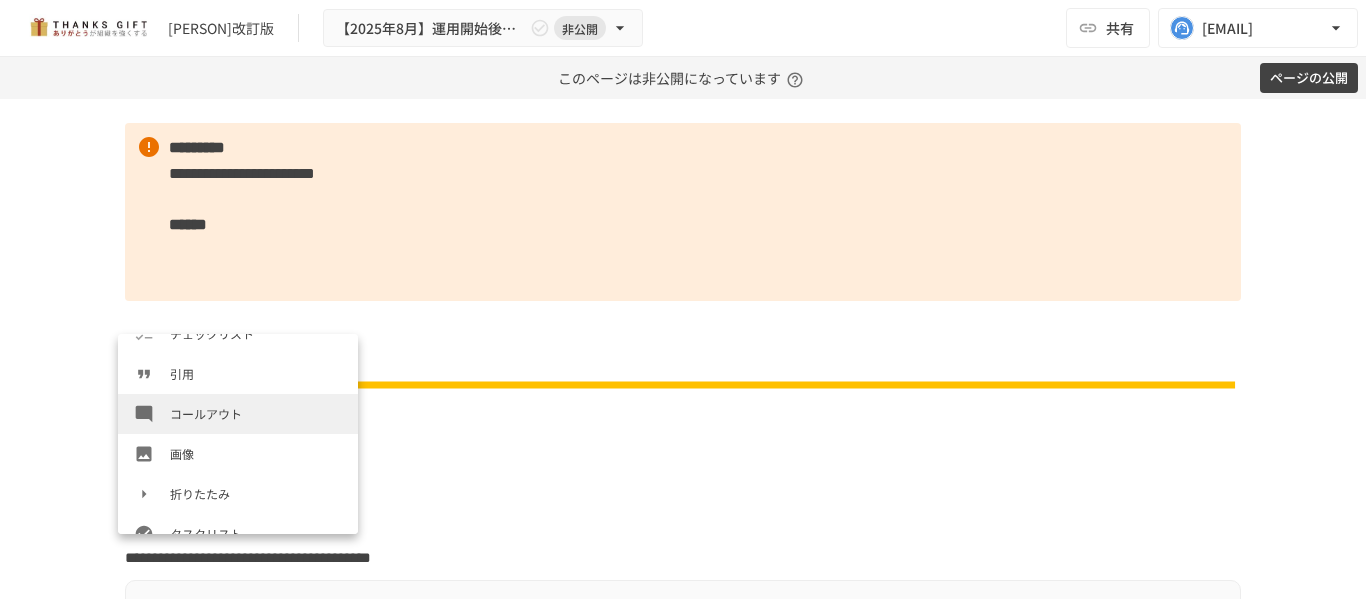 click on "コールアウト" at bounding box center [256, 413] 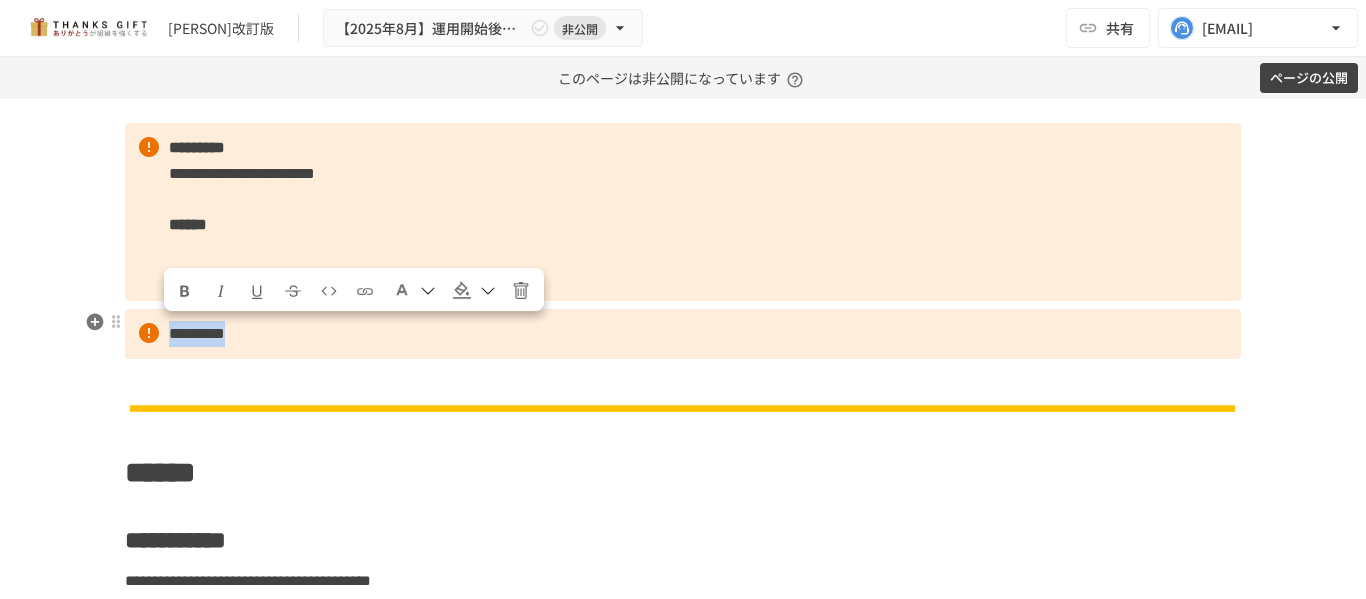 drag, startPoint x: 304, startPoint y: 338, endPoint x: 166, endPoint y: 335, distance: 138.03261 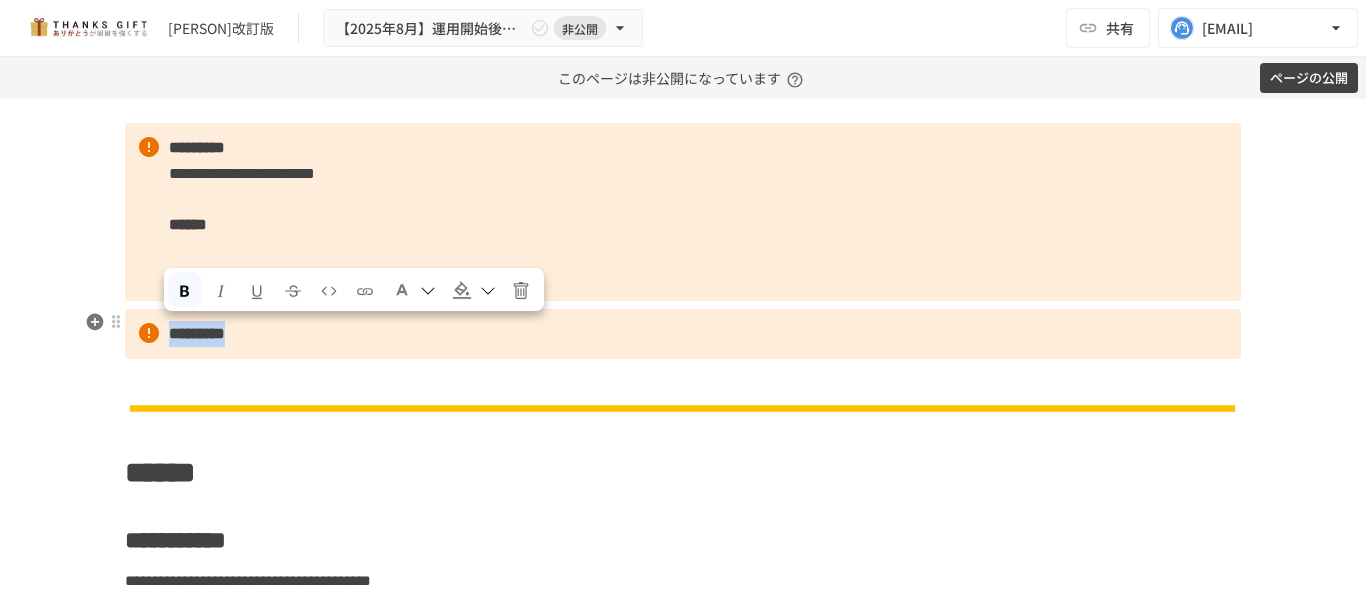 click on "*********" at bounding box center (683, 334) 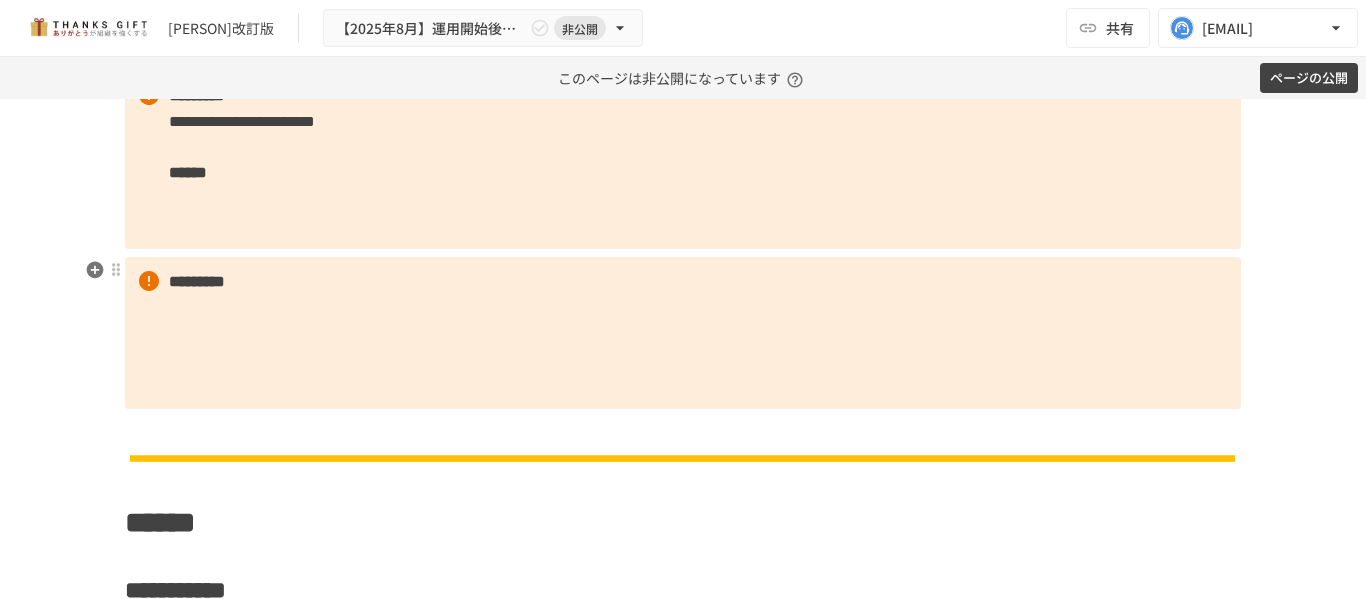 scroll, scrollTop: 7229, scrollLeft: 0, axis: vertical 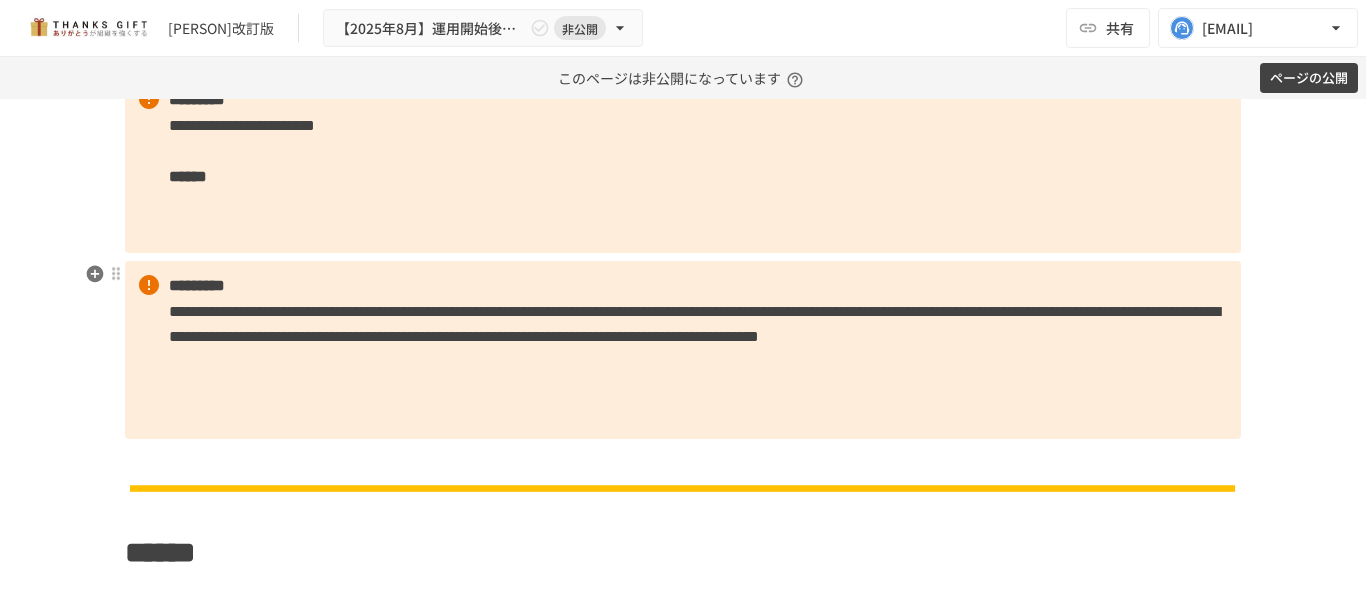click on "**********" at bounding box center (694, 324) 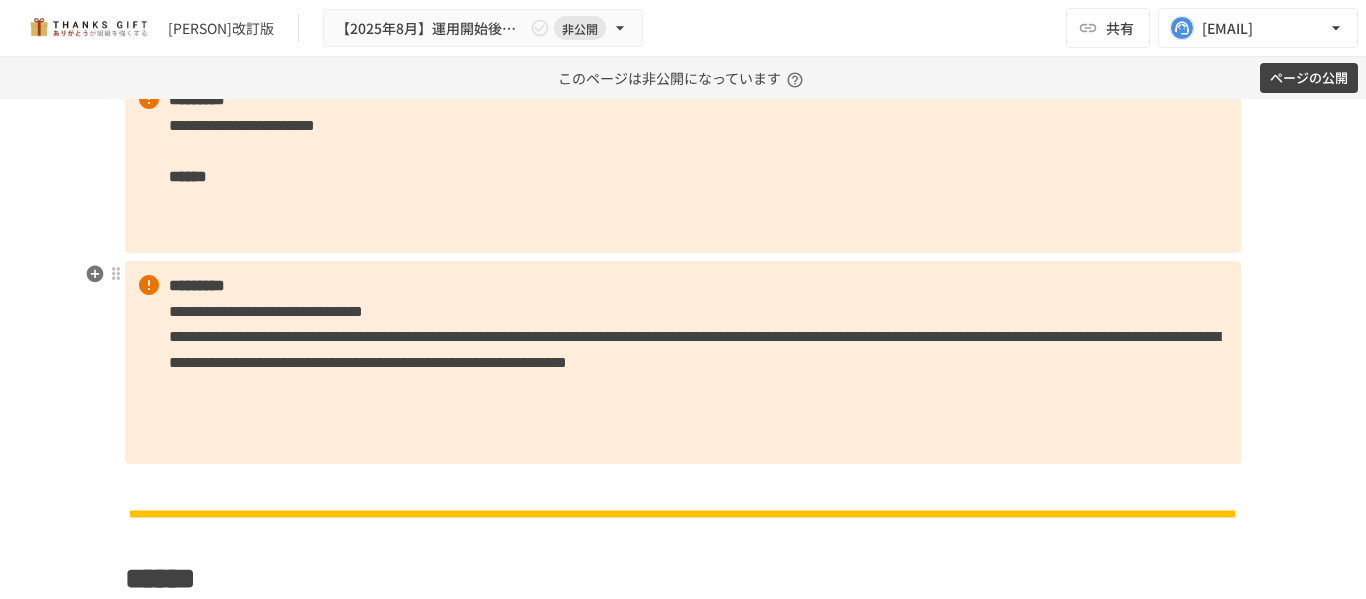 click on "**********" at bounding box center [694, 349] 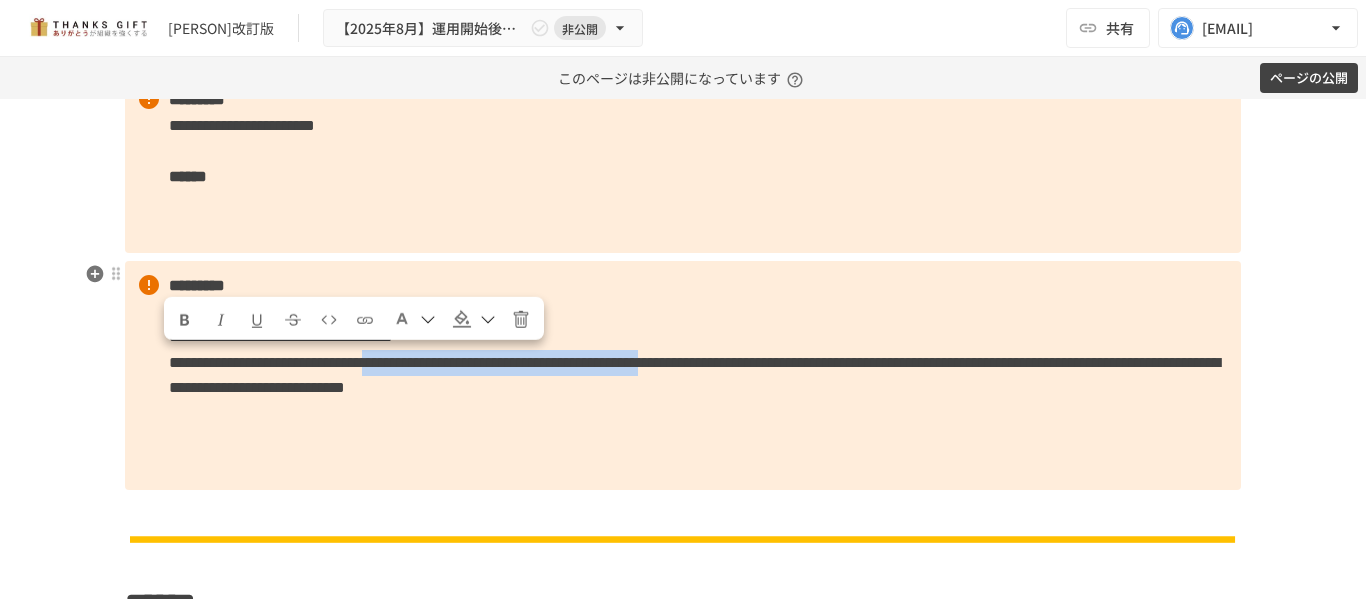 drag, startPoint x: 638, startPoint y: 366, endPoint x: 191, endPoint y: 394, distance: 447.8761 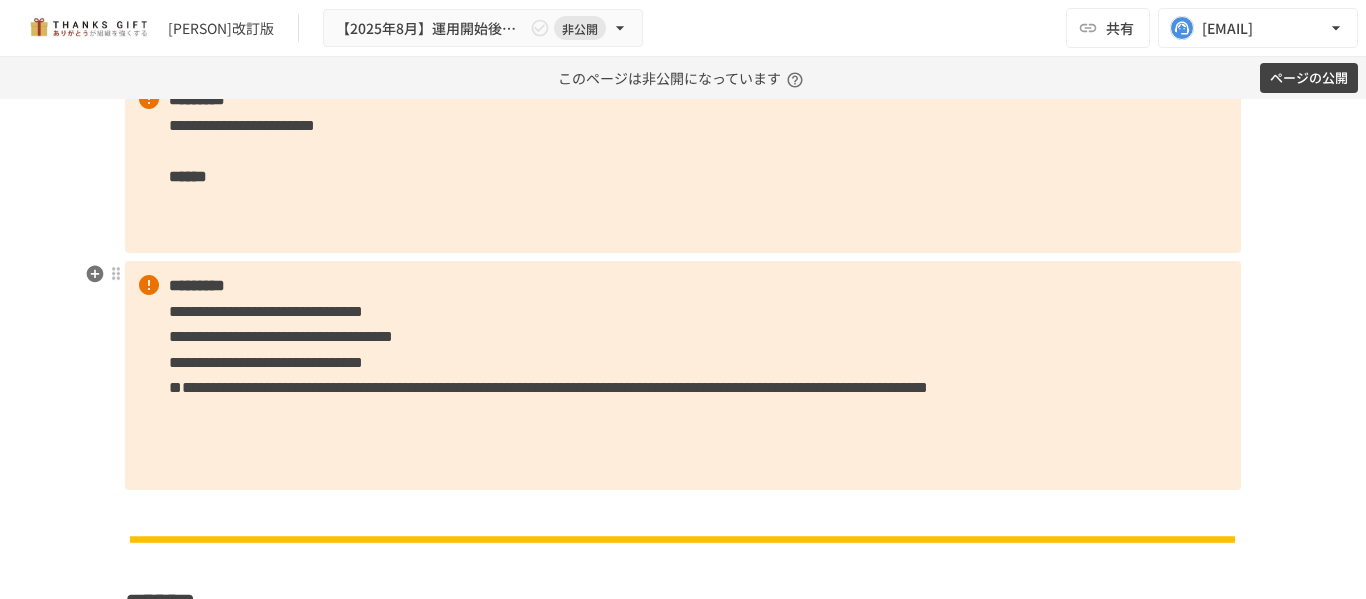 click on "**********" at bounding box center (548, 387) 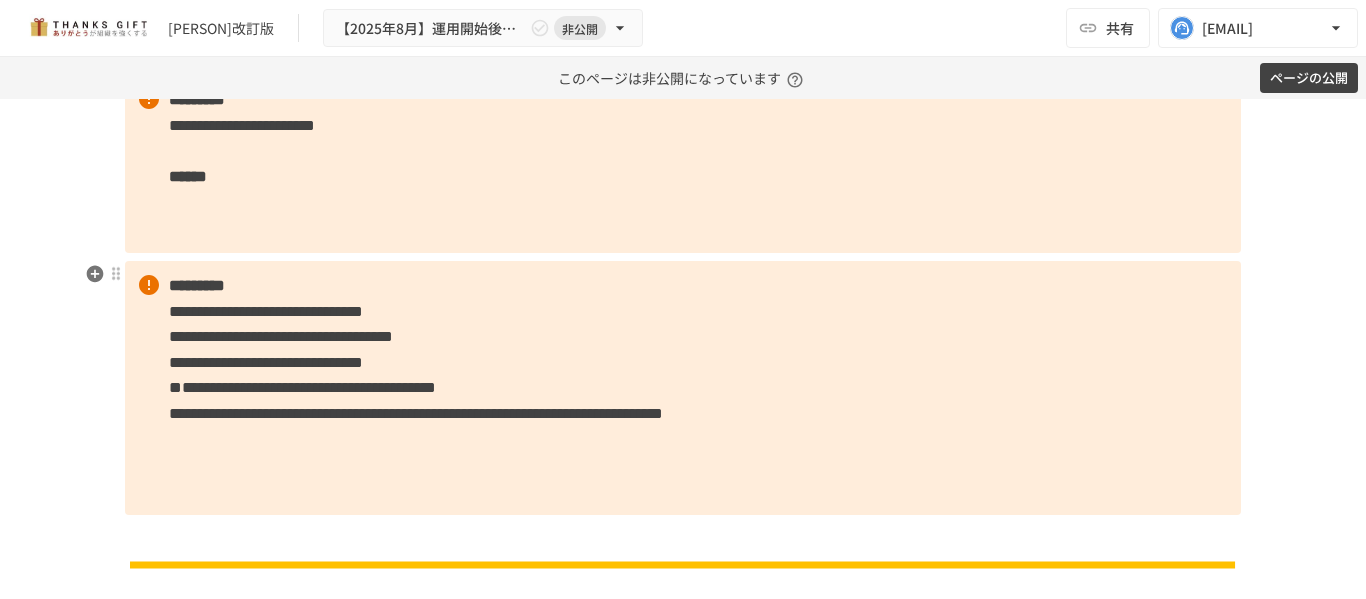 click on "**********" at bounding box center [416, 413] 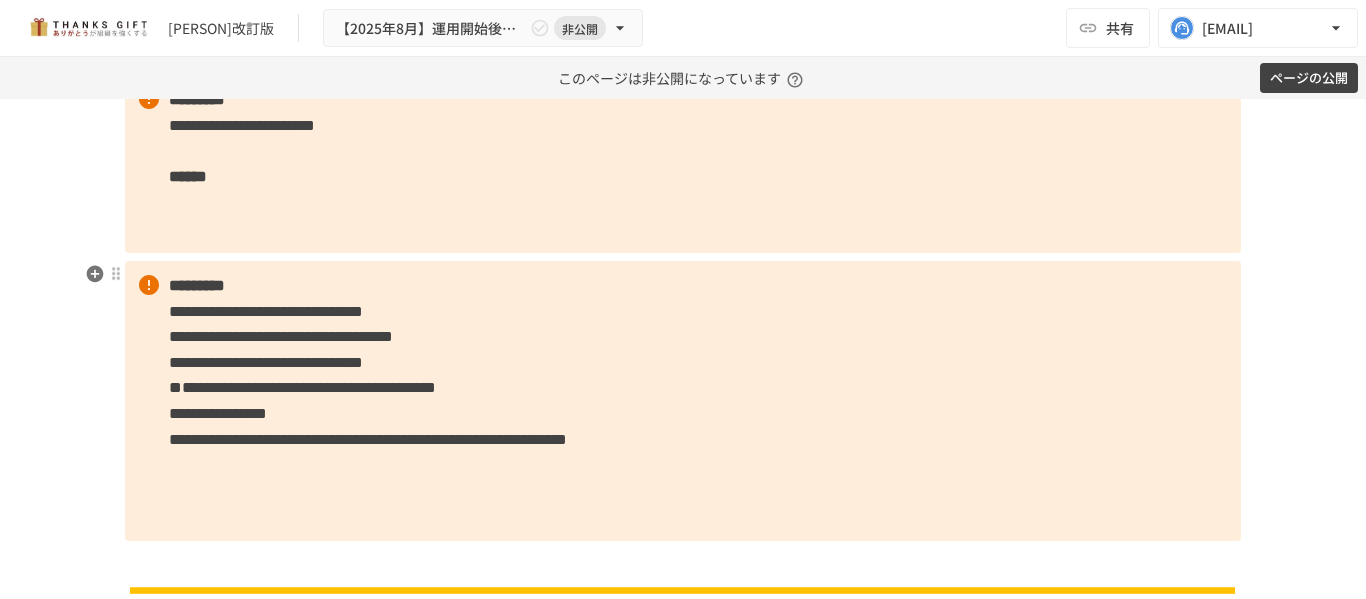click on "**********" at bounding box center [368, 439] 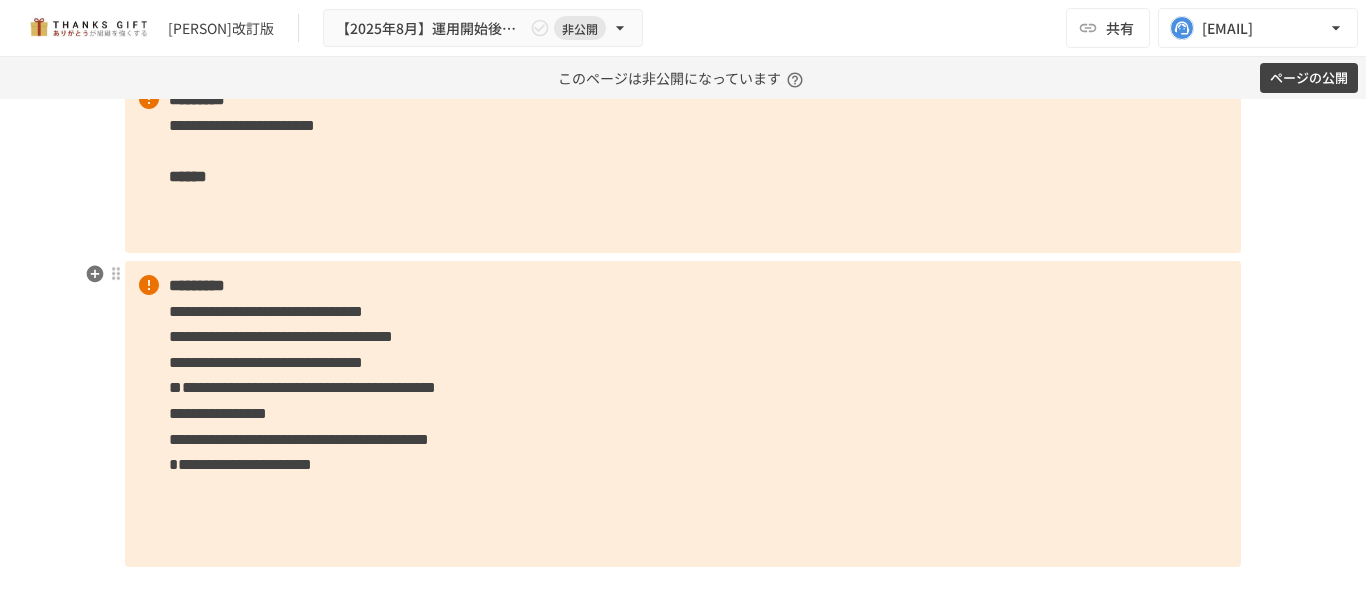 click on "**********" at bounding box center (683, 414) 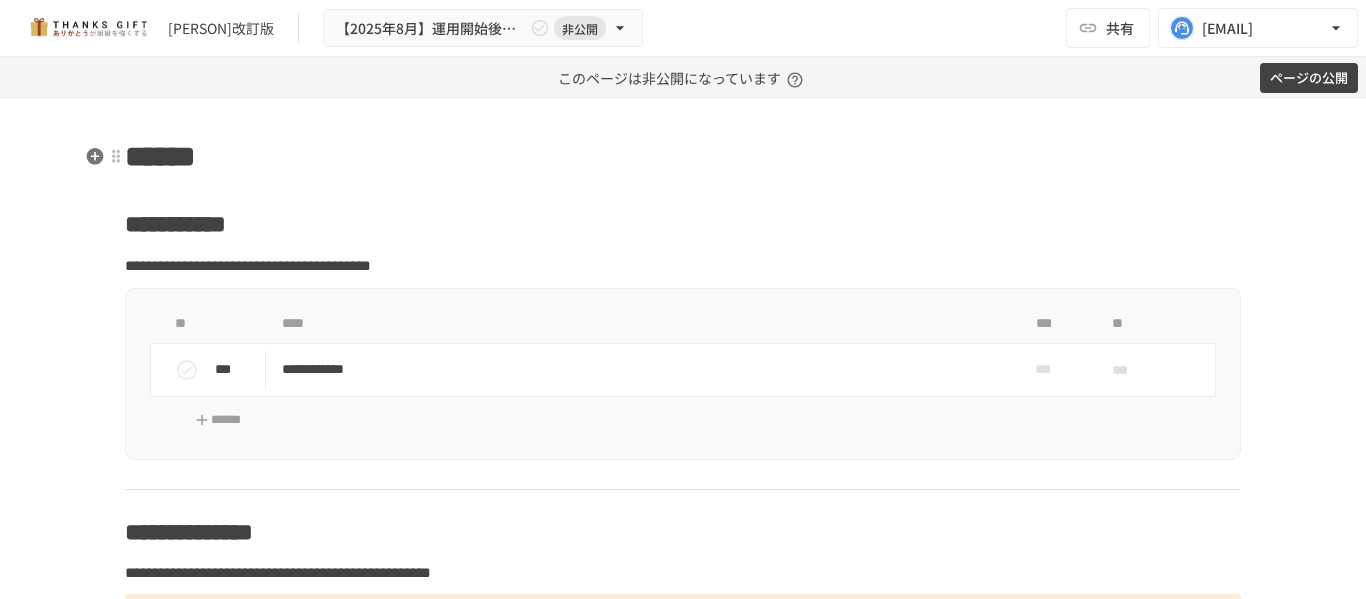 scroll, scrollTop: 7629, scrollLeft: 0, axis: vertical 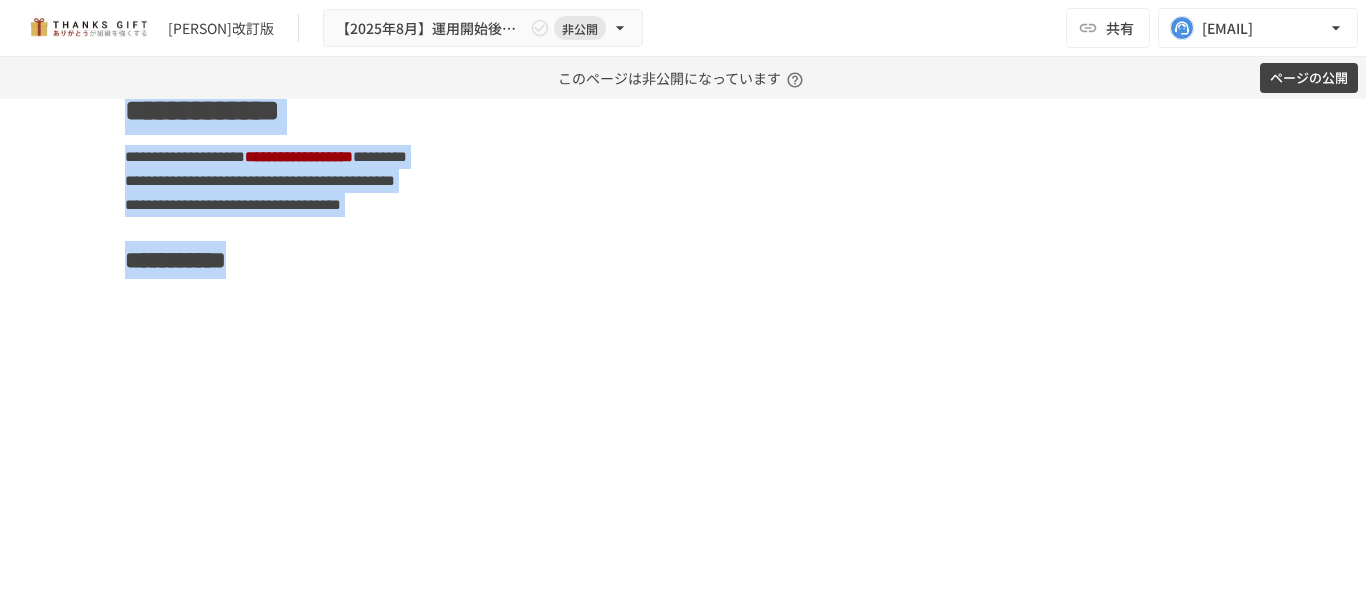 drag, startPoint x: 119, startPoint y: 200, endPoint x: 564, endPoint y: 646, distance: 630.03253 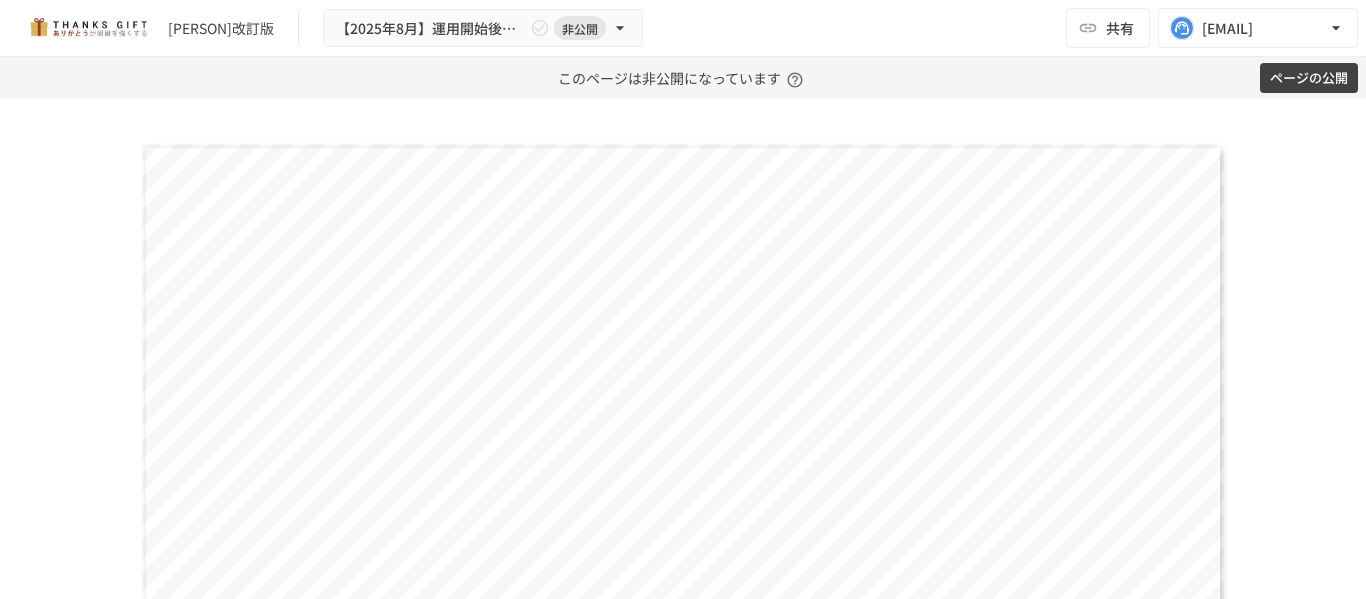 scroll, scrollTop: 7757, scrollLeft: 0, axis: vertical 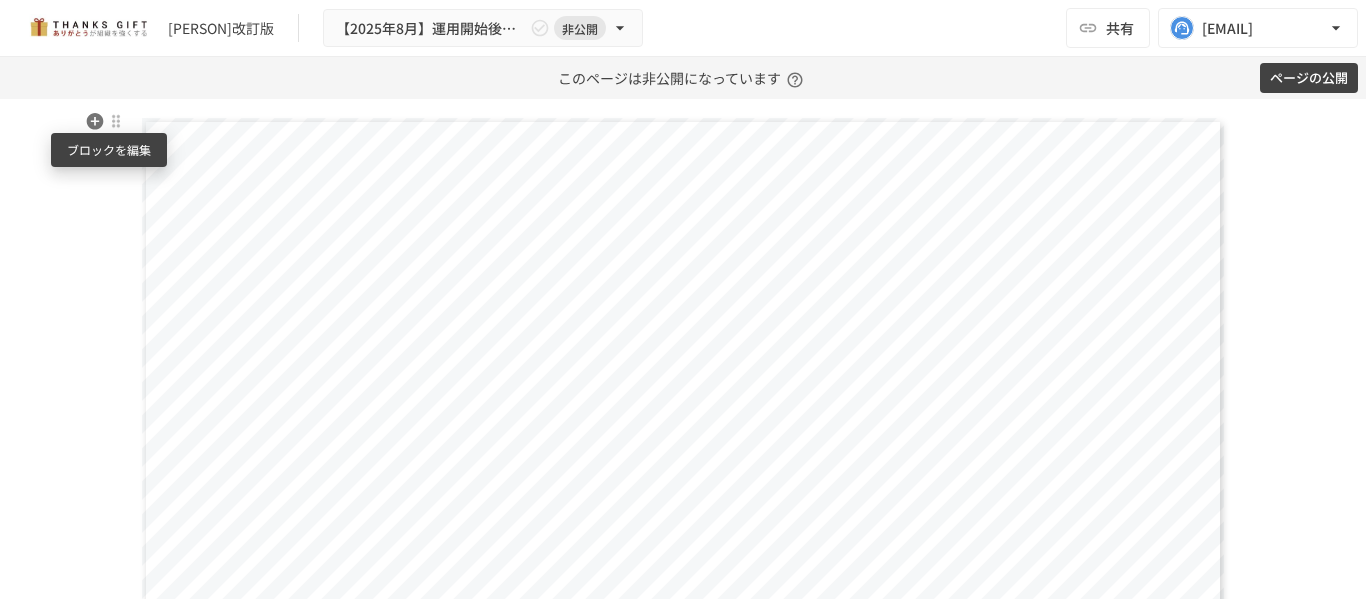 click at bounding box center (116, 121) 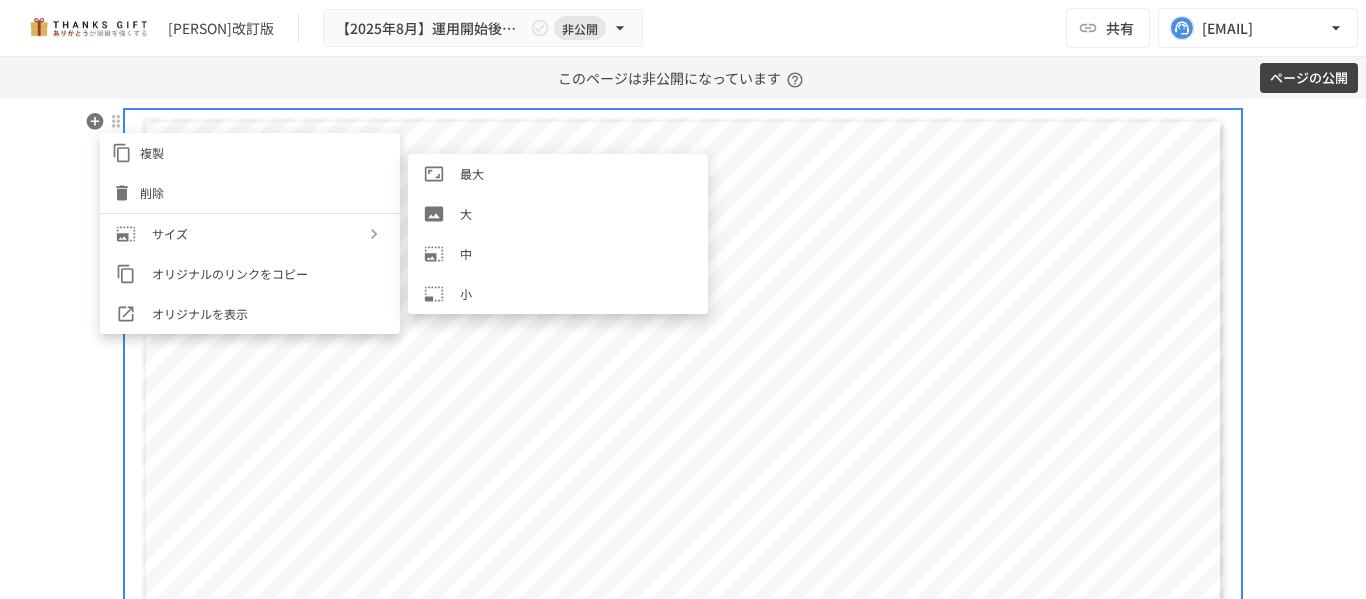 click on "削除" at bounding box center [264, 192] 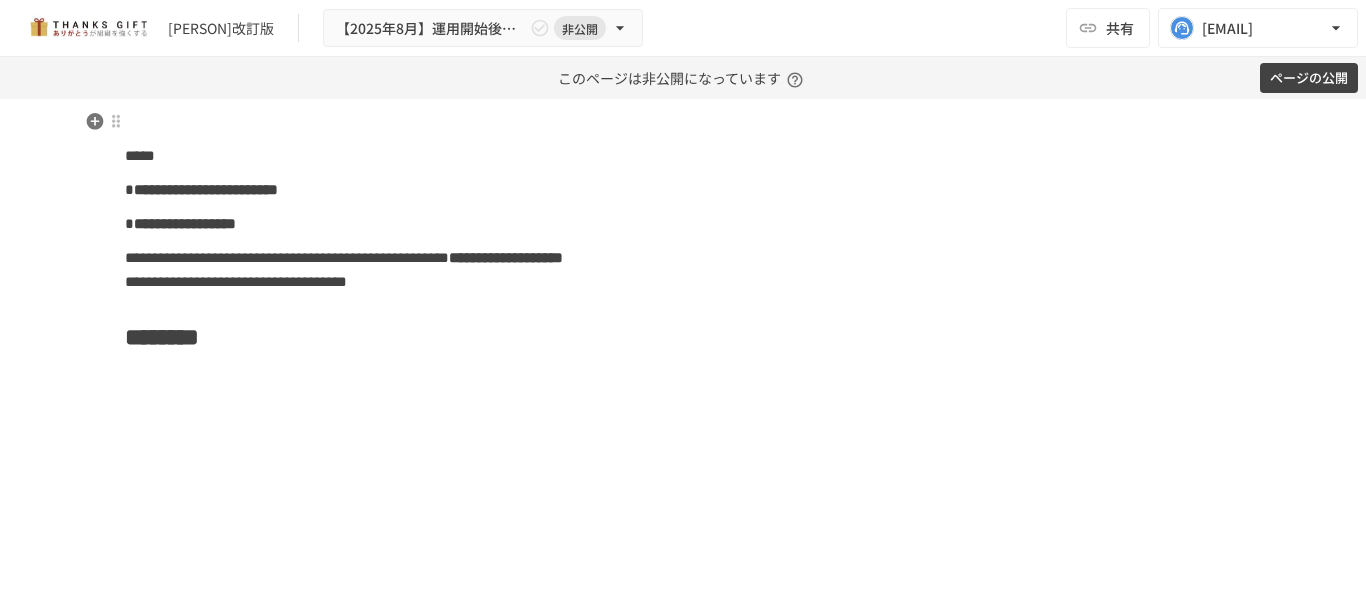 scroll, scrollTop: 7757, scrollLeft: 0, axis: vertical 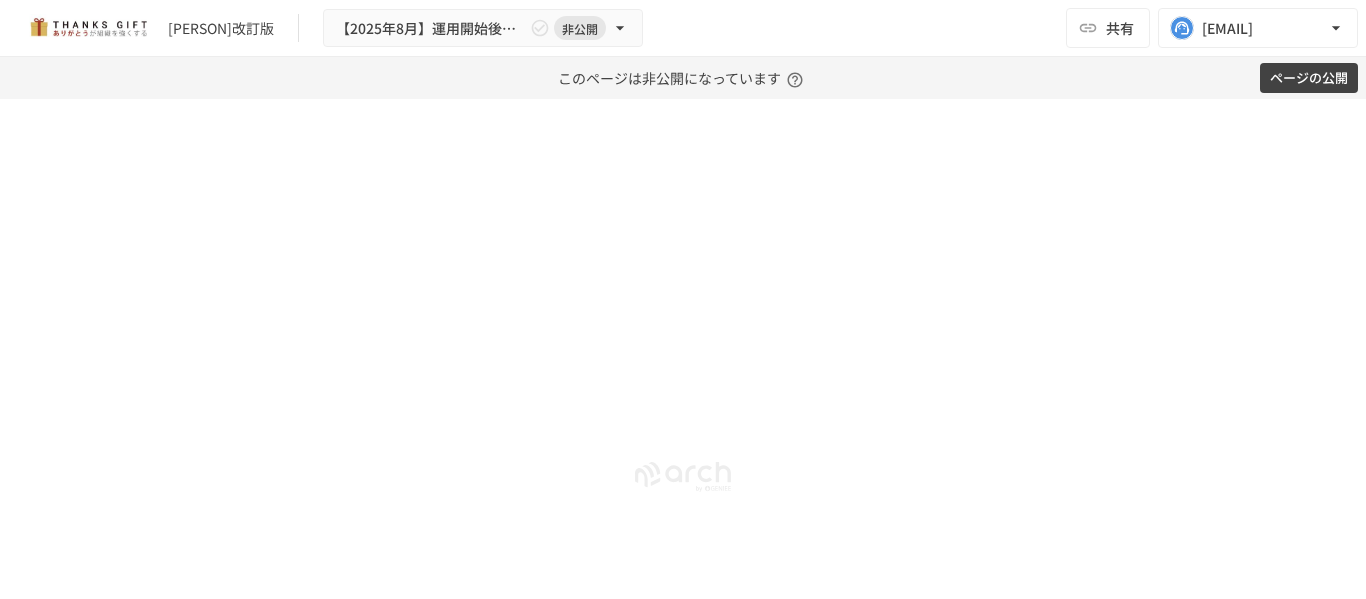 drag, startPoint x: 129, startPoint y: 132, endPoint x: 440, endPoint y: 646, distance: 600.7637 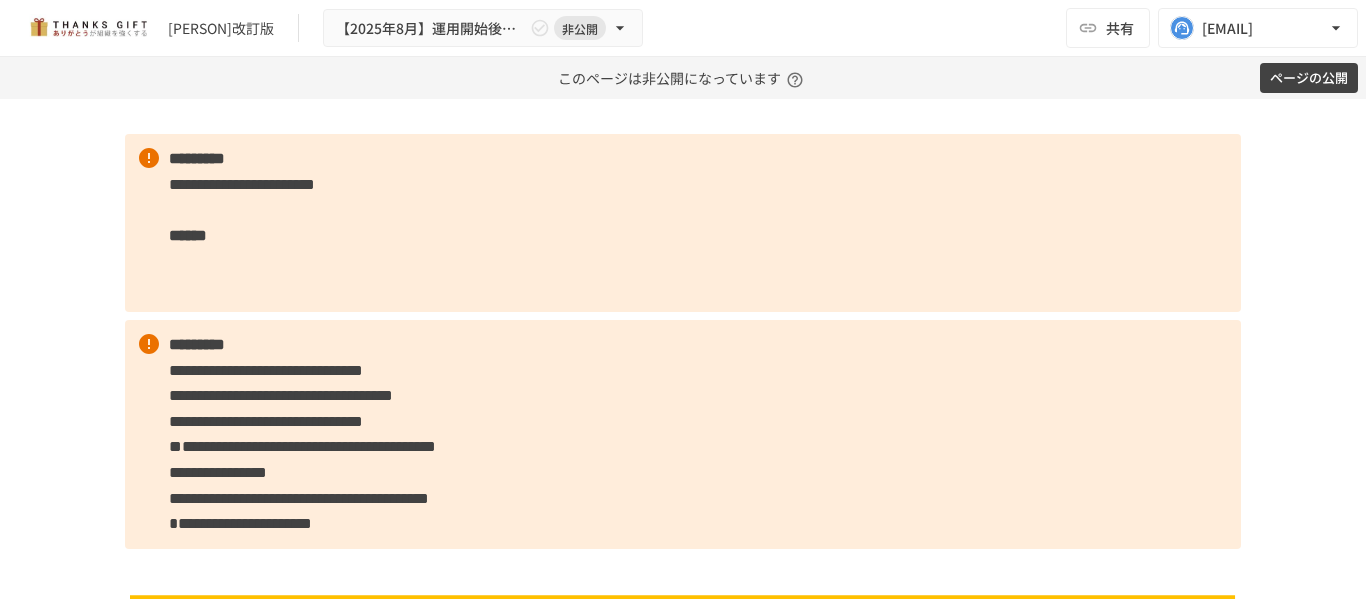 scroll, scrollTop: 7169, scrollLeft: 0, axis: vertical 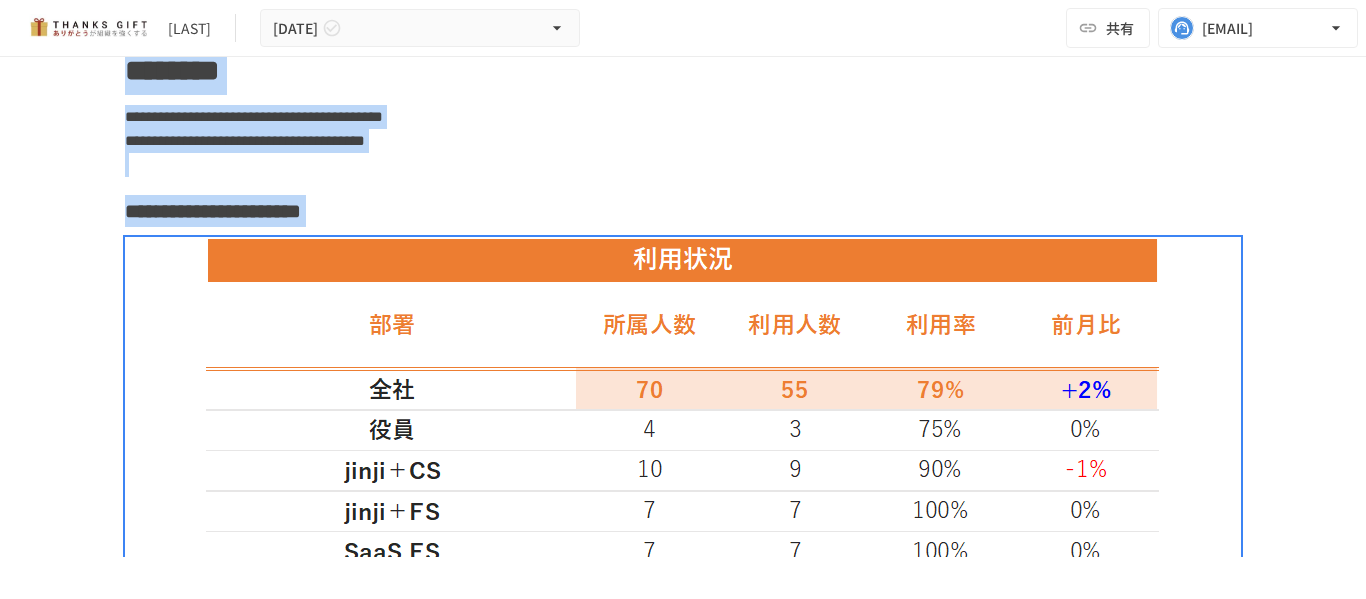 drag, startPoint x: 157, startPoint y: 216, endPoint x: 1179, endPoint y: 443, distance: 1046.9064 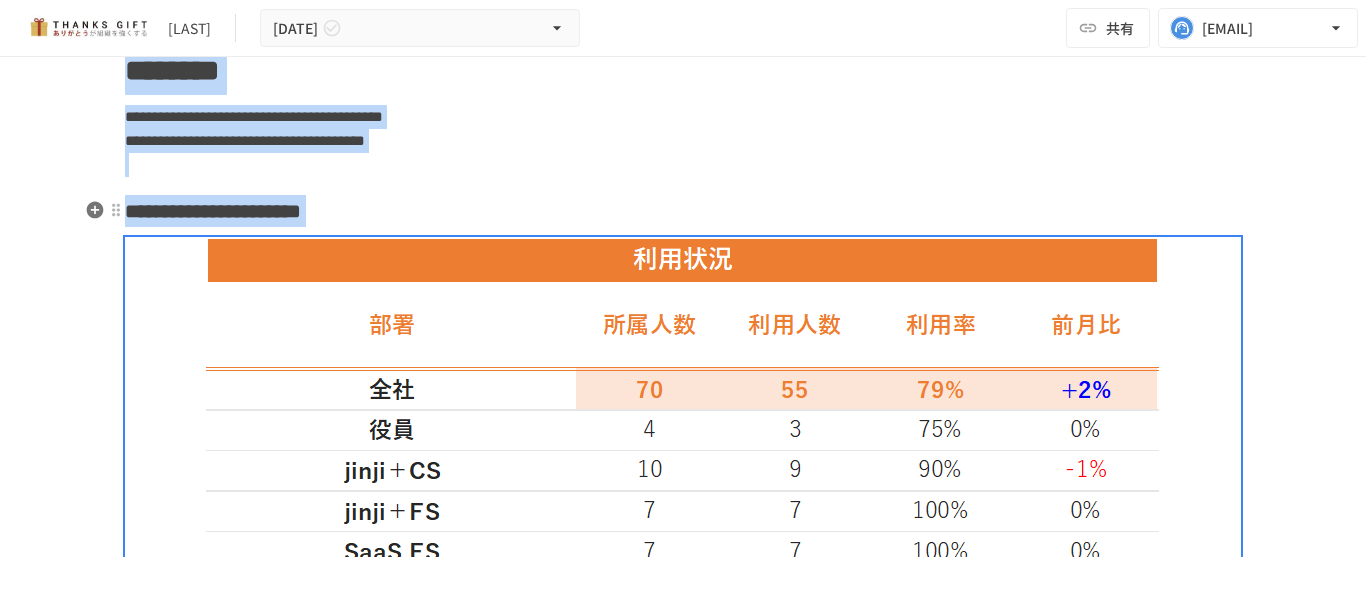 click on "**********" at bounding box center [683, 1781] 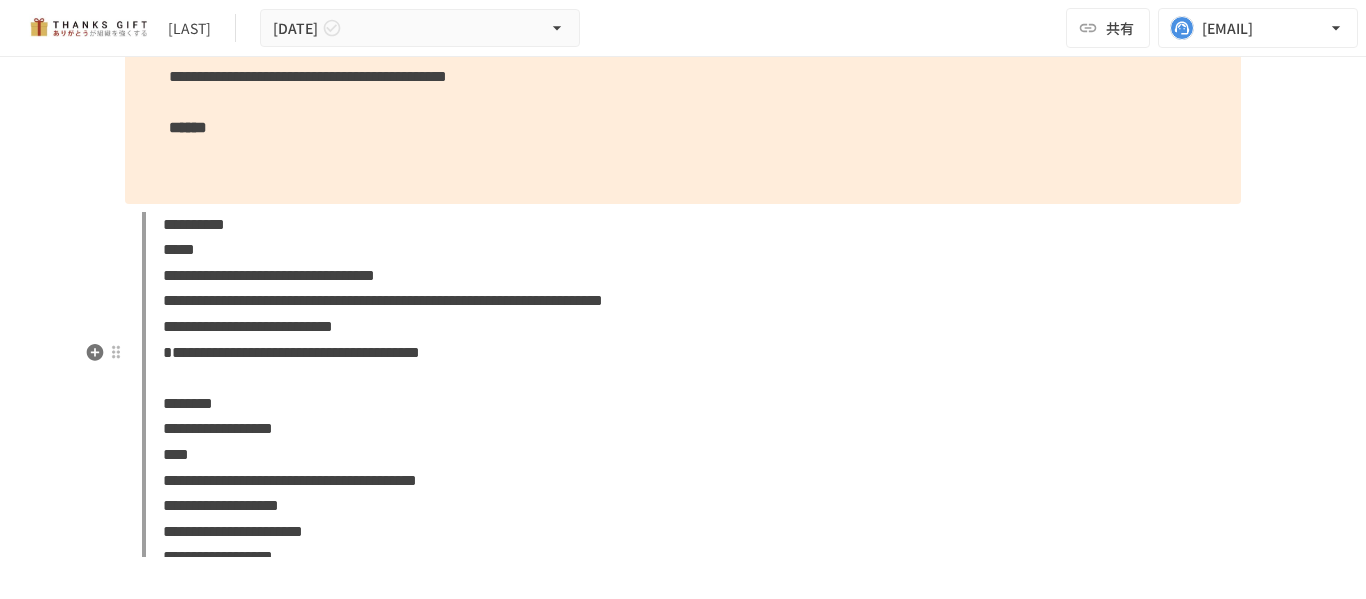 scroll, scrollTop: 5590, scrollLeft: 0, axis: vertical 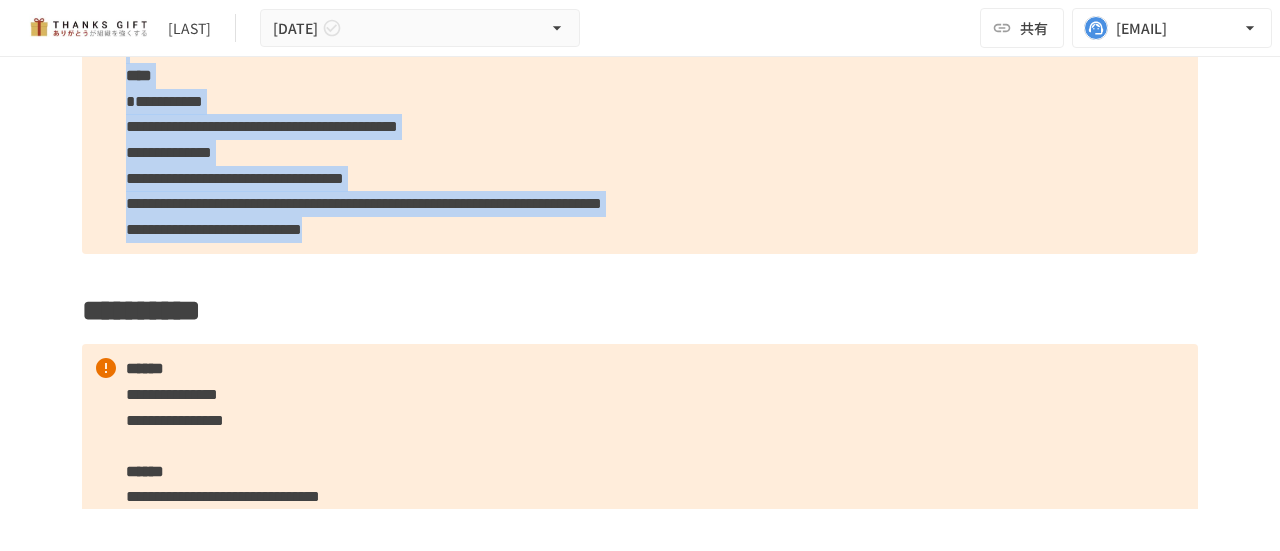 drag, startPoint x: 116, startPoint y: 319, endPoint x: 1244, endPoint y: 231, distance: 1131.4274 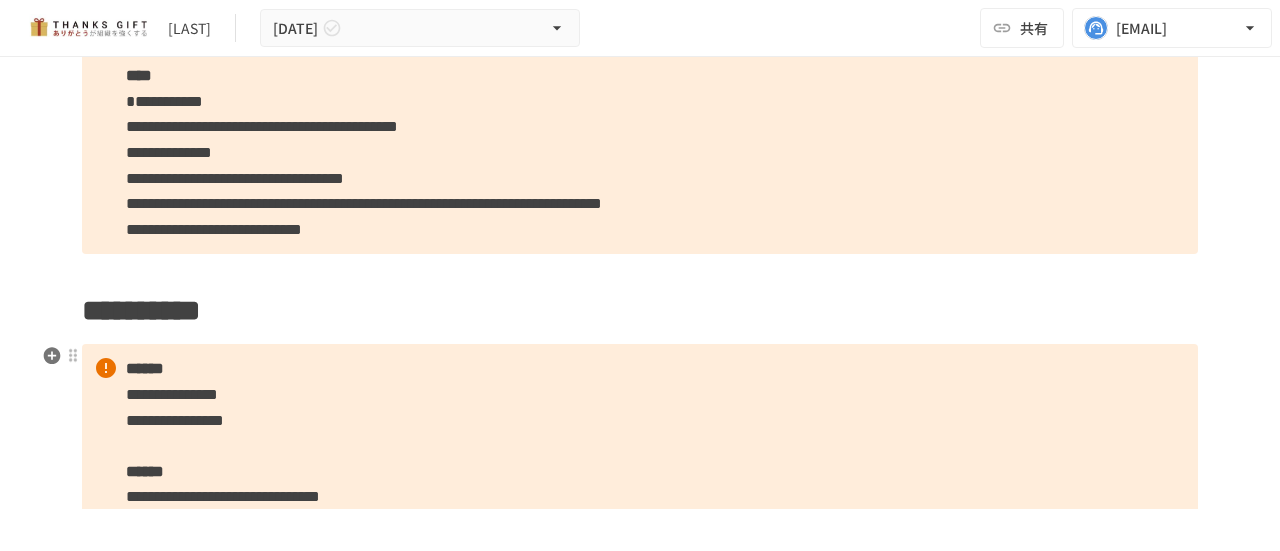 click on "**********" at bounding box center [640, 471] 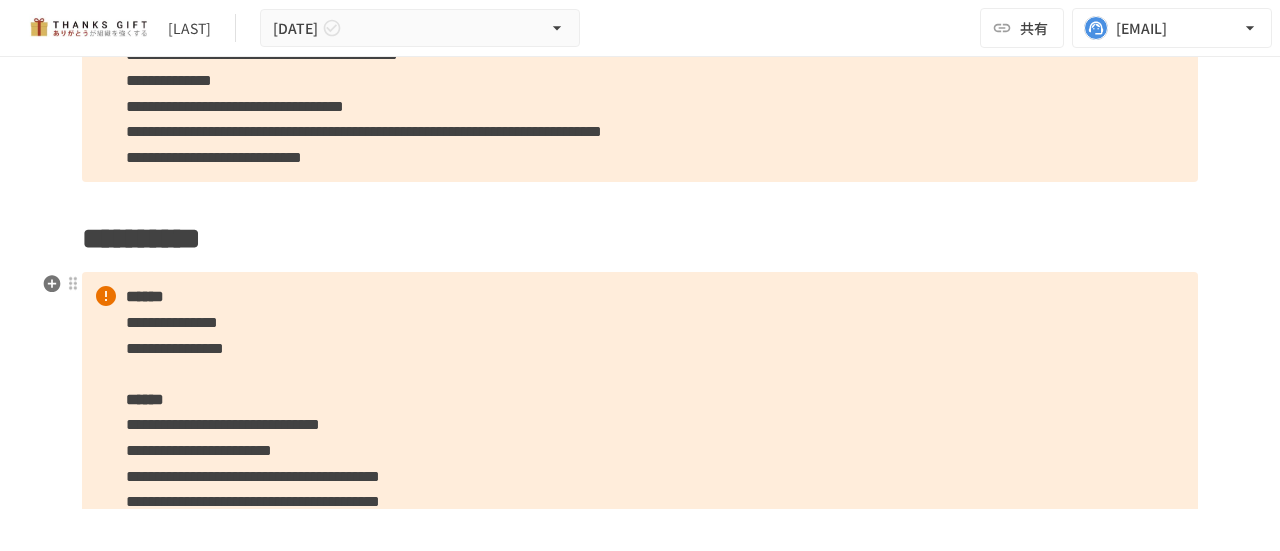 scroll, scrollTop: 1928, scrollLeft: 0, axis: vertical 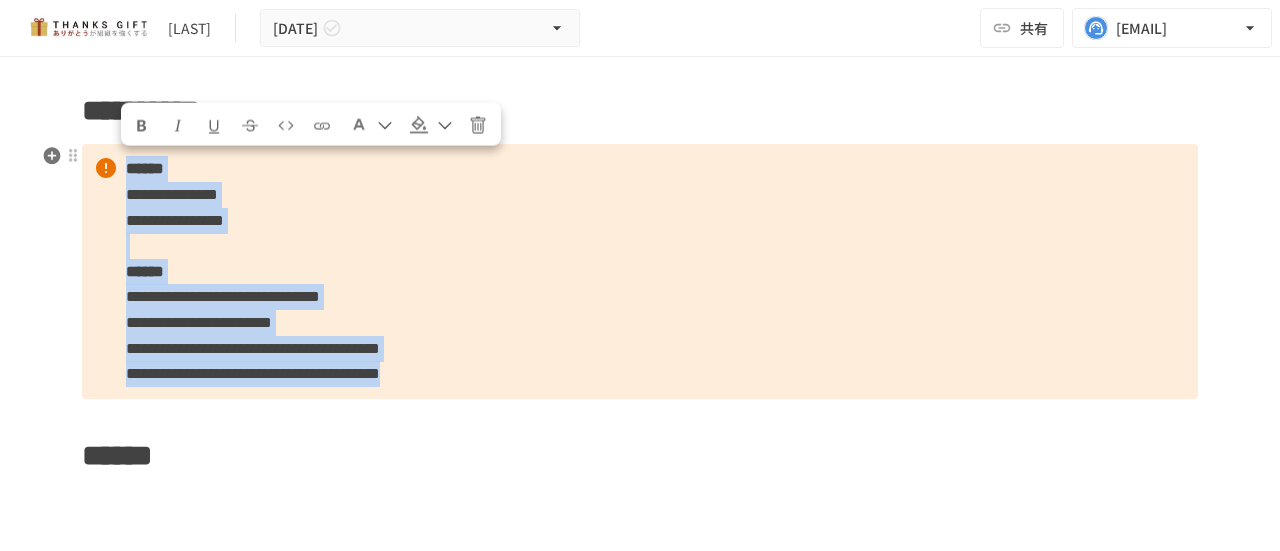 drag, startPoint x: 116, startPoint y: 163, endPoint x: 888, endPoint y: 363, distance: 797.486 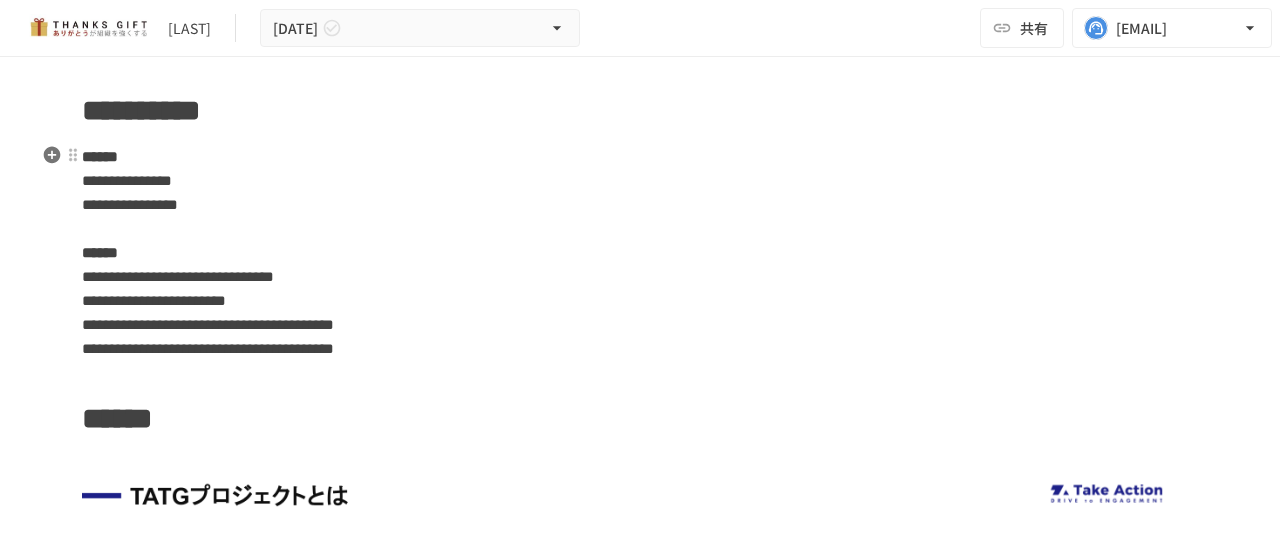click on "**********" at bounding box center [154, 300] 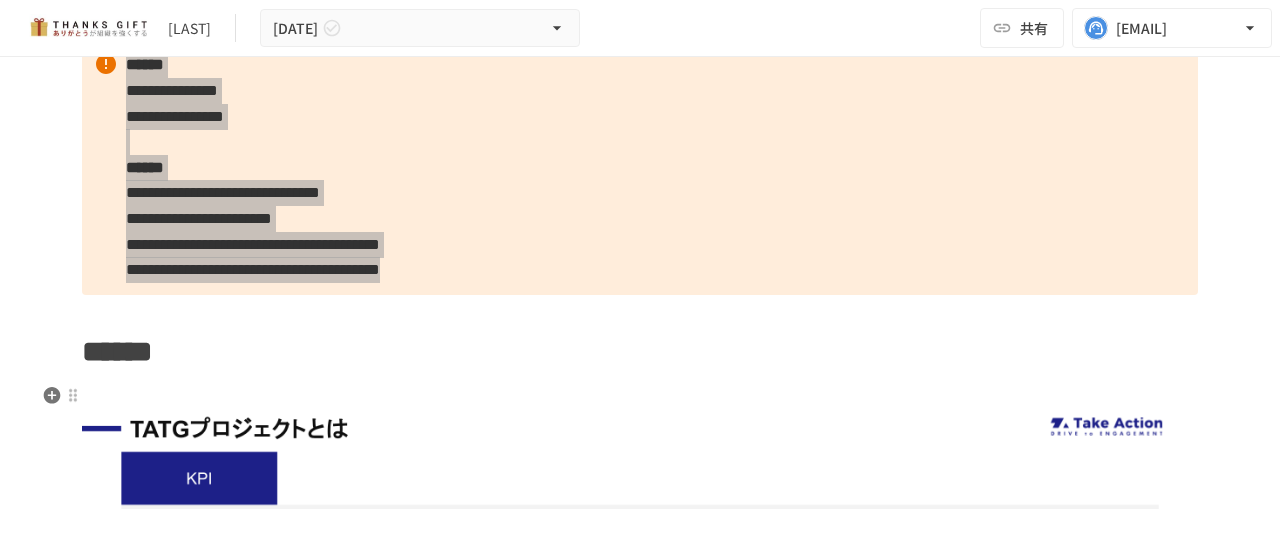 scroll, scrollTop: 2128, scrollLeft: 0, axis: vertical 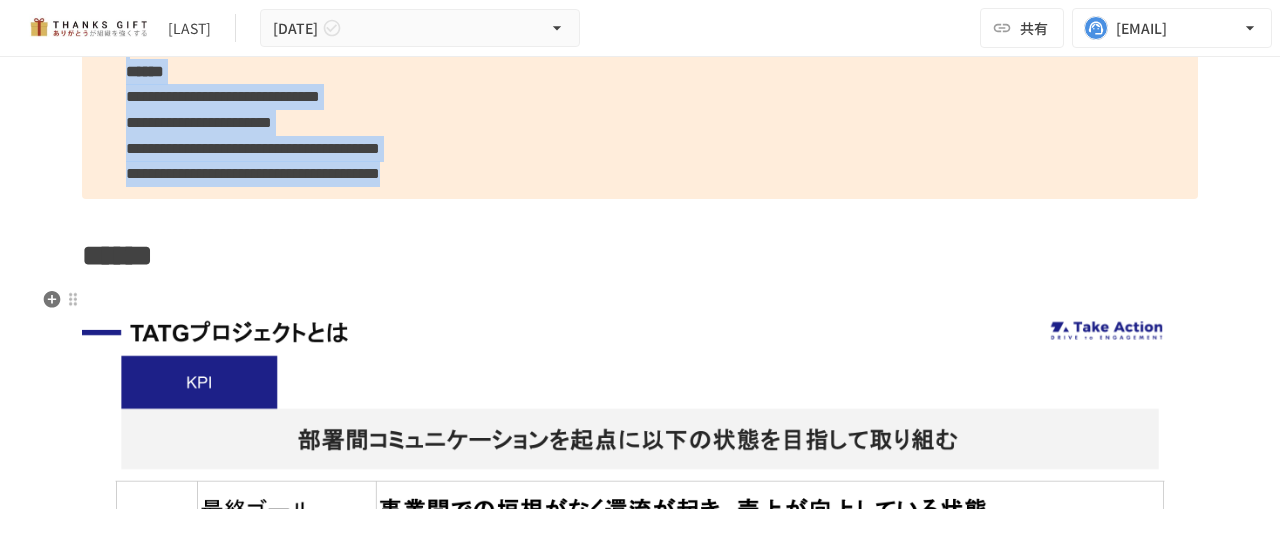 click at bounding box center (640, 604) 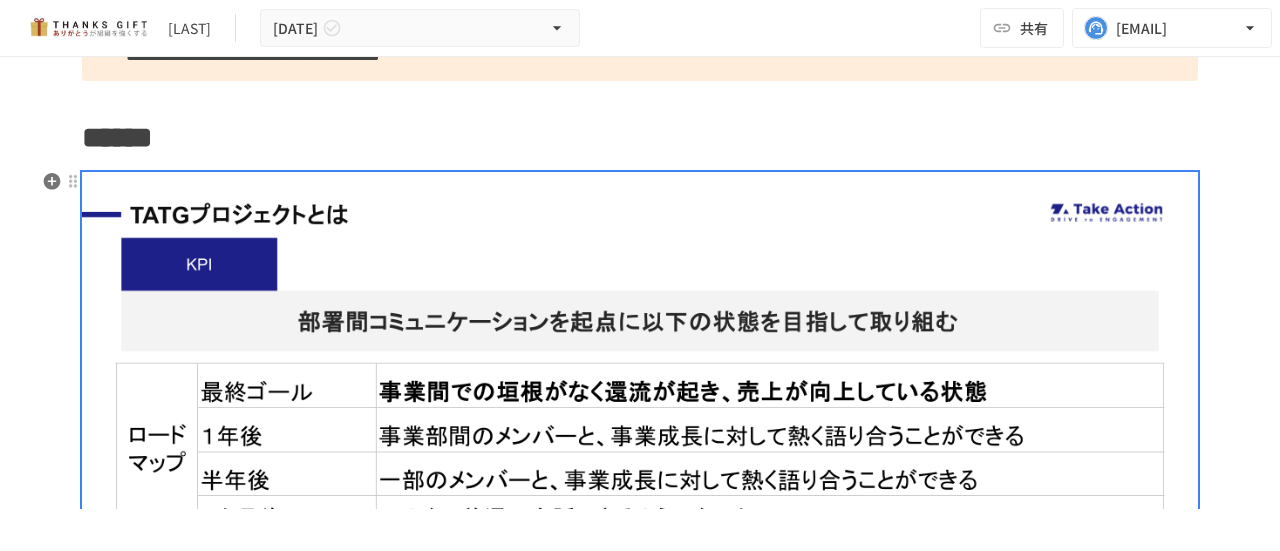 scroll, scrollTop: 2428, scrollLeft: 0, axis: vertical 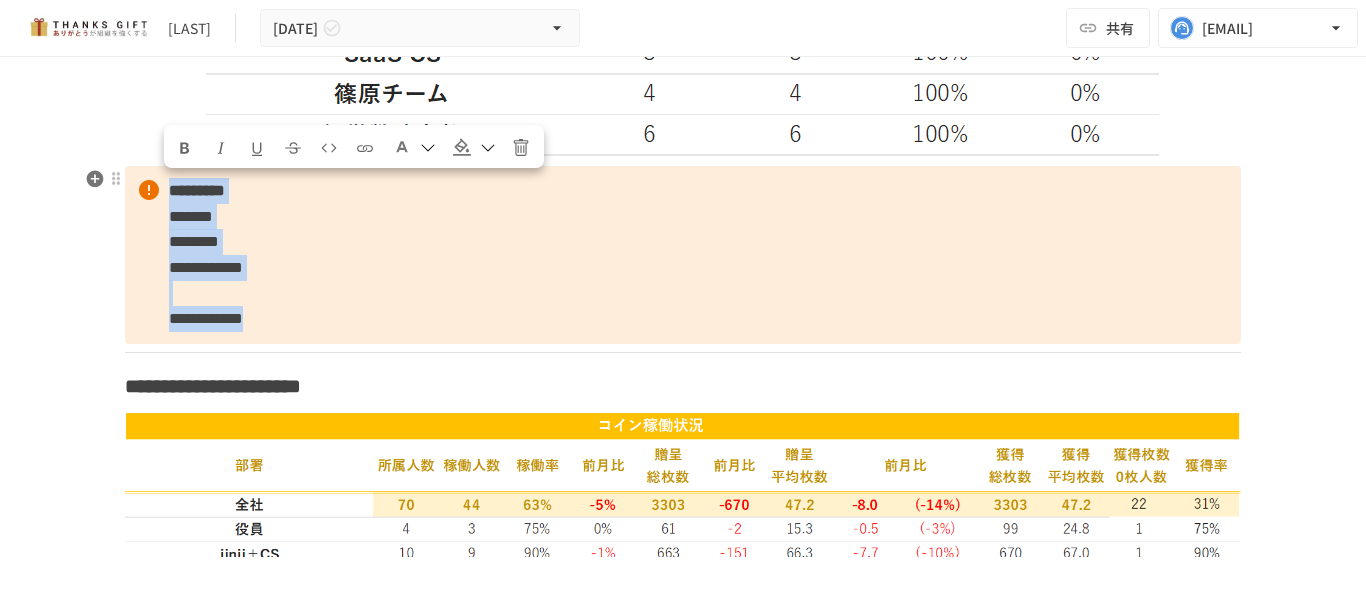 drag, startPoint x: 155, startPoint y: 198, endPoint x: 393, endPoint y: 312, distance: 263.89392 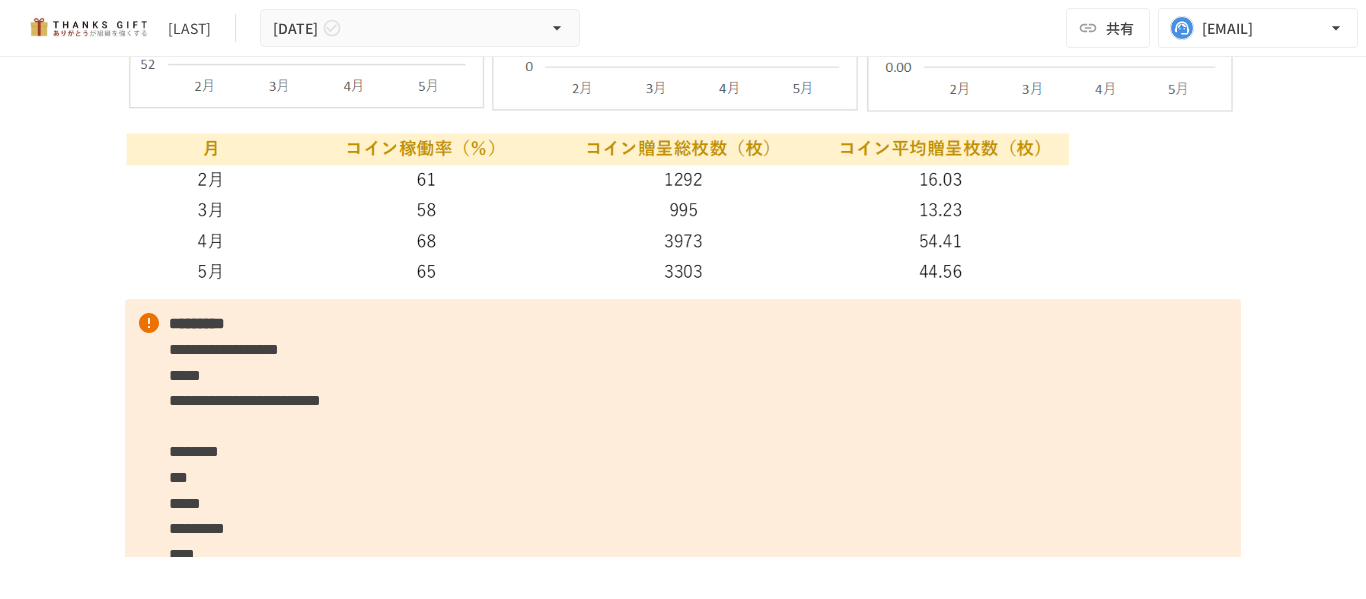 scroll, scrollTop: 4829, scrollLeft: 0, axis: vertical 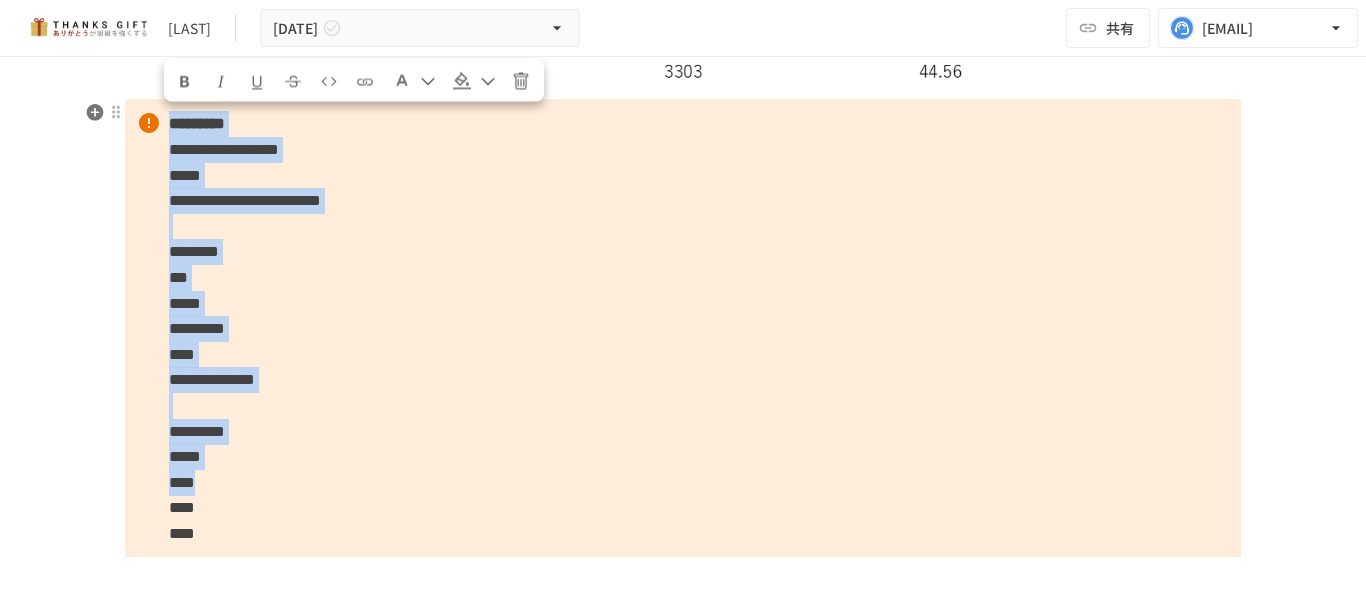 drag, startPoint x: 163, startPoint y: 122, endPoint x: 326, endPoint y: 485, distance: 397.91708 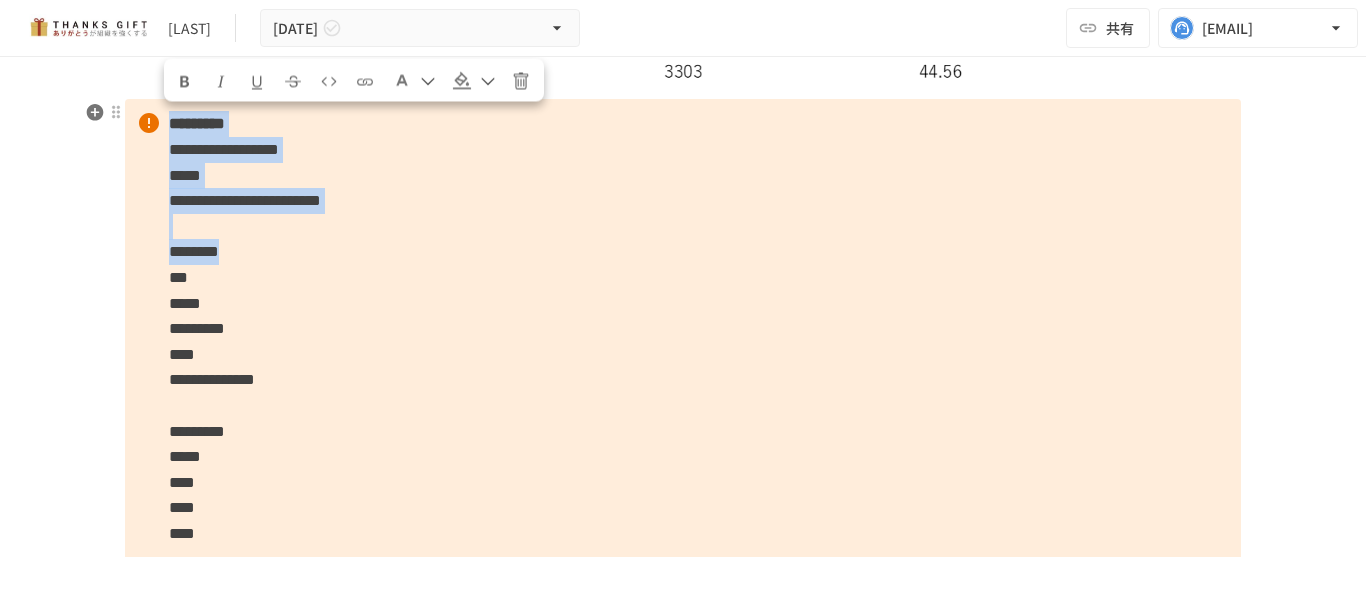 drag, startPoint x: 165, startPoint y: 129, endPoint x: 358, endPoint y: 247, distance: 226.2145 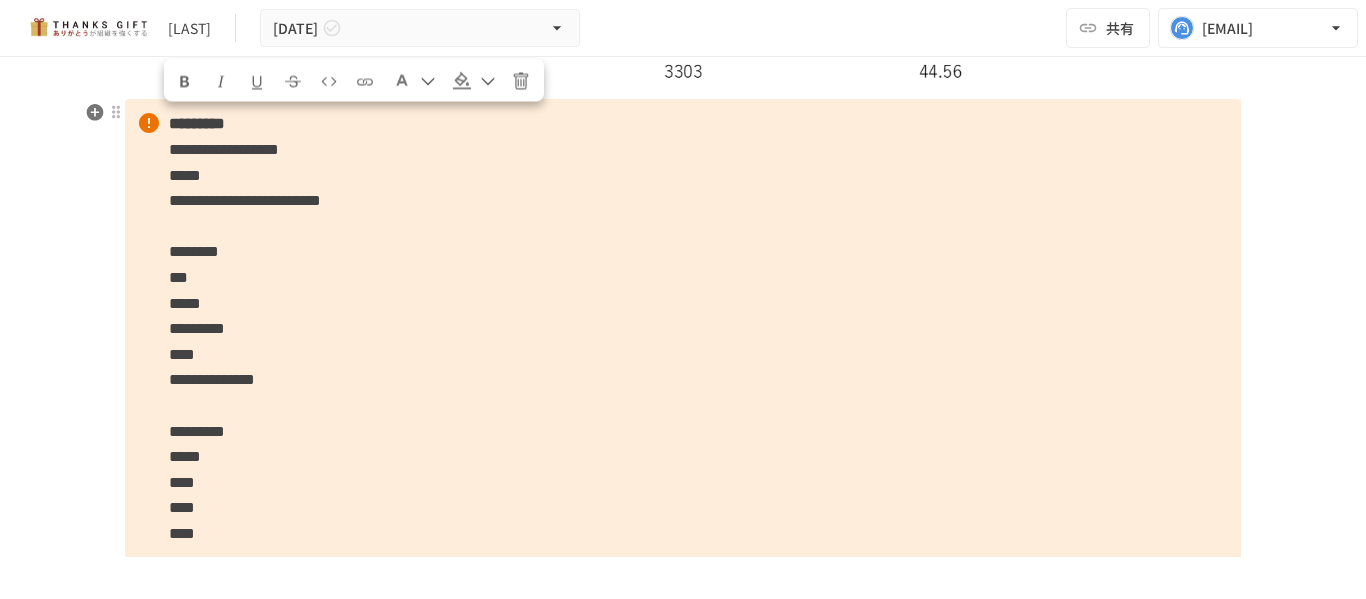 click on "**********" at bounding box center [683, 674] 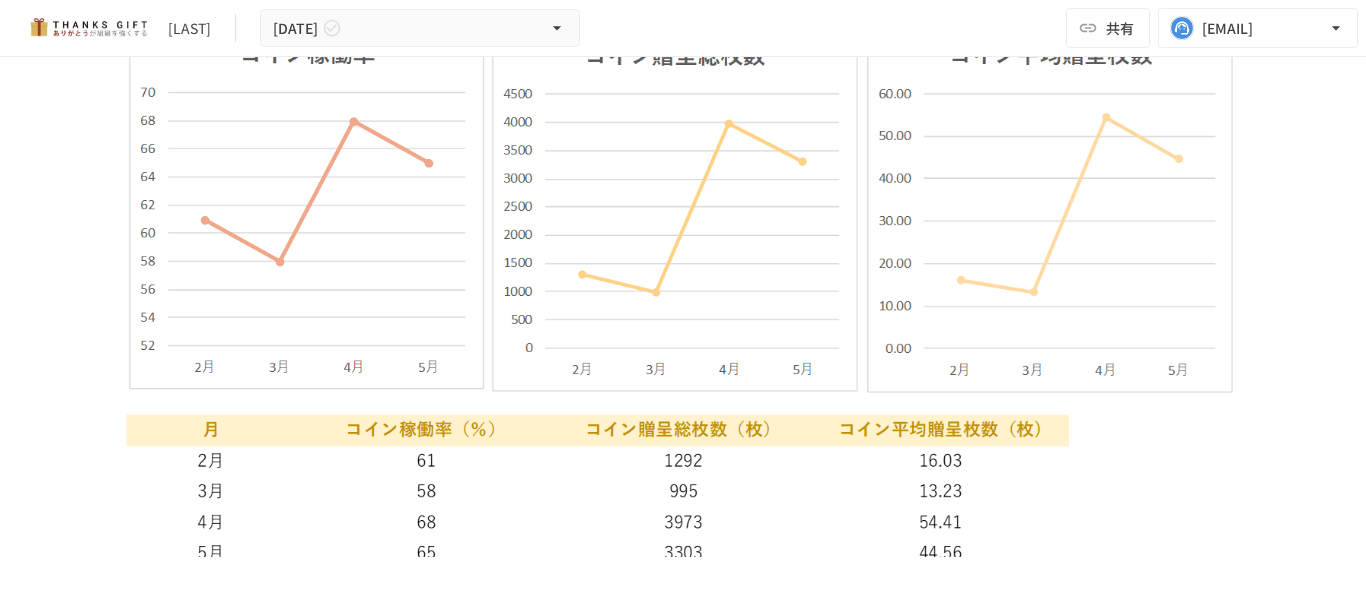 scroll, scrollTop: 4529, scrollLeft: 0, axis: vertical 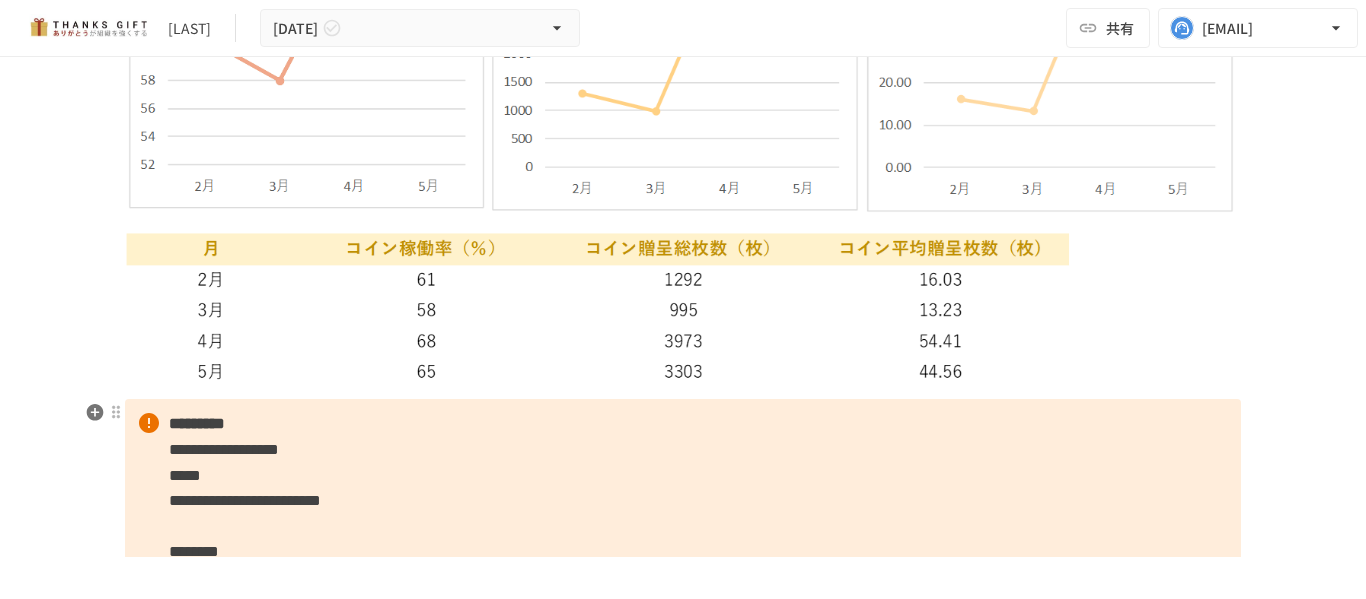 click on "**********" at bounding box center (683, 974) 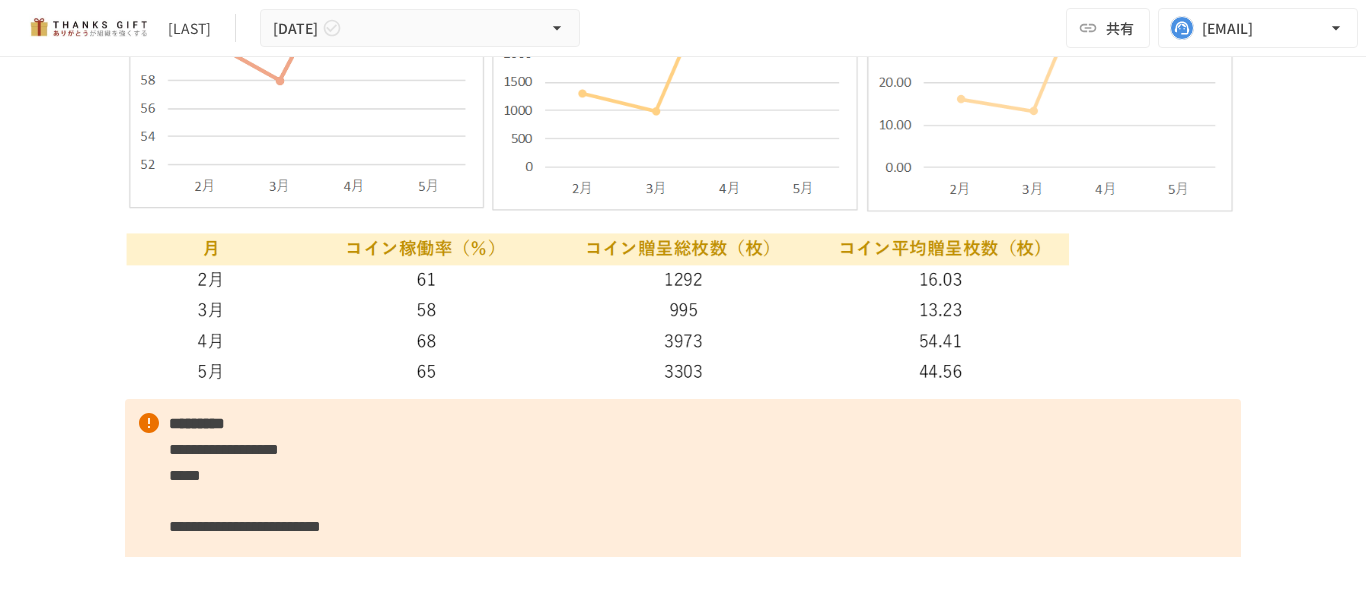 type 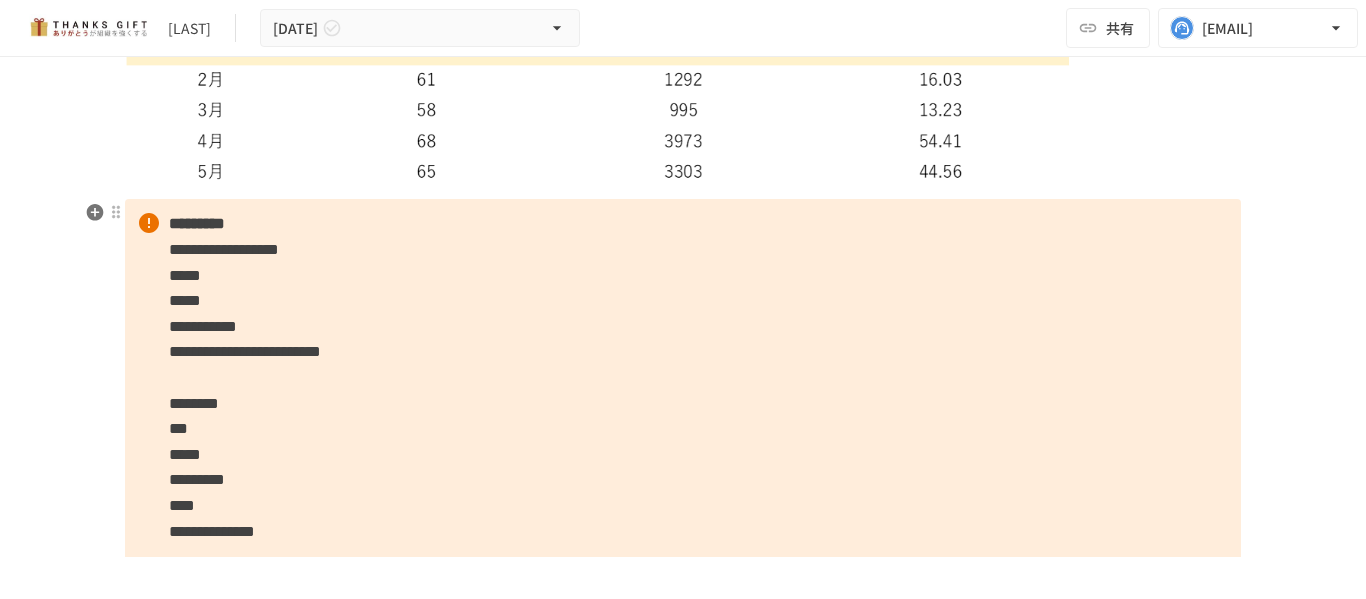scroll, scrollTop: 4829, scrollLeft: 0, axis: vertical 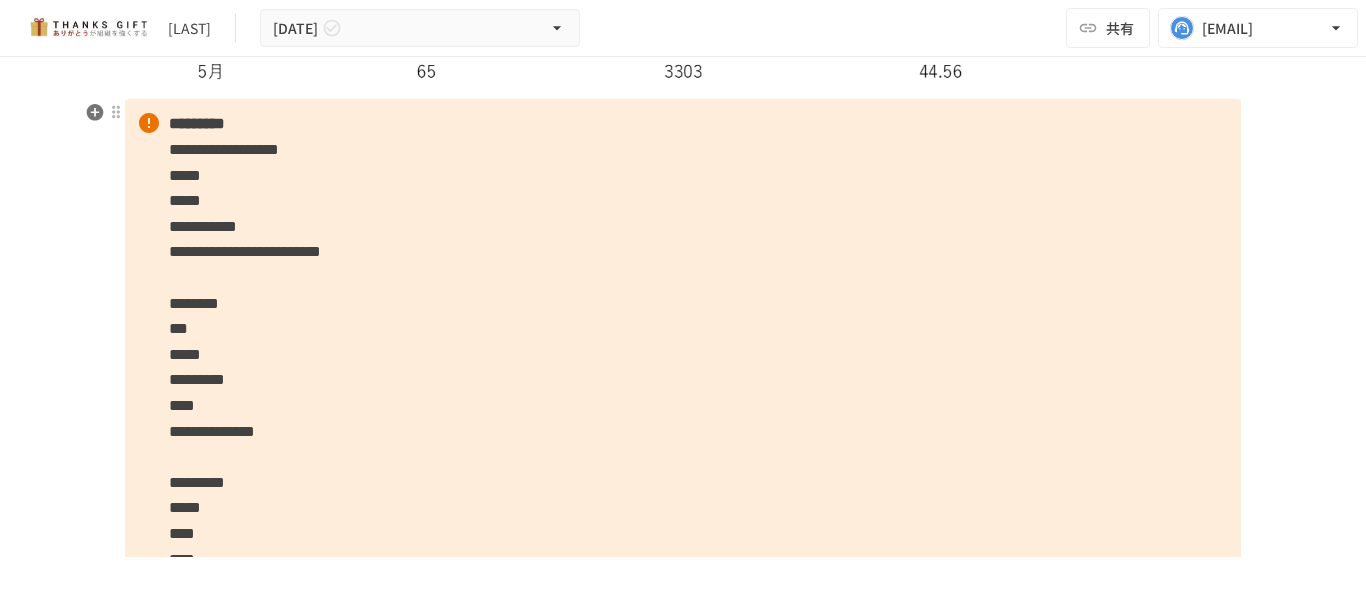 click on "***" at bounding box center [178, 328] 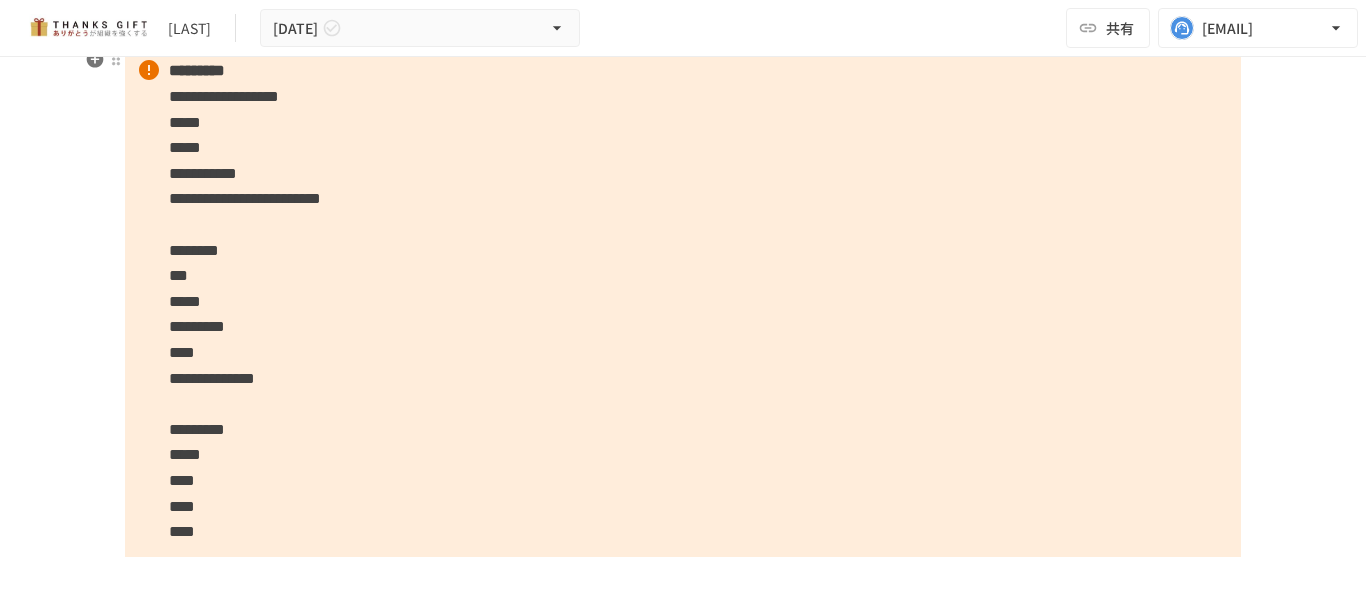 scroll, scrollTop: 4929, scrollLeft: 0, axis: vertical 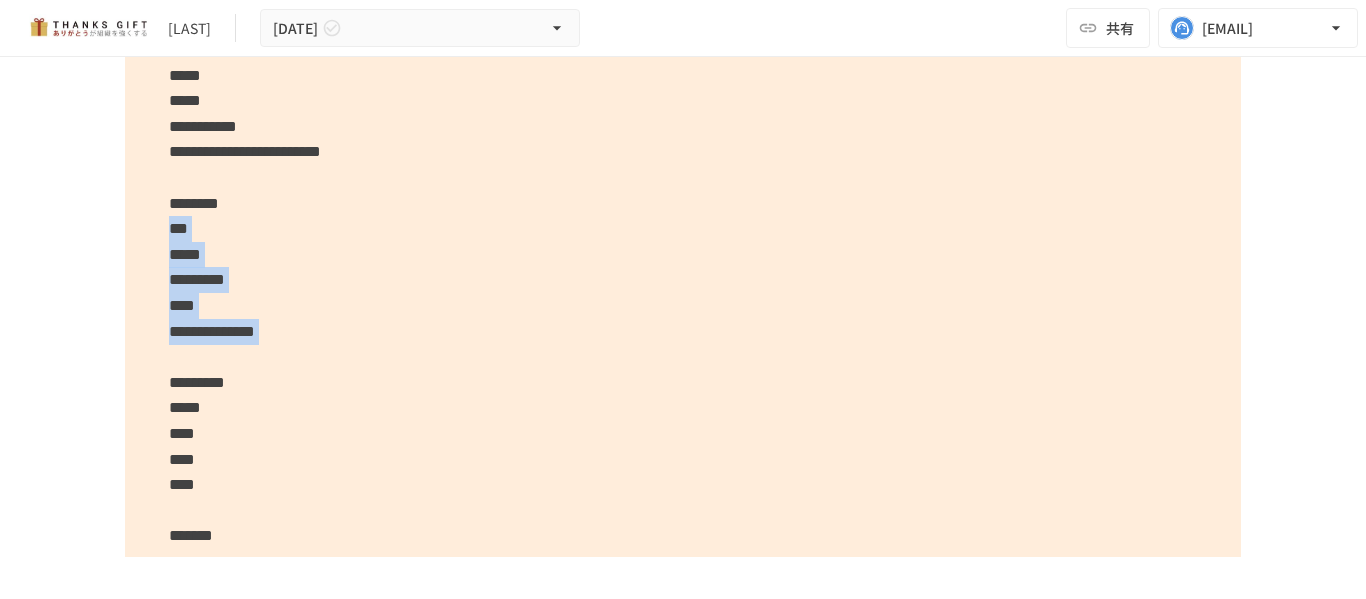 drag, startPoint x: 163, startPoint y: 225, endPoint x: 187, endPoint y: 362, distance: 139.0863 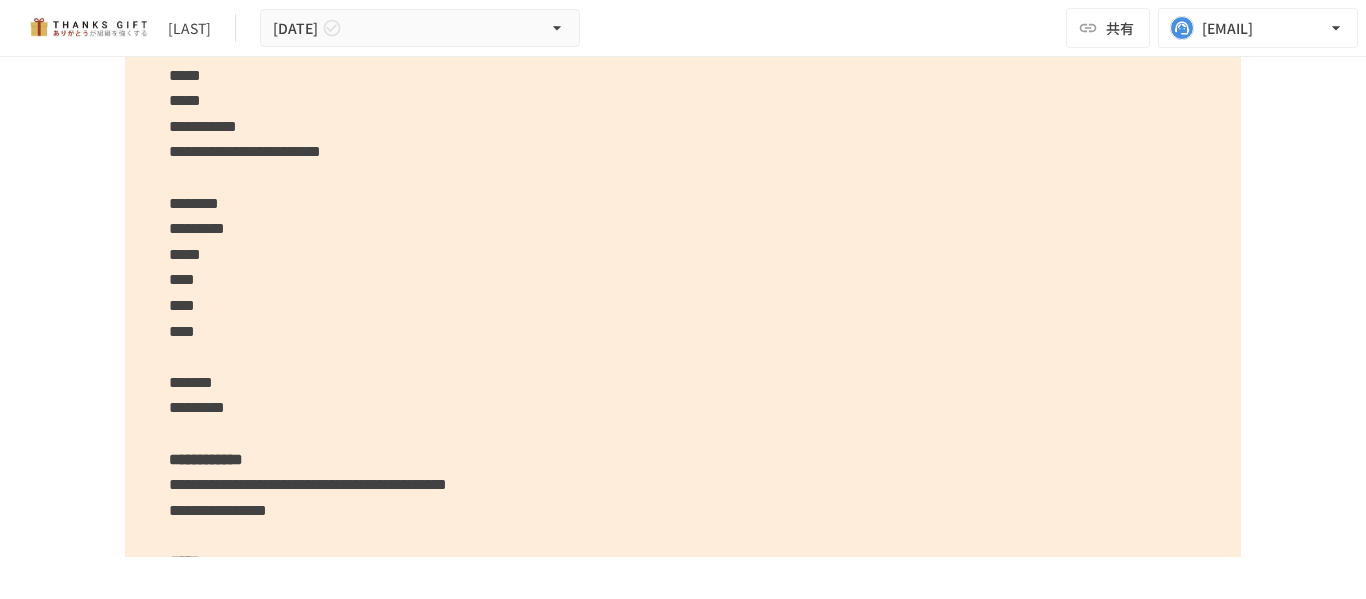 click on "*********" at bounding box center [197, 228] 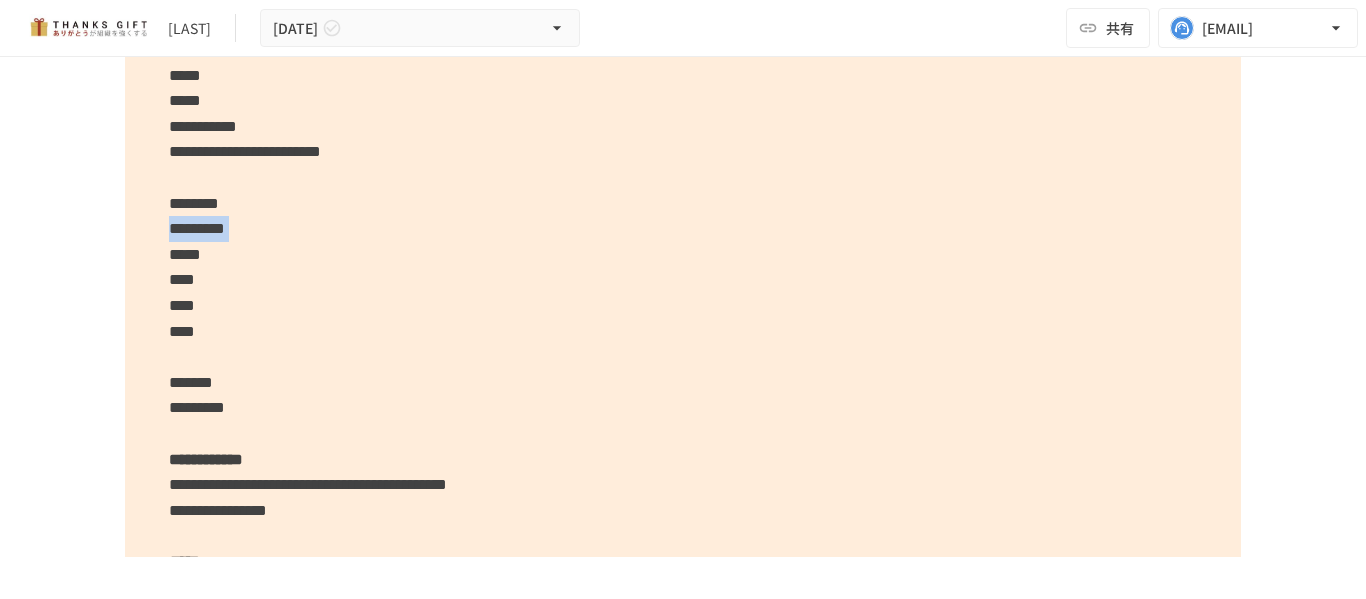 click on "*********" at bounding box center (197, 228) 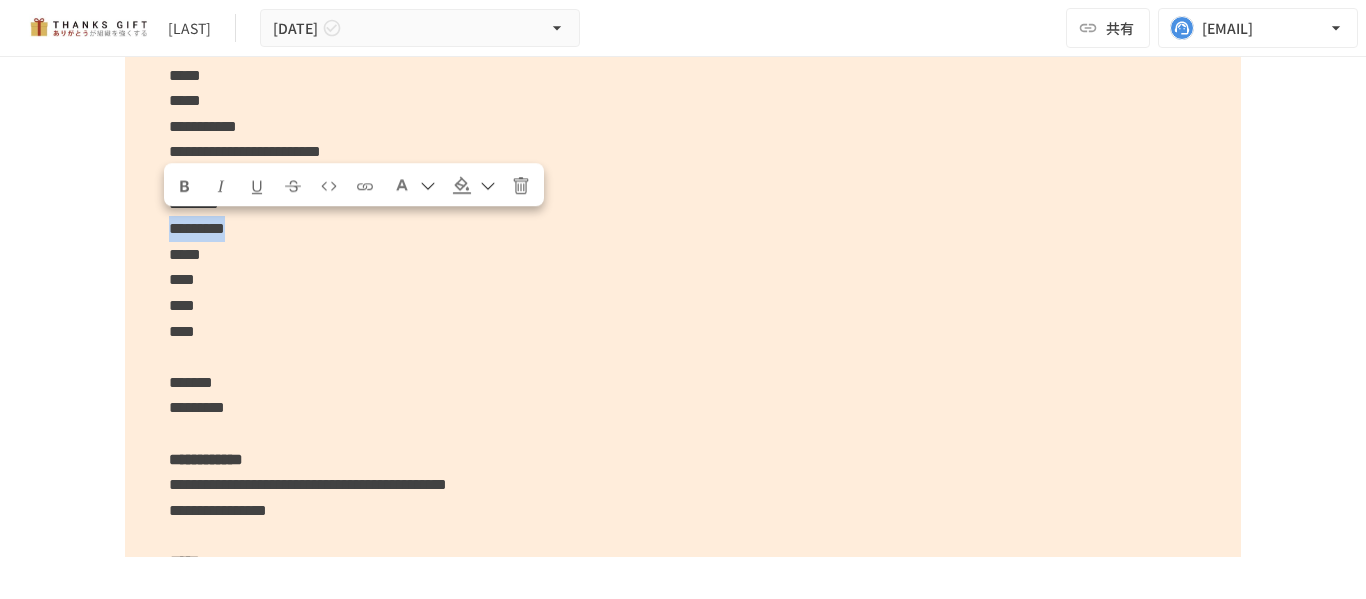 drag, startPoint x: 298, startPoint y: 220, endPoint x: 158, endPoint y: 223, distance: 140.03214 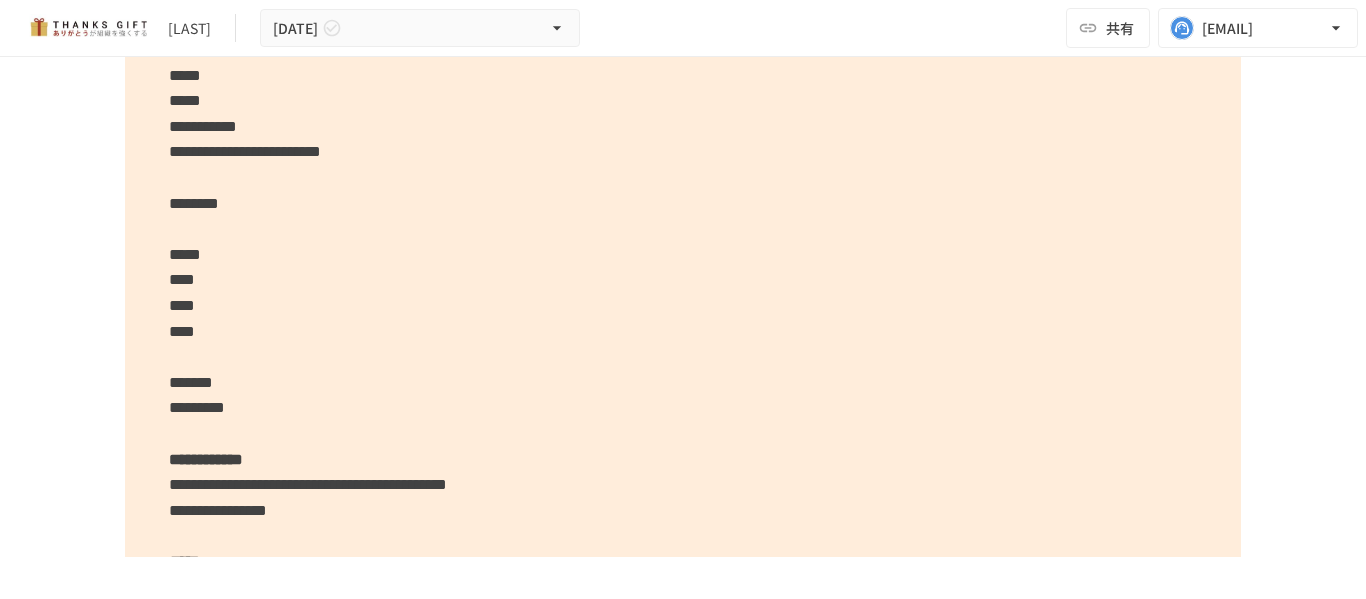 click on "********" at bounding box center [194, 203] 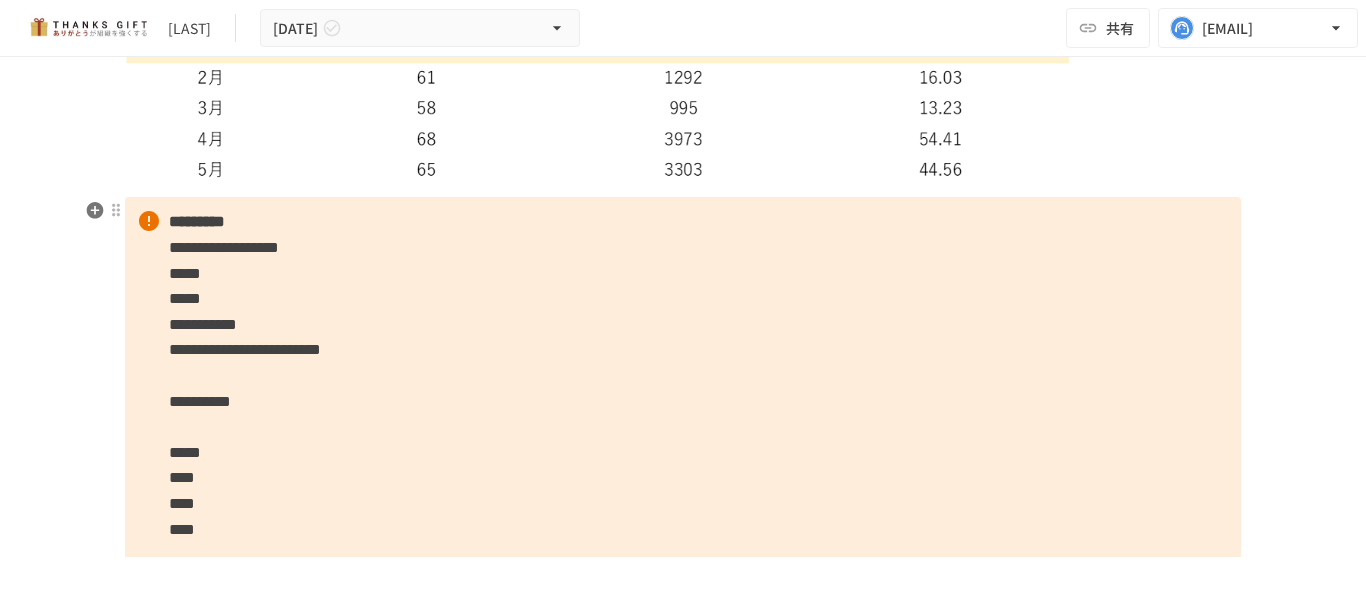 scroll, scrollTop: 4729, scrollLeft: 0, axis: vertical 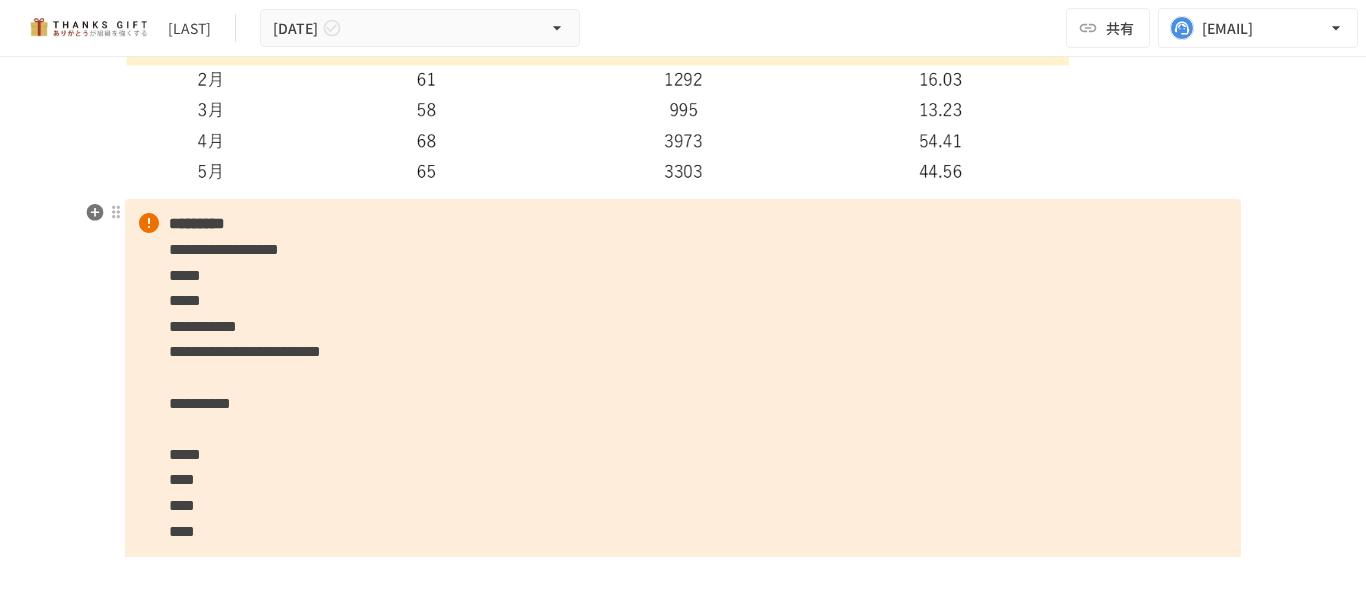 click on "**********" at bounding box center [245, 351] 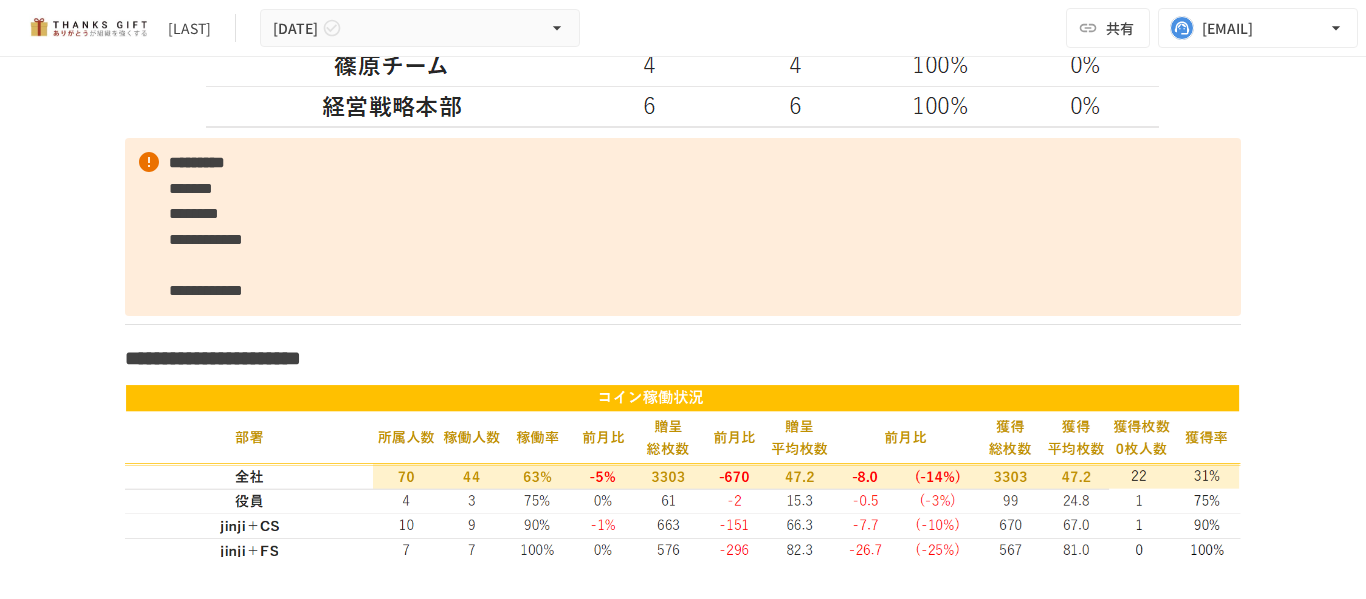 scroll, scrollTop: 3629, scrollLeft: 0, axis: vertical 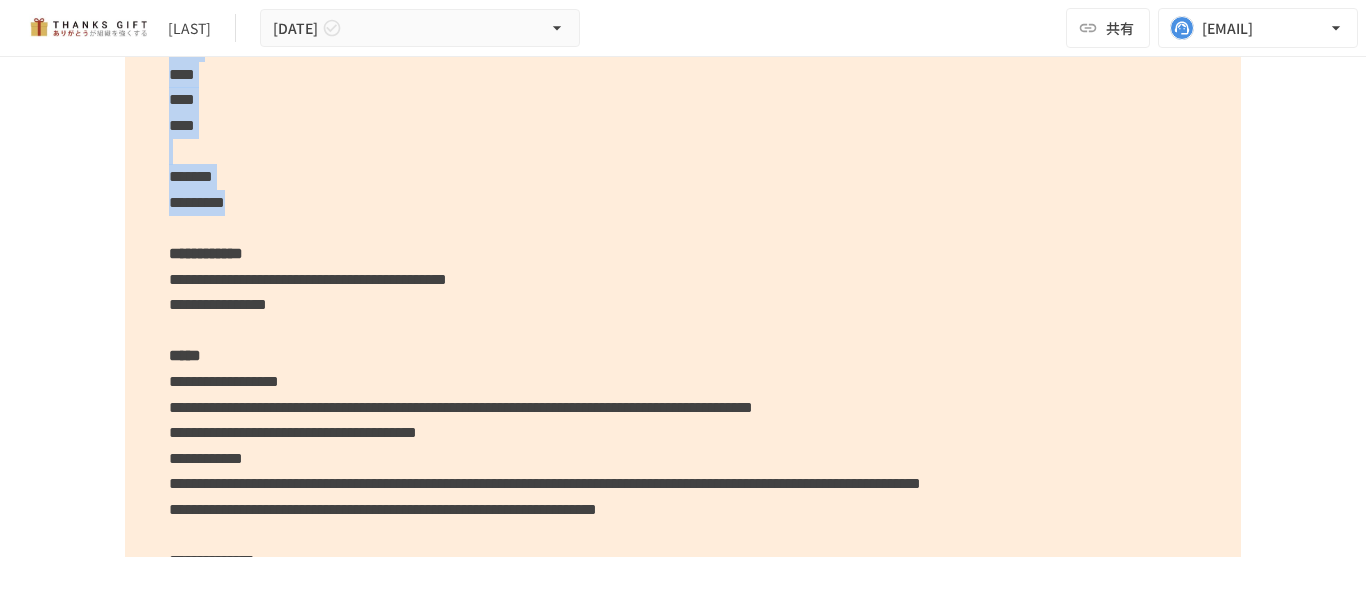 drag, startPoint x: 162, startPoint y: 249, endPoint x: 419, endPoint y: 205, distance: 260.73932 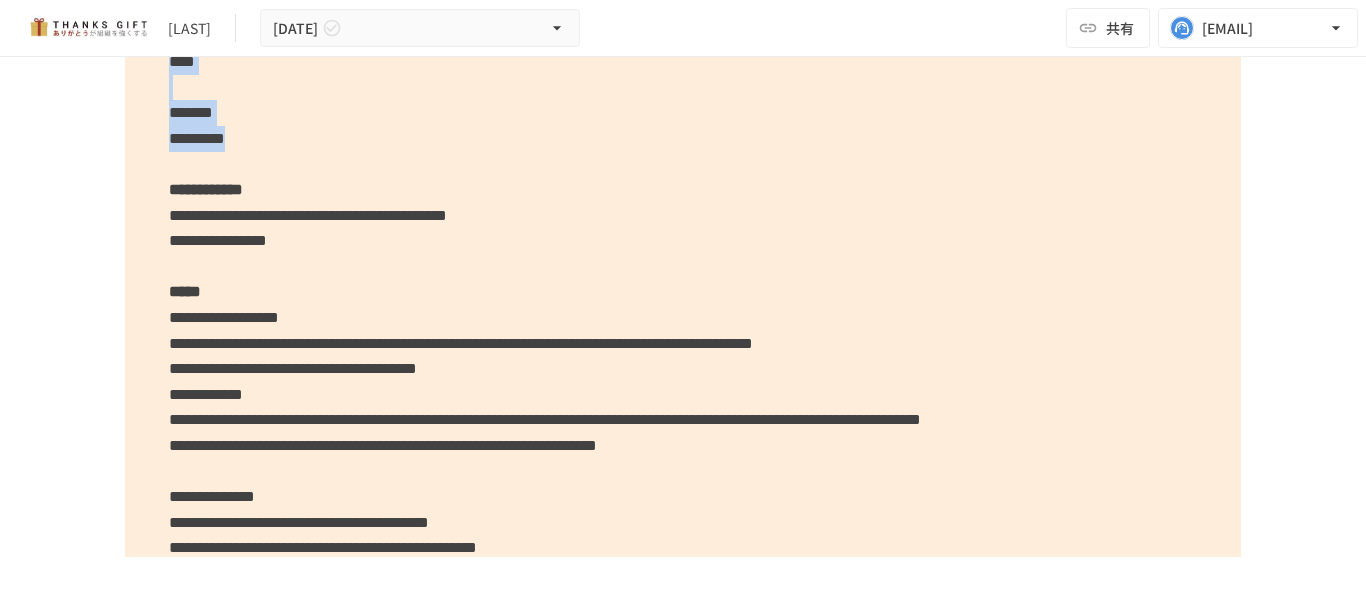 scroll, scrollTop: 5337, scrollLeft: 0, axis: vertical 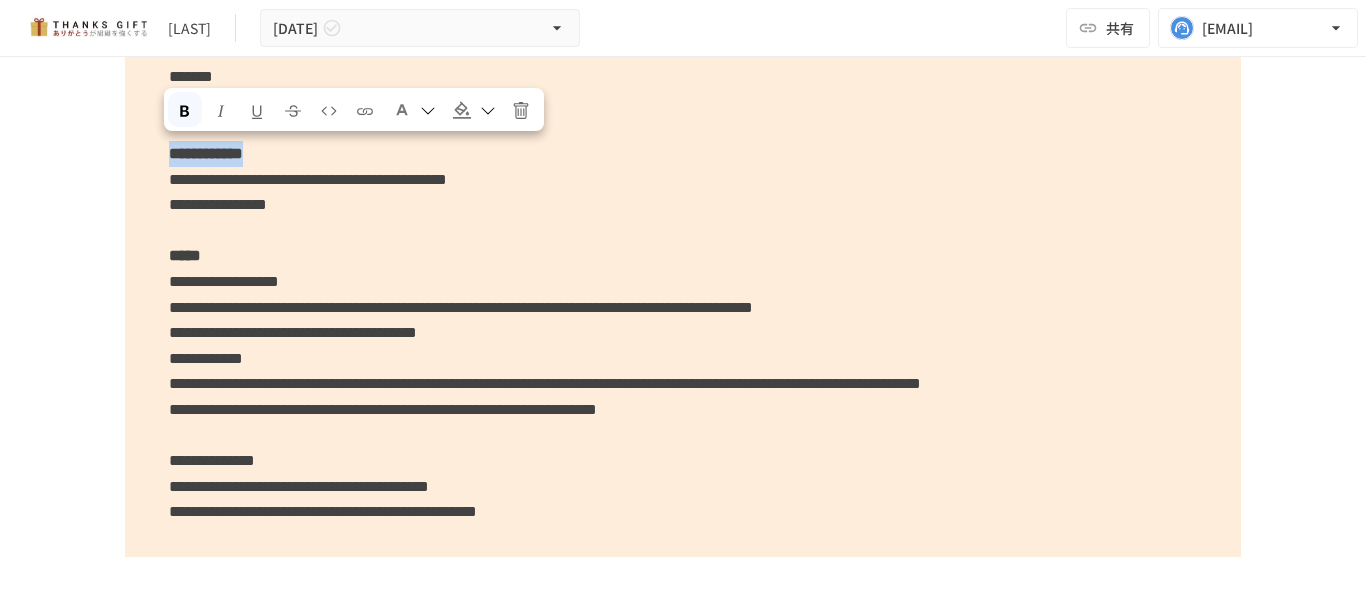 drag, startPoint x: 152, startPoint y: 160, endPoint x: 447, endPoint y: 155, distance: 295.04236 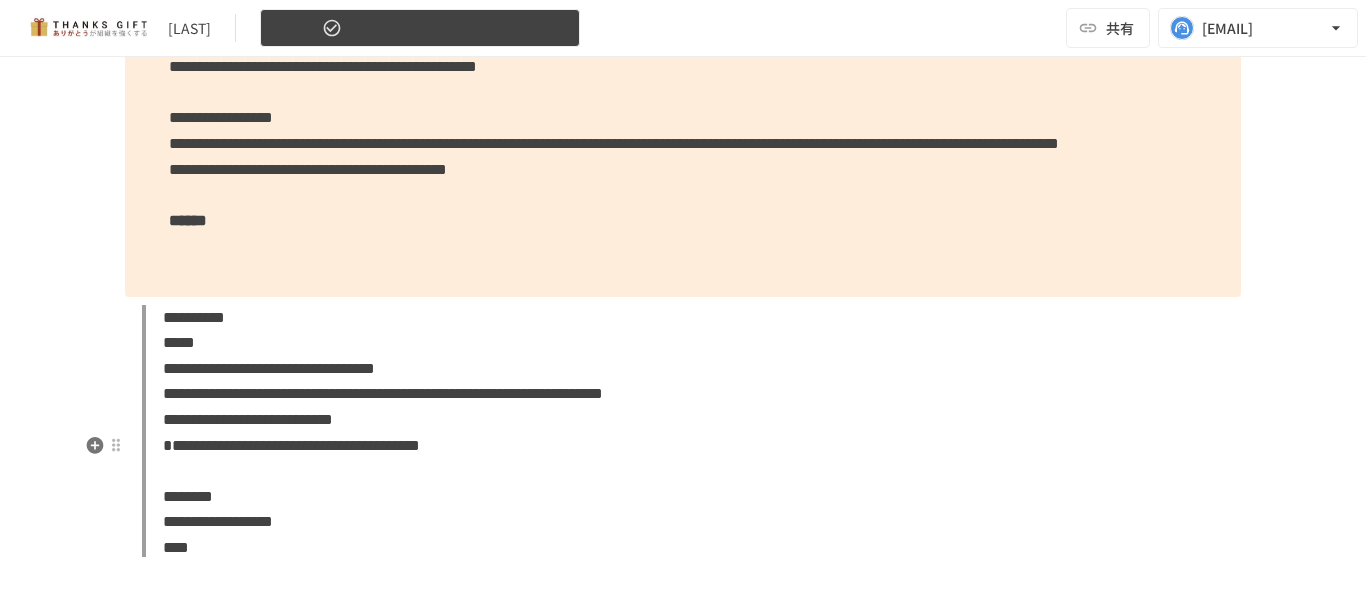 scroll, scrollTop: 5637, scrollLeft: 0, axis: vertical 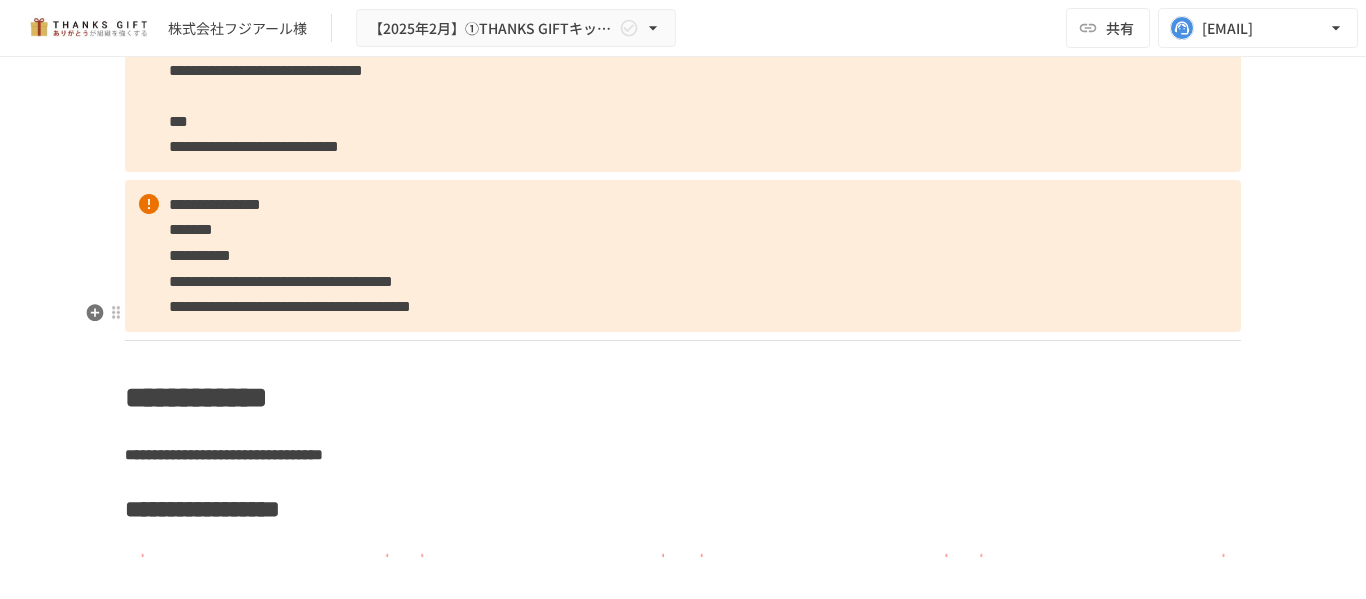 click on "**********" at bounding box center (683, 256) 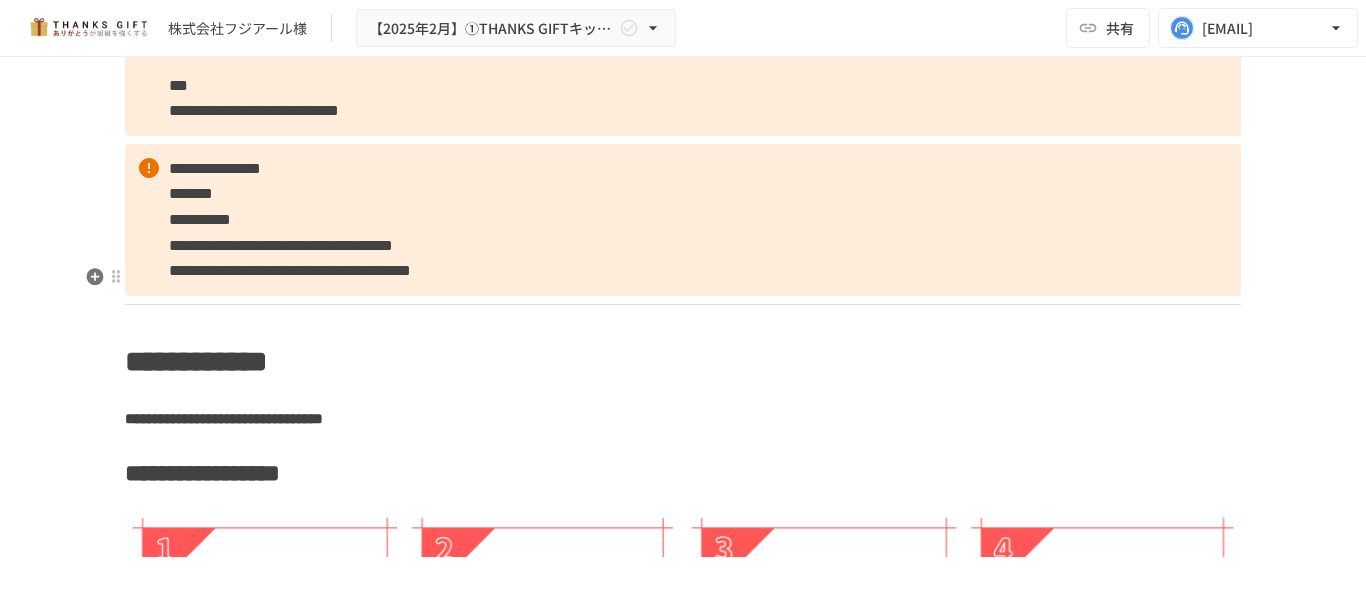 scroll, scrollTop: 4600, scrollLeft: 0, axis: vertical 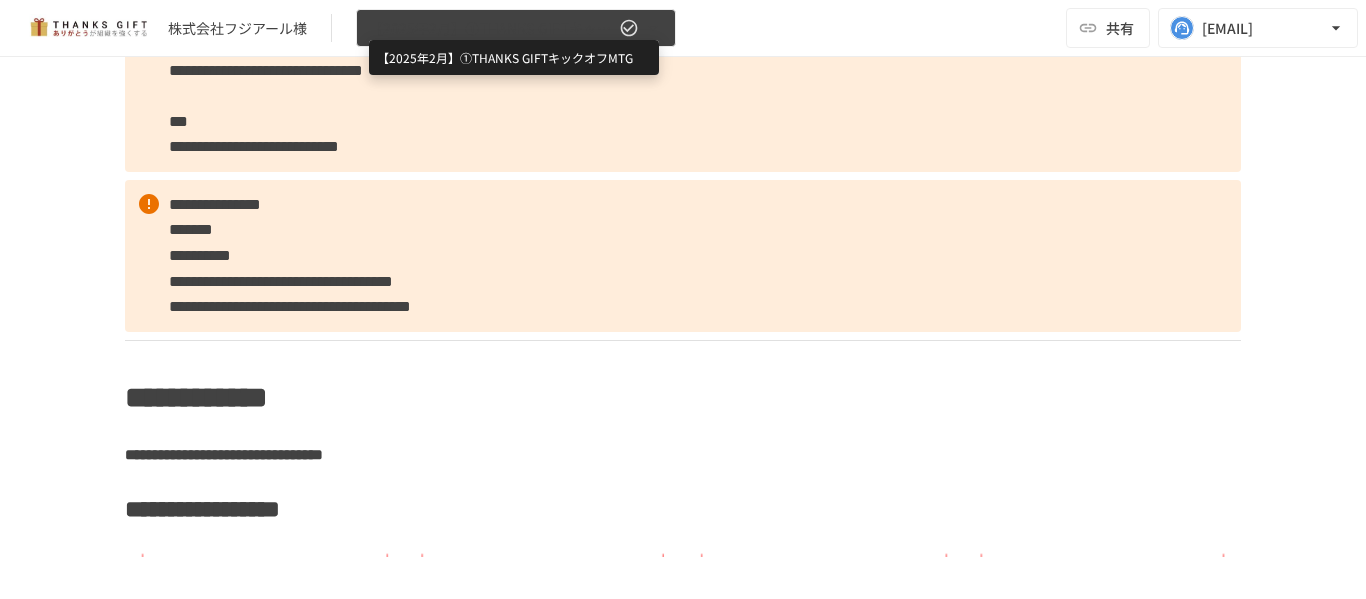 click on "【2025年2月】①THANKS GIFTキックオフMTG" at bounding box center (492, 28) 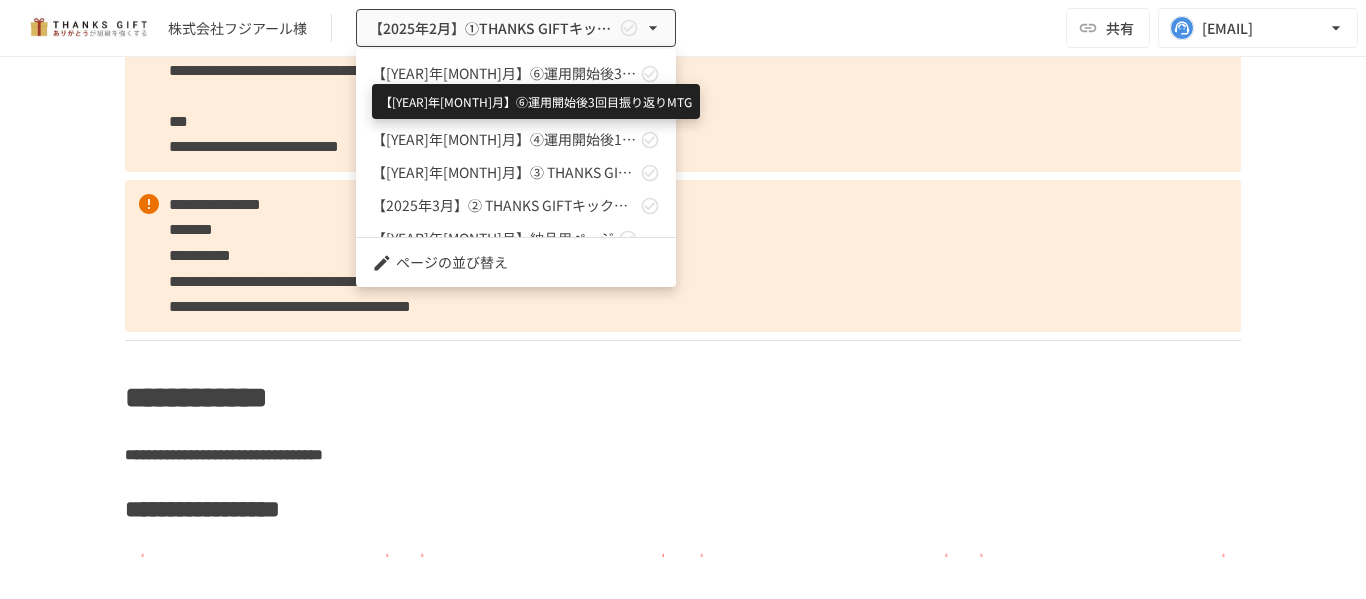 click on "【2025年7月】⑥運用開始後3回目振り返りMTG" at bounding box center (504, 73) 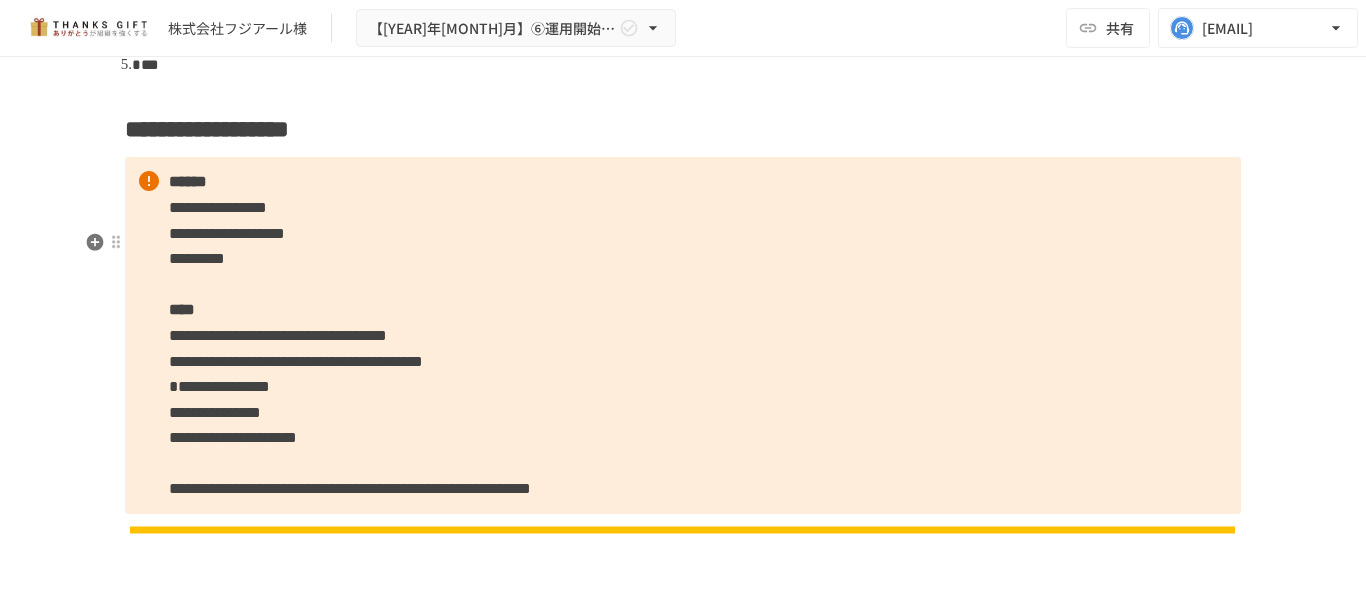 scroll, scrollTop: 1636, scrollLeft: 0, axis: vertical 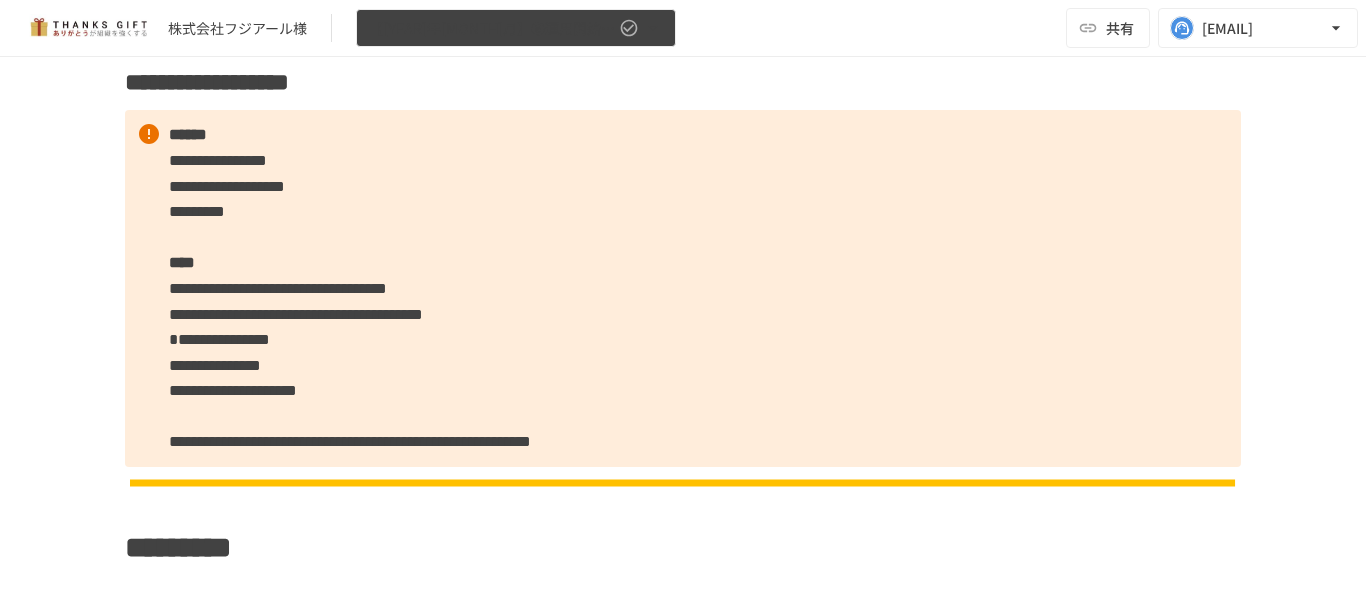 click on "[DATE] ⑥運用開始後3回目振り返りMTG" at bounding box center (516, 28) 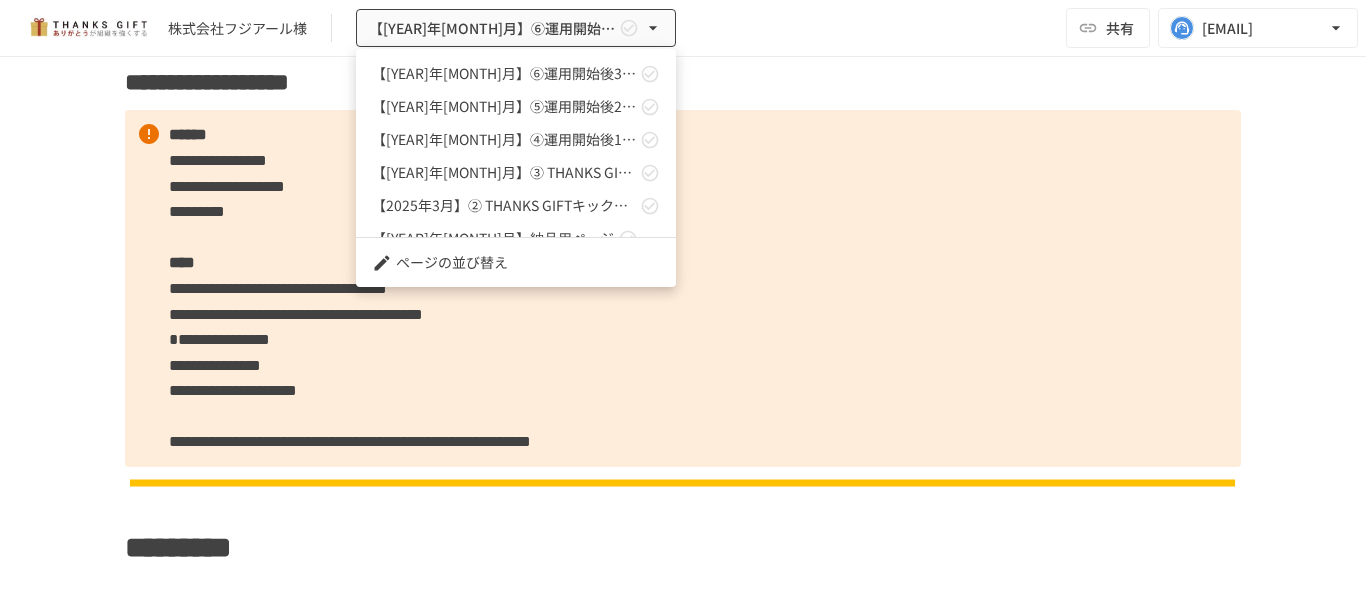 click at bounding box center (683, 299) 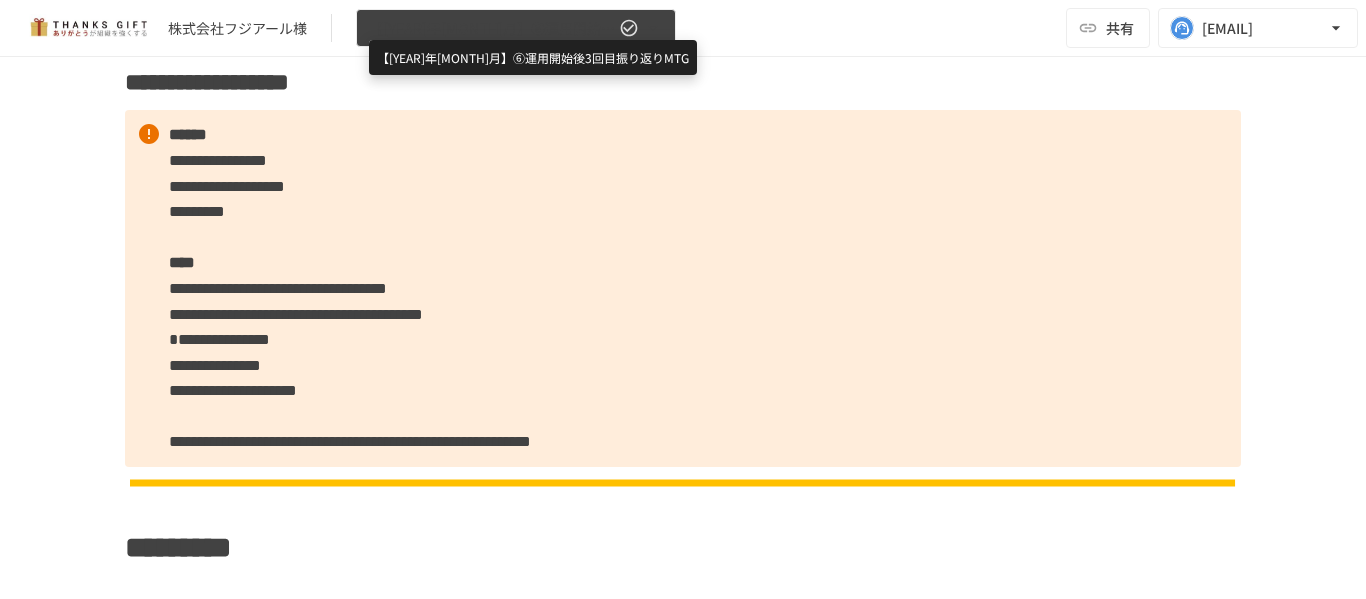 click on "[DATE] ⑥運用開始後3回目振り返りMTG" at bounding box center [492, 28] 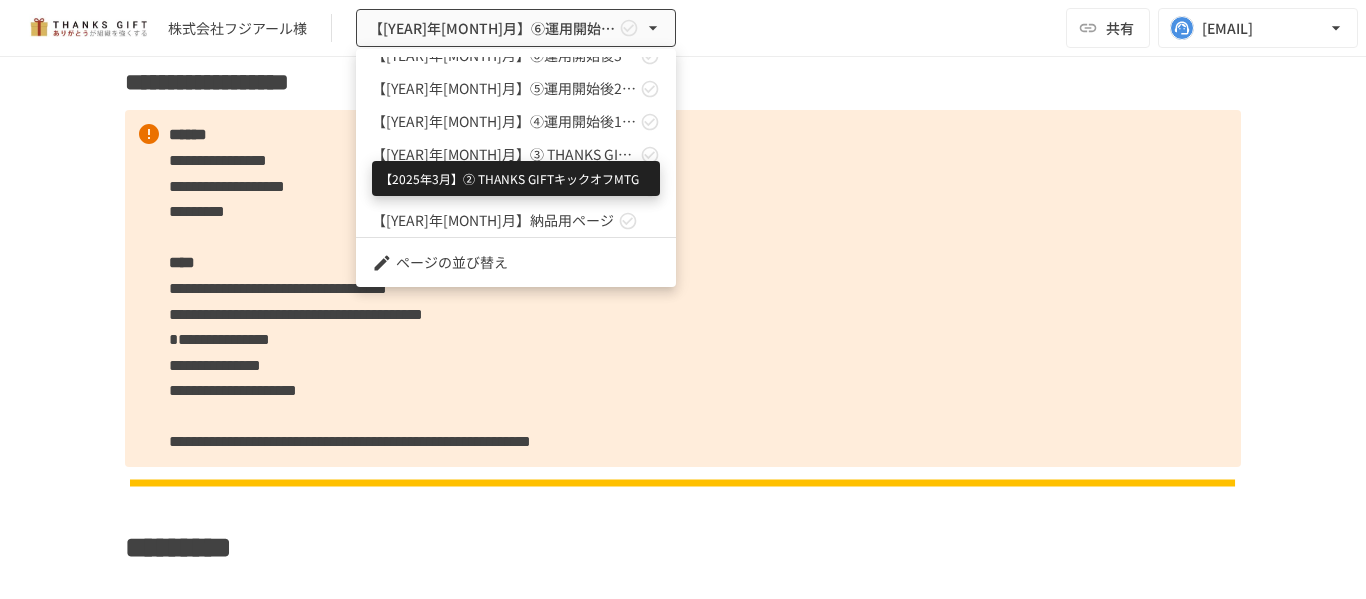scroll, scrollTop: 0, scrollLeft: 0, axis: both 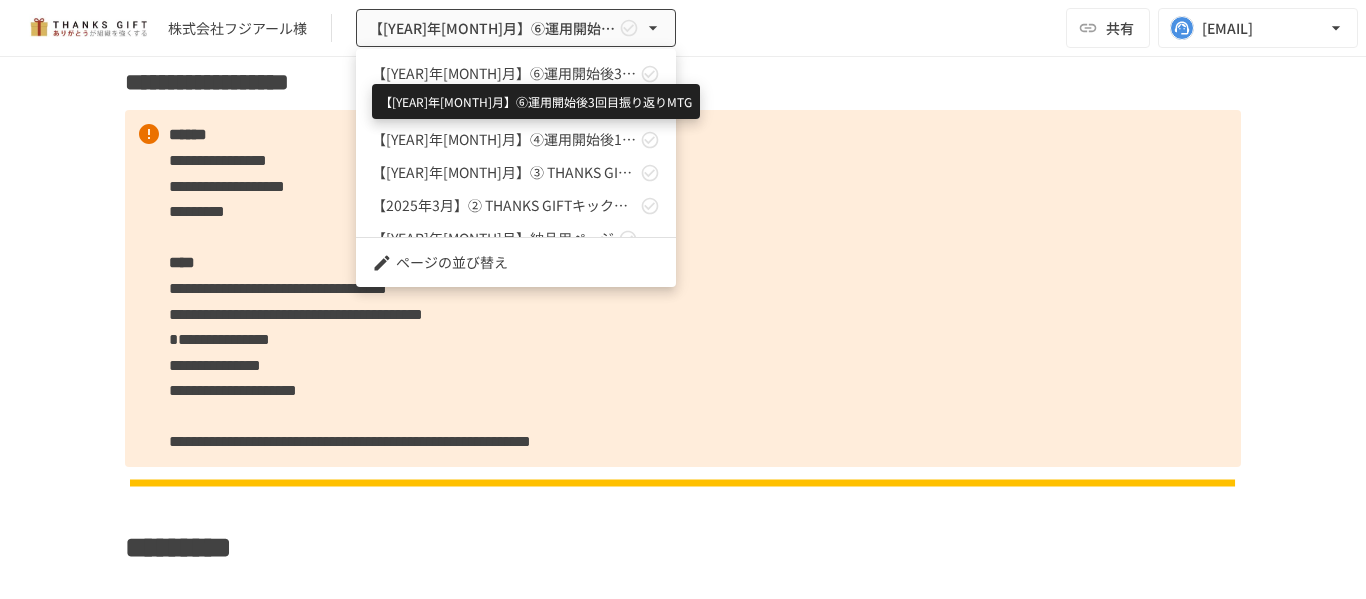 click on "【2025年7月】⑥運用開始後3回目振り返りMTG" at bounding box center (504, 73) 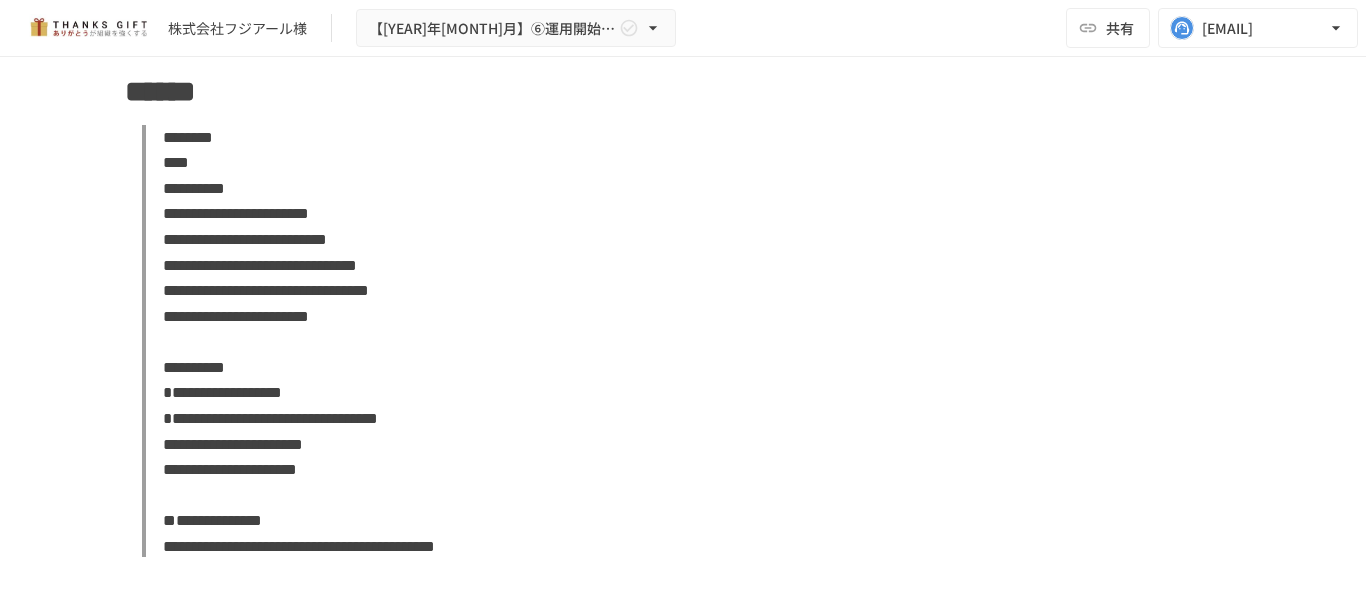 scroll, scrollTop: 2636, scrollLeft: 0, axis: vertical 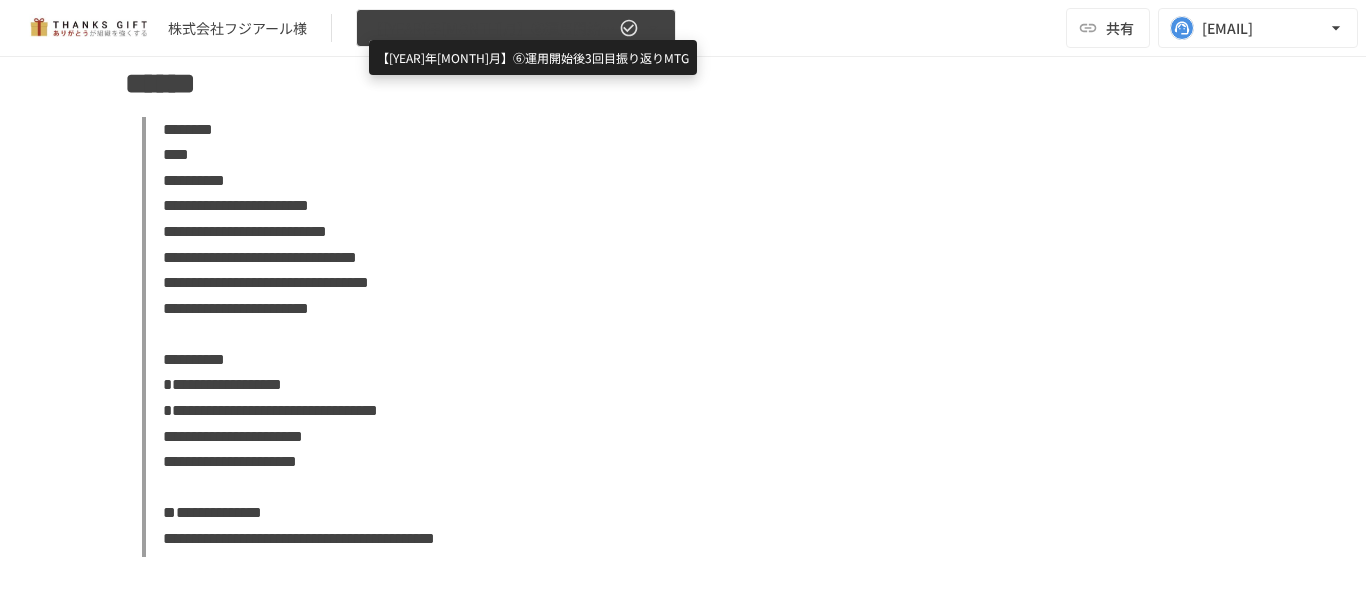 click on "【2025年7月】⑥運用開始後3回目振り返りMTG" at bounding box center (492, 28) 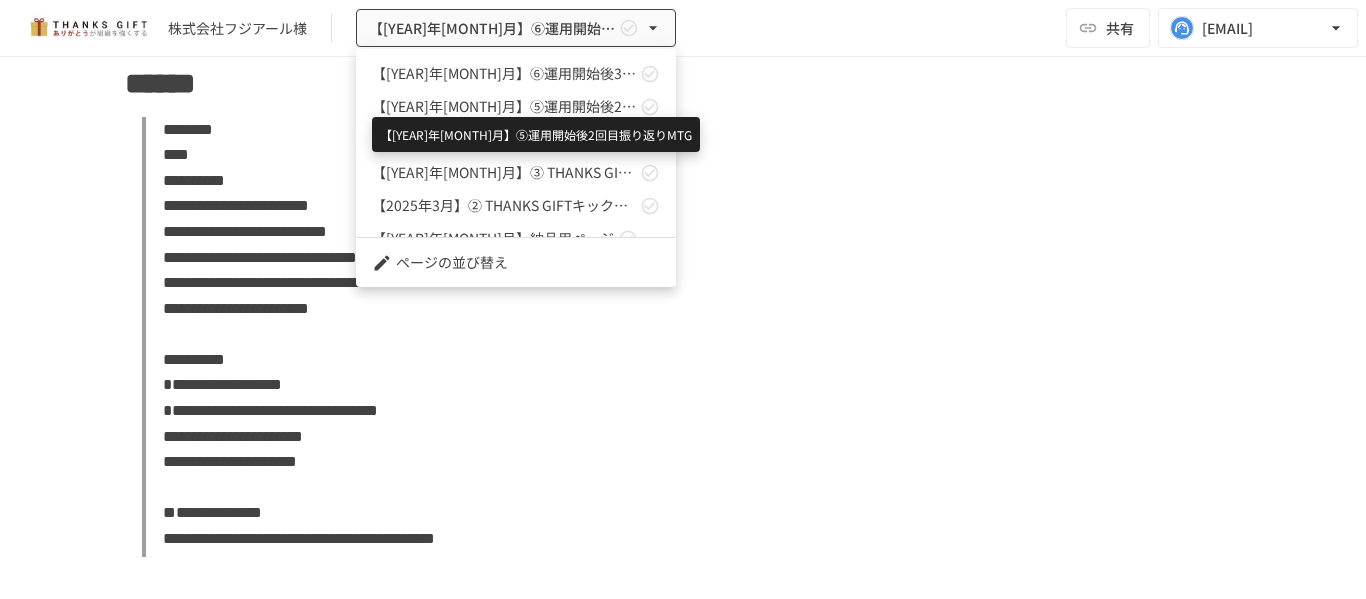 click on "【2025年6月】⑤運用開始後2回目振り返りMTG" at bounding box center (504, 106) 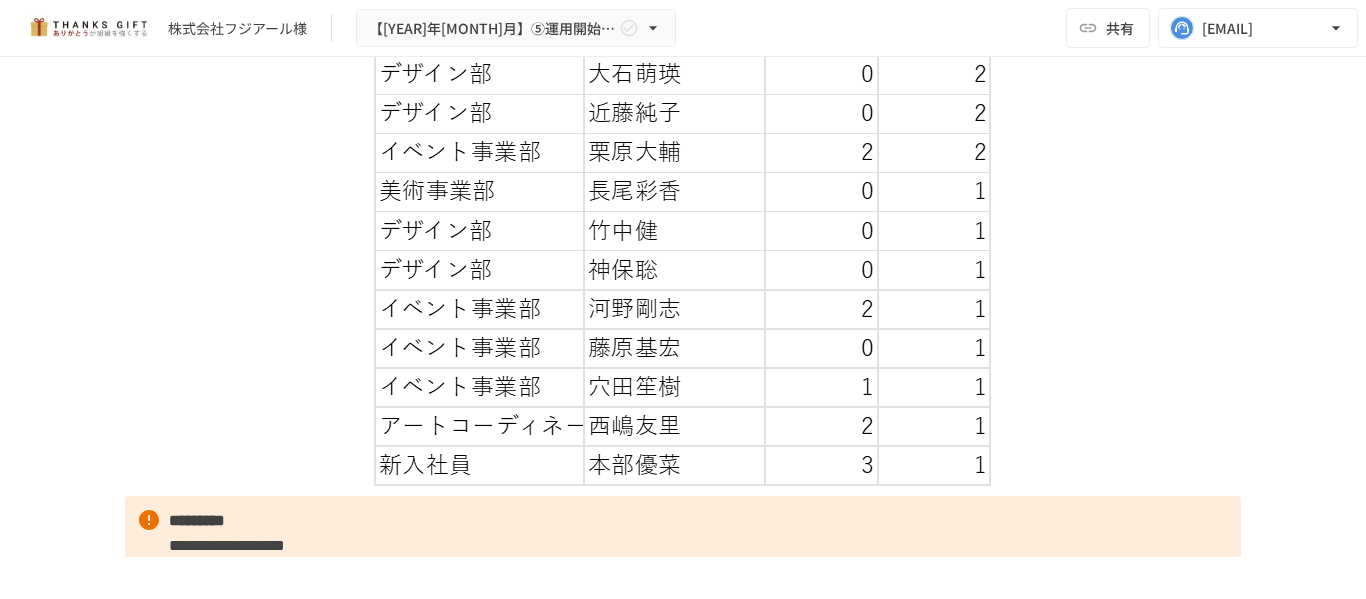 scroll, scrollTop: 4677, scrollLeft: 0, axis: vertical 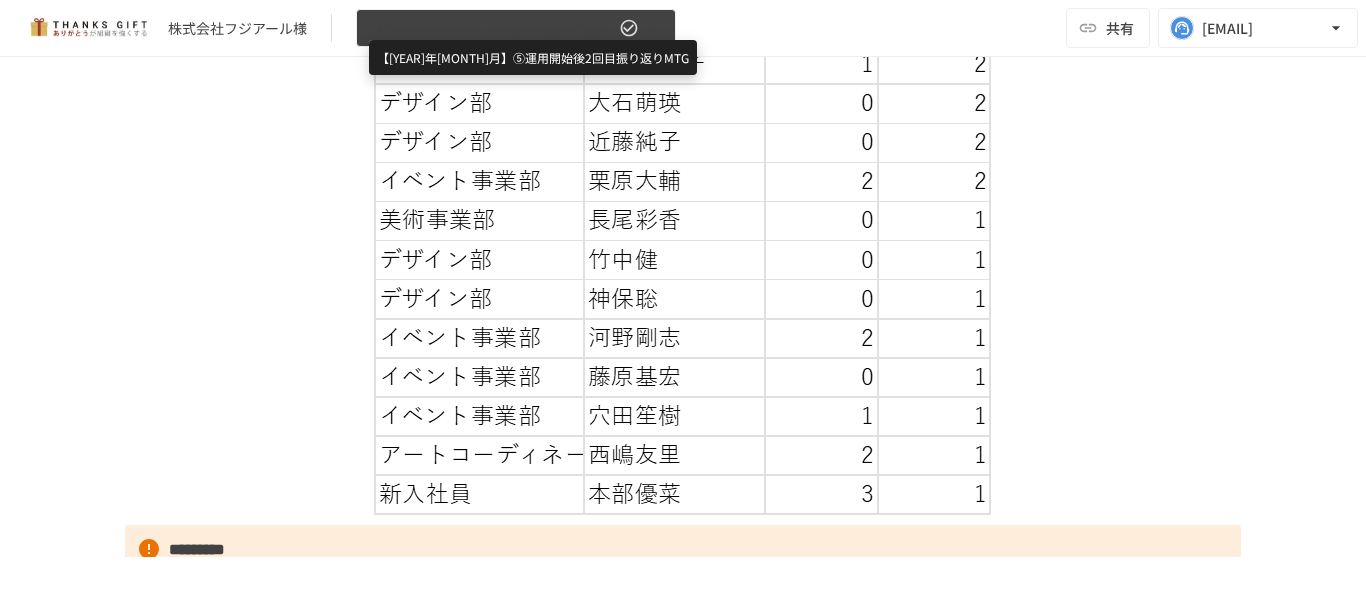 click on "【2025年6月】⑤運用開始後2回目振り返りMTG" at bounding box center [492, 28] 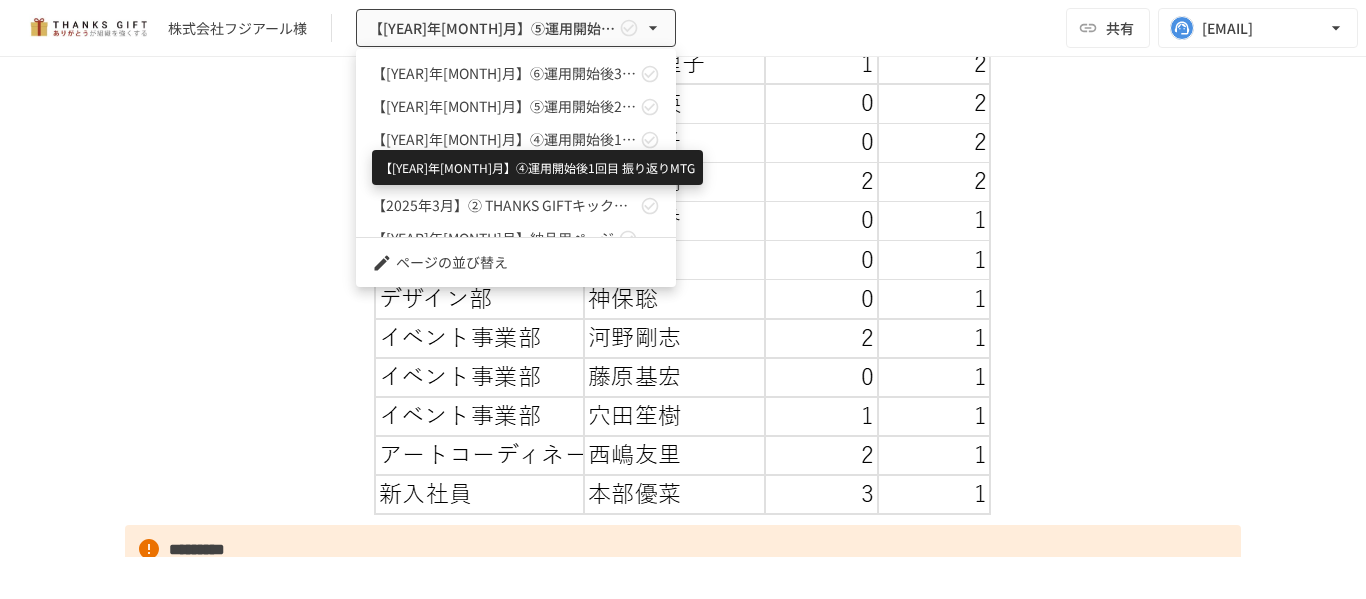click on "【2025年5月】④運用開始後1回目 振り返りMTG" at bounding box center (504, 139) 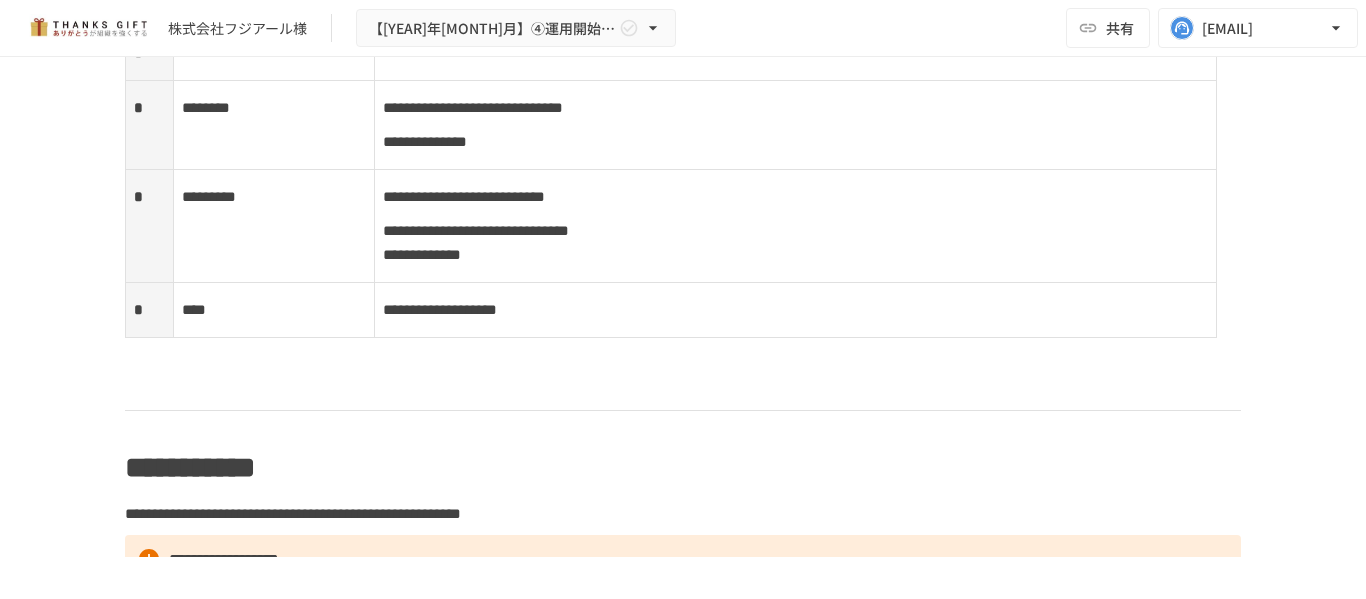 scroll, scrollTop: 9071, scrollLeft: 0, axis: vertical 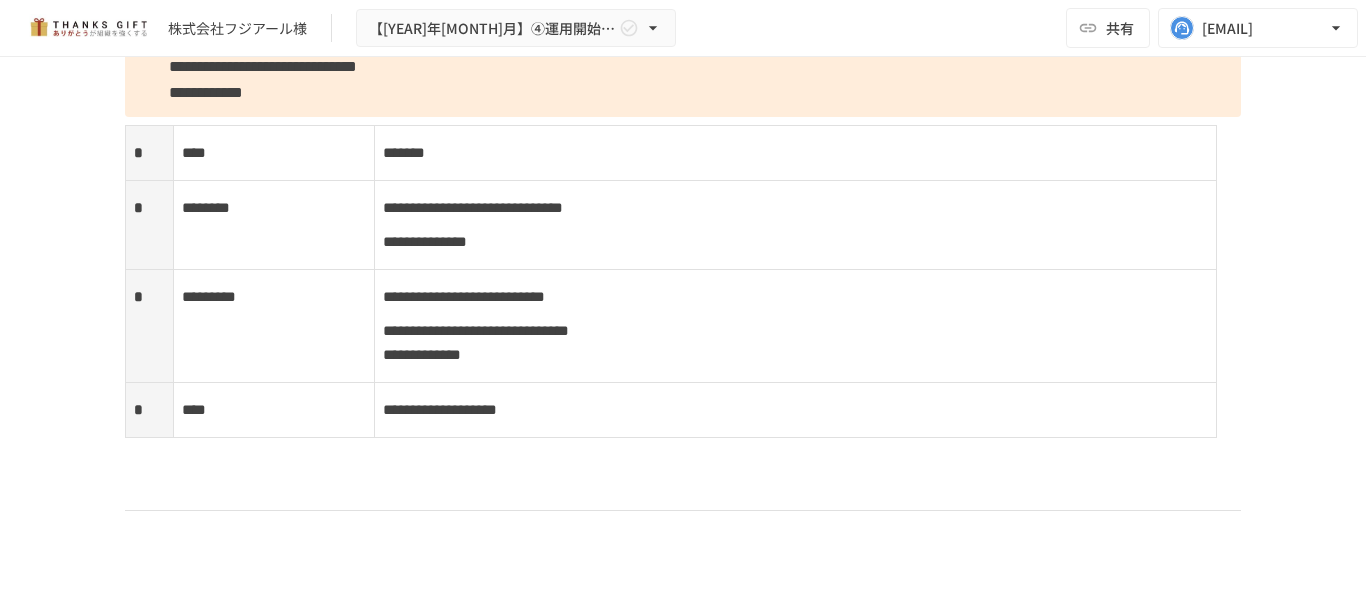 click on "**********" at bounding box center [683, -113] 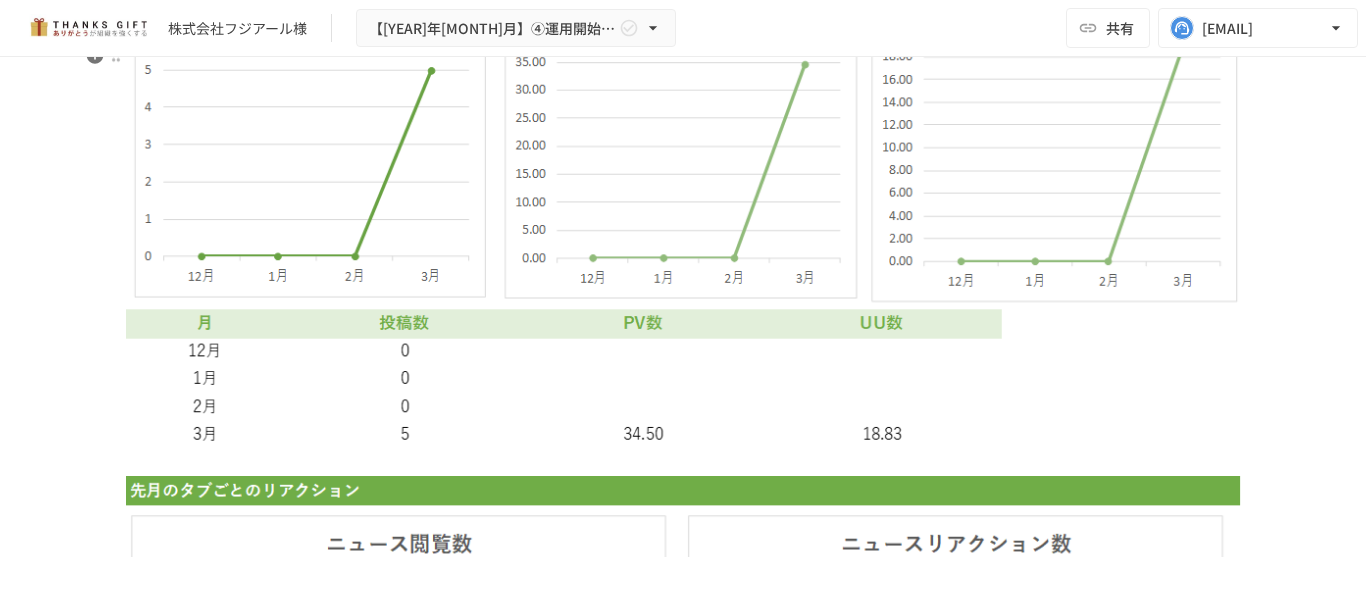scroll, scrollTop: 7071, scrollLeft: 0, axis: vertical 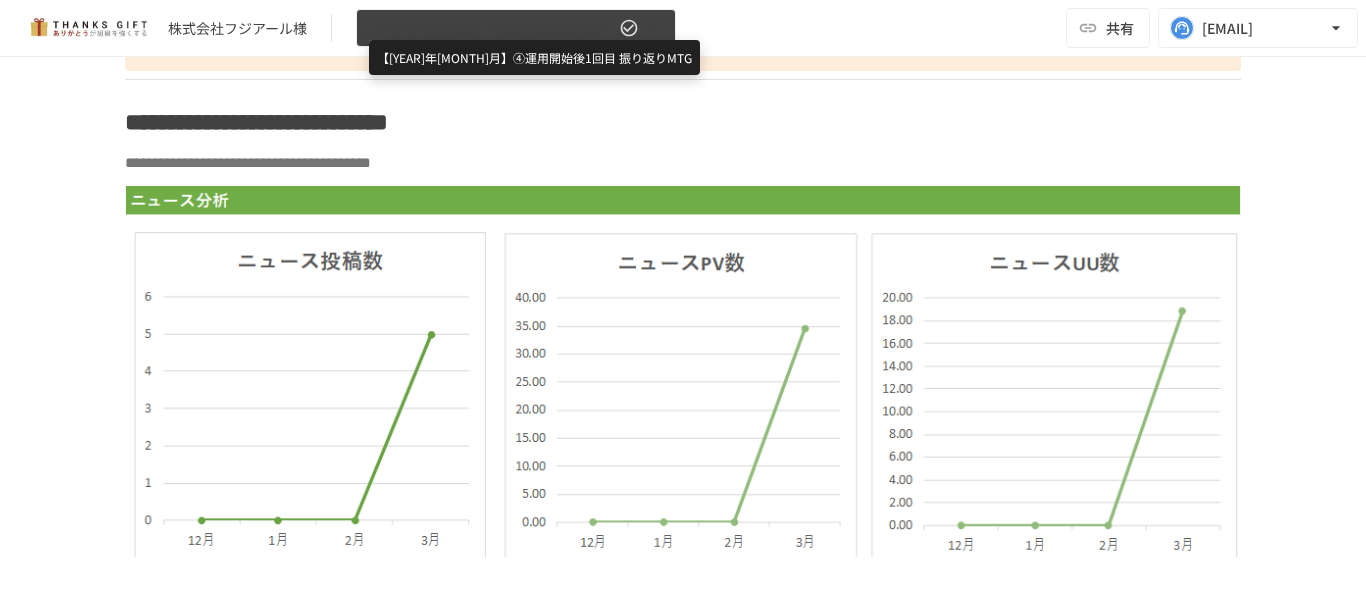 click on "【2025年5月】④運用開始後1回目 振り返りMTG" at bounding box center (492, 28) 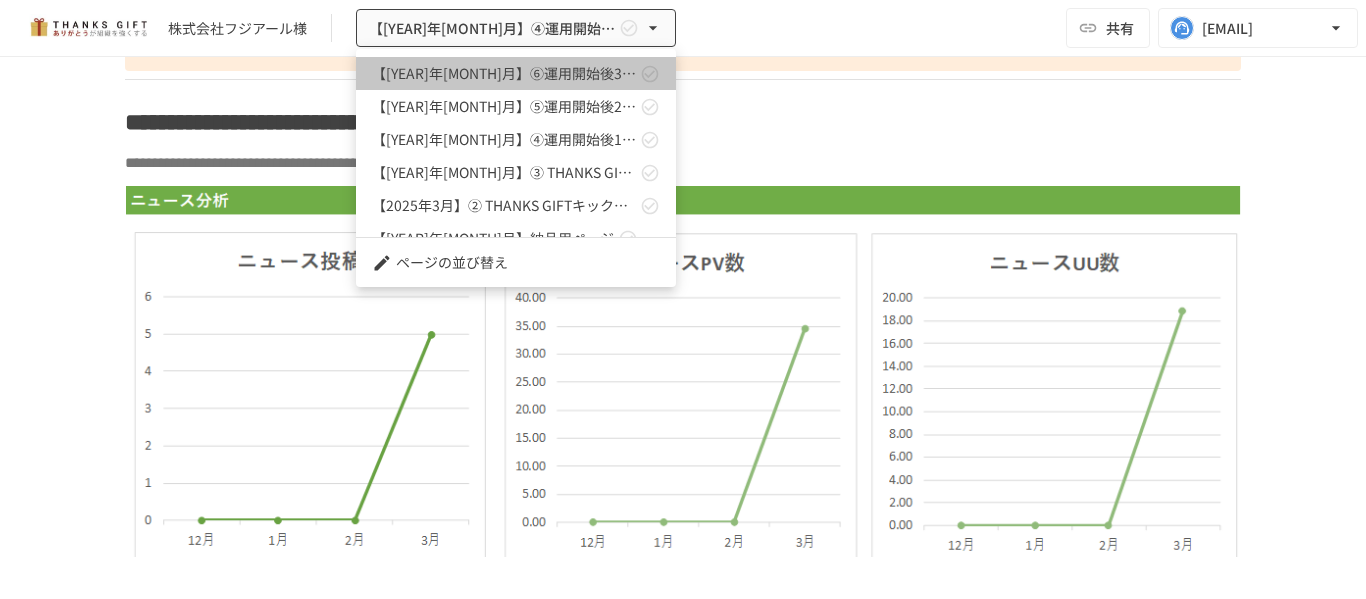 click on "【2025年7月】⑥運用開始後3回目振り返りMTG" at bounding box center (516, 73) 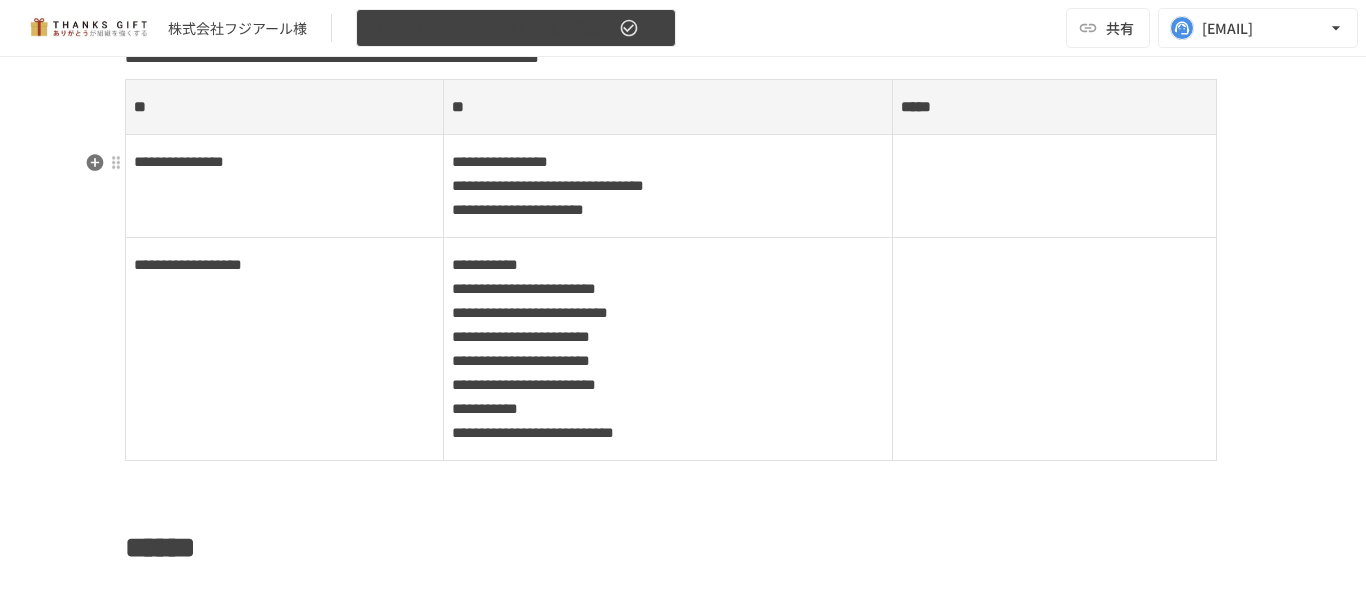 scroll, scrollTop: 2167, scrollLeft: 0, axis: vertical 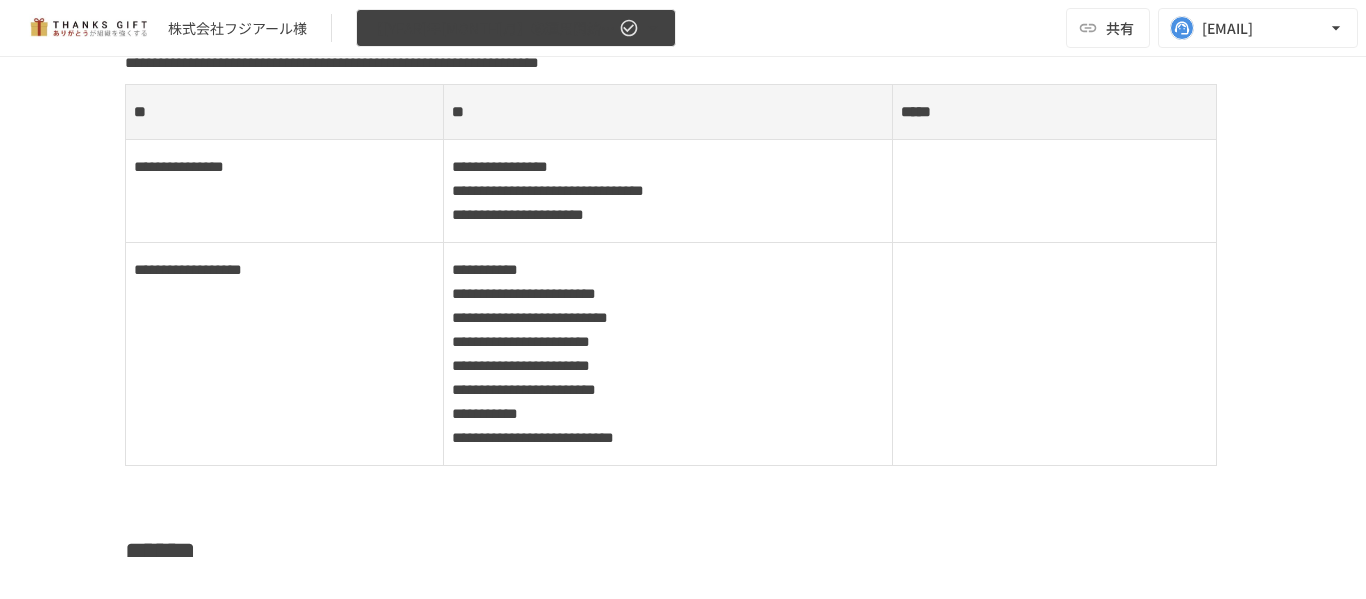 click on "【2025年7月】⑥運用開始後3回目振り返りMTG" at bounding box center [516, 28] 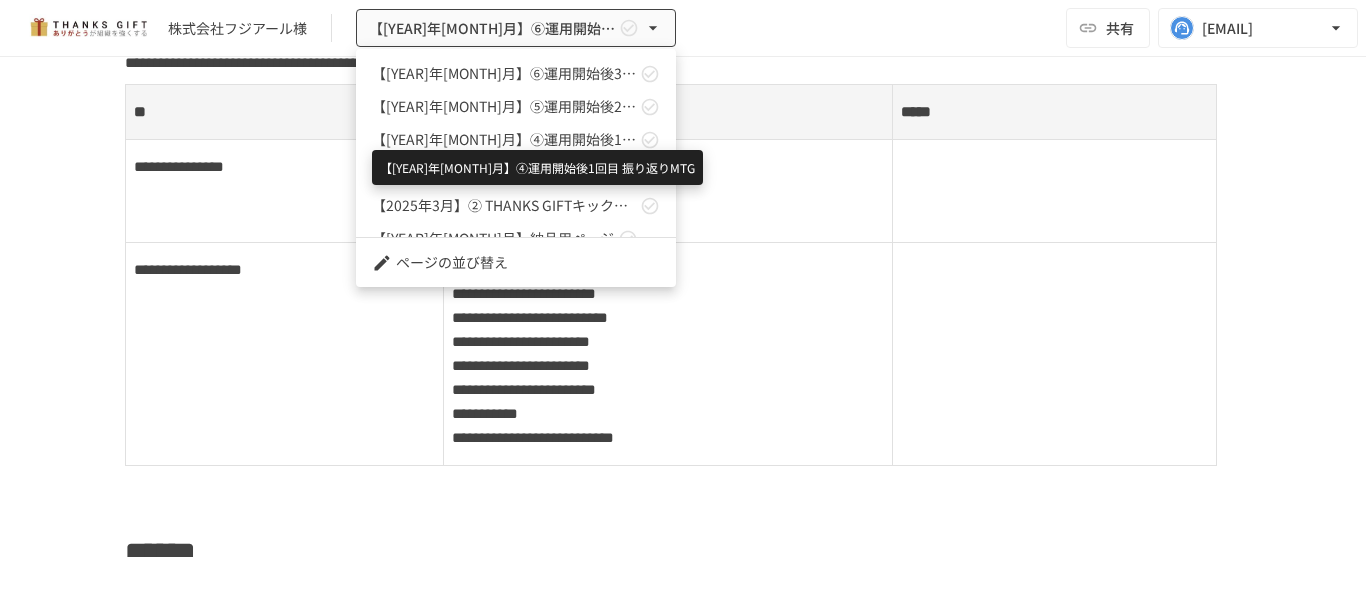 click on "【2025年5月】④運用開始後1回目 振り返りMTG" at bounding box center [504, 139] 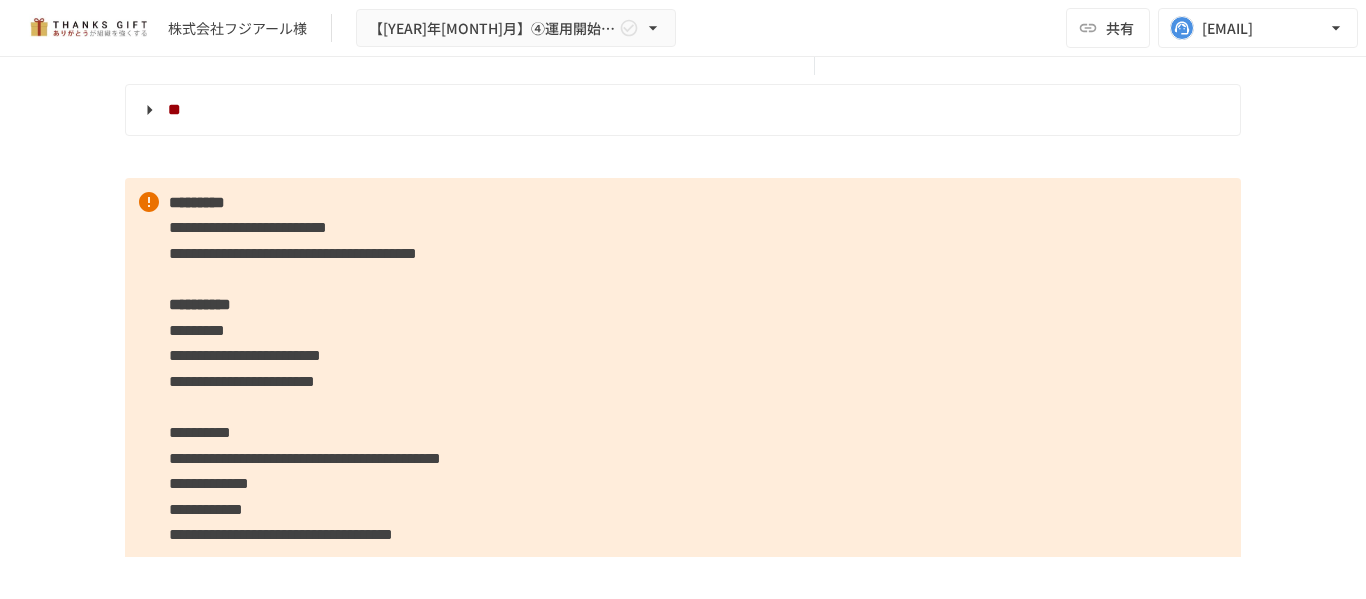scroll, scrollTop: 3400, scrollLeft: 0, axis: vertical 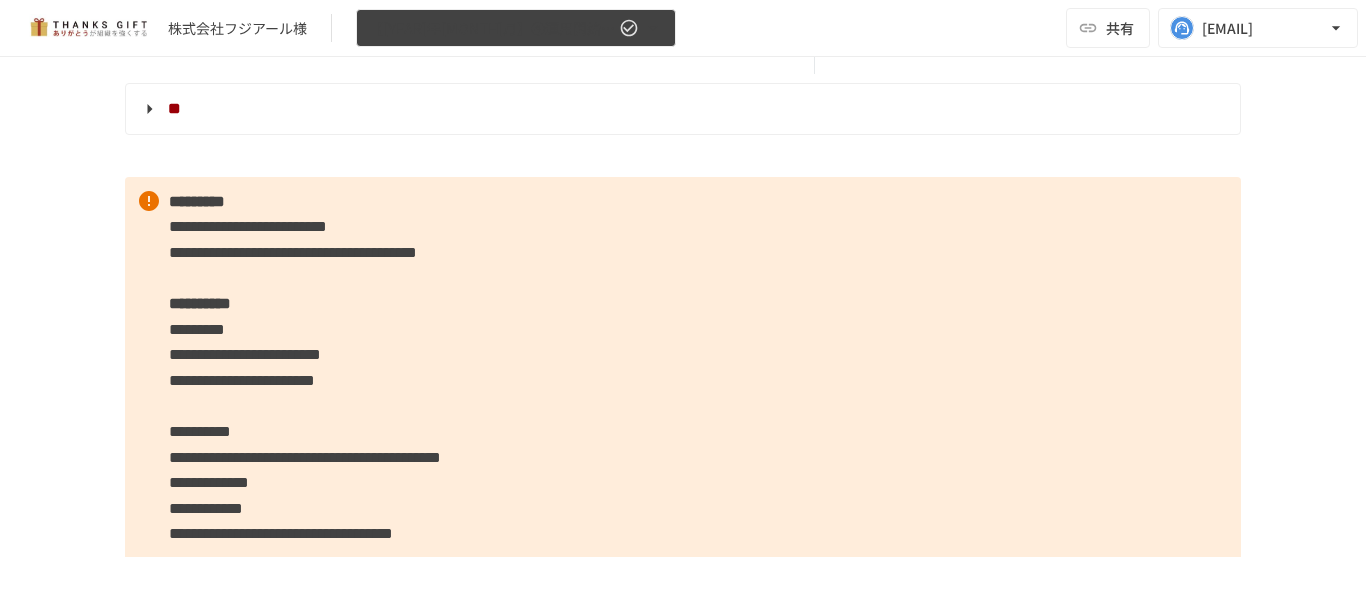 click on "【2025年5月】④運用開始後1回目 振り返りMTG" at bounding box center (492, 28) 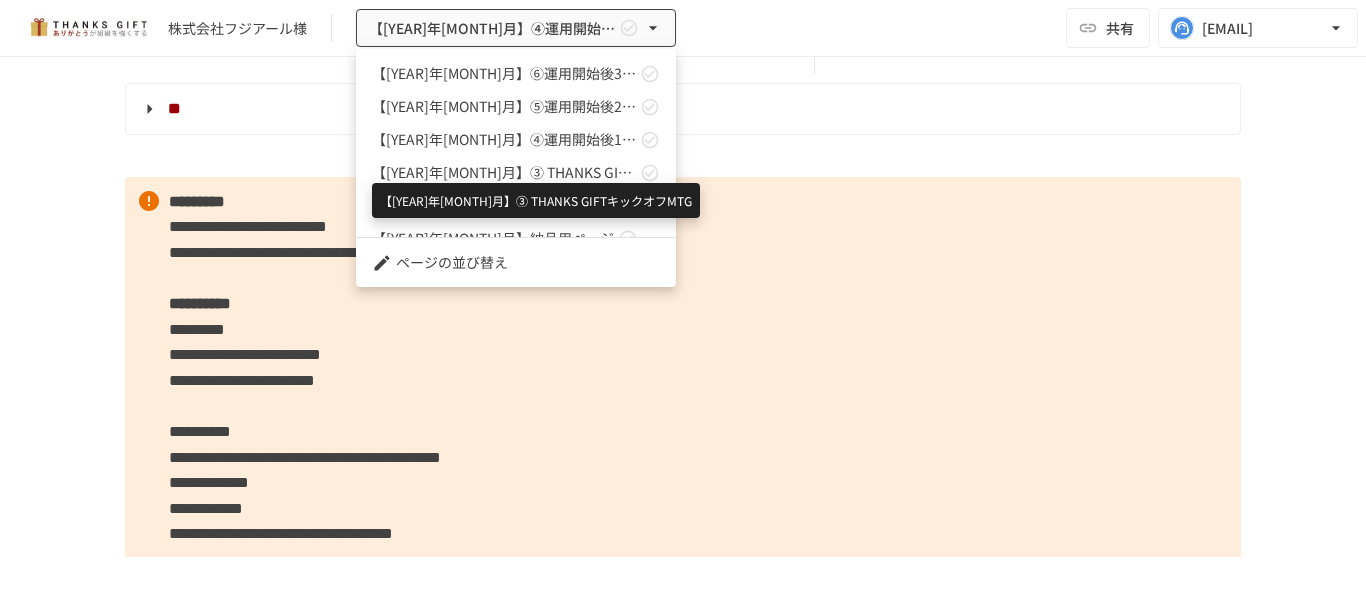click on "【2025年3月】➂ THANKS GIFTキックオフMTG" at bounding box center (504, 172) 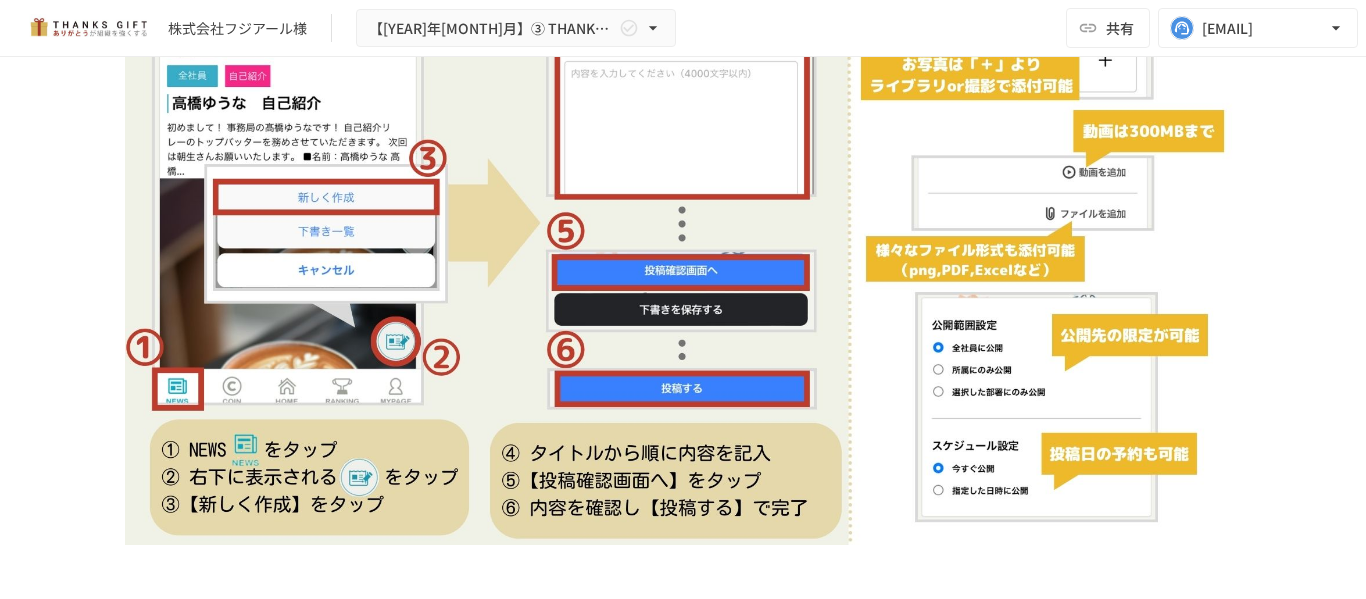 scroll, scrollTop: 9155, scrollLeft: 0, axis: vertical 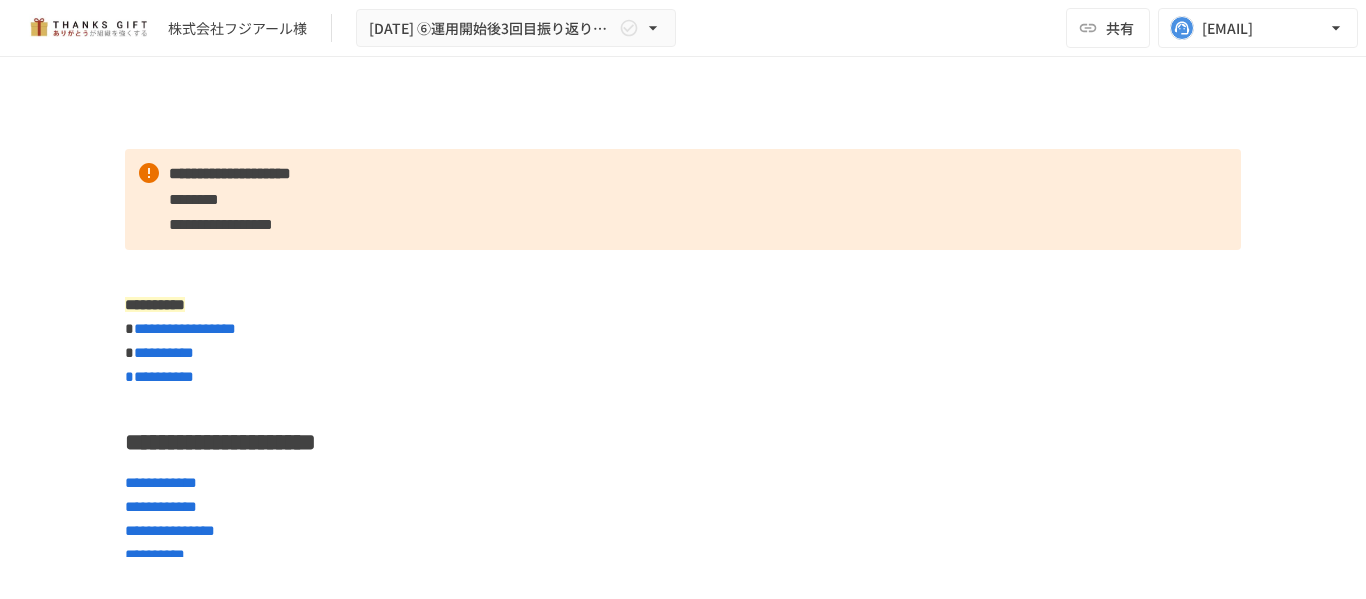 click on "[DATE] ⑥運用開始後3回目振り返りMTG" at bounding box center (516, 28) 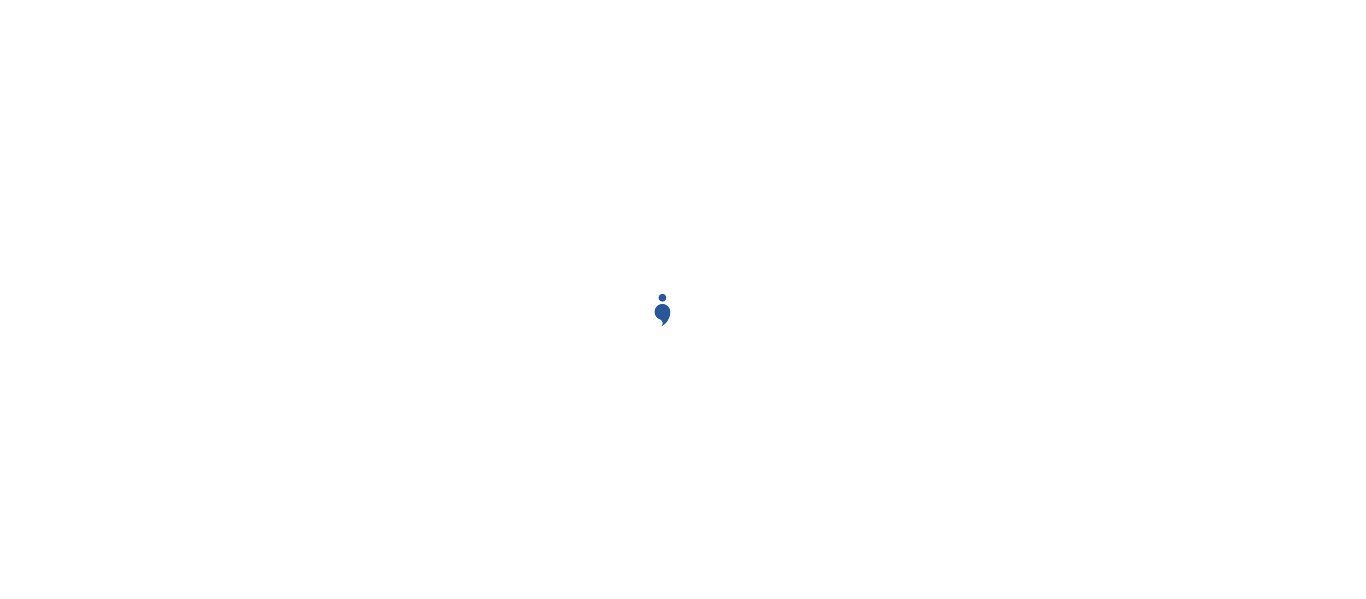 scroll, scrollTop: 0, scrollLeft: 0, axis: both 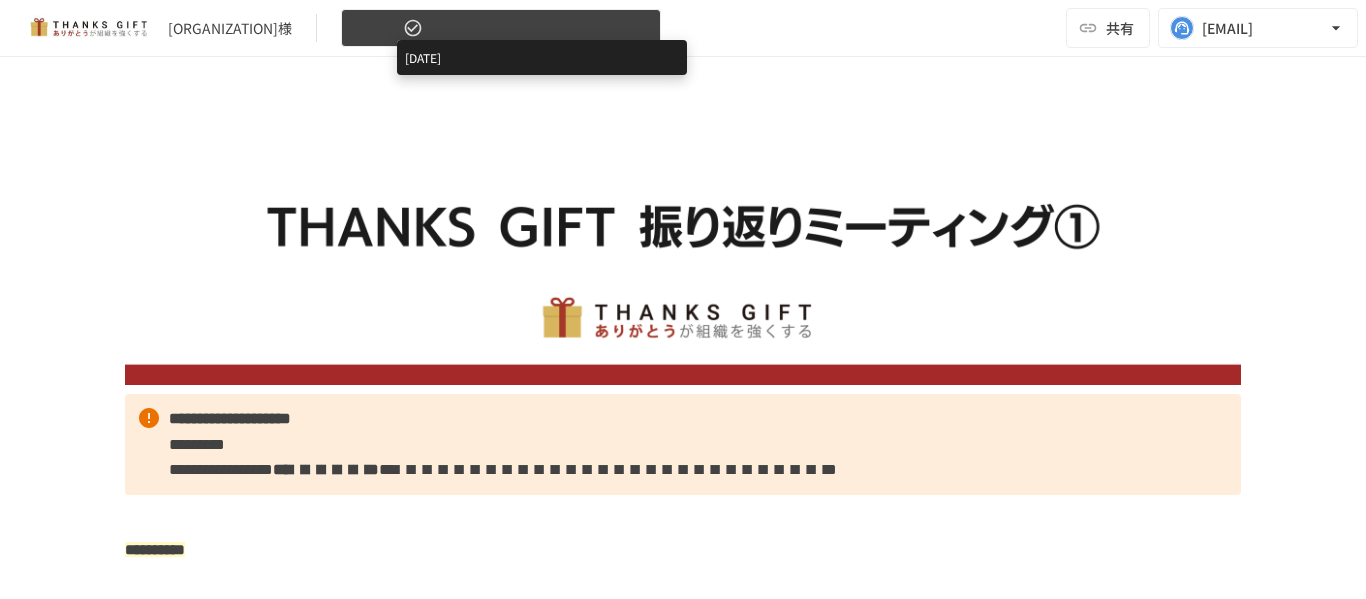click on "[DATE]" at bounding box center [376, 28] 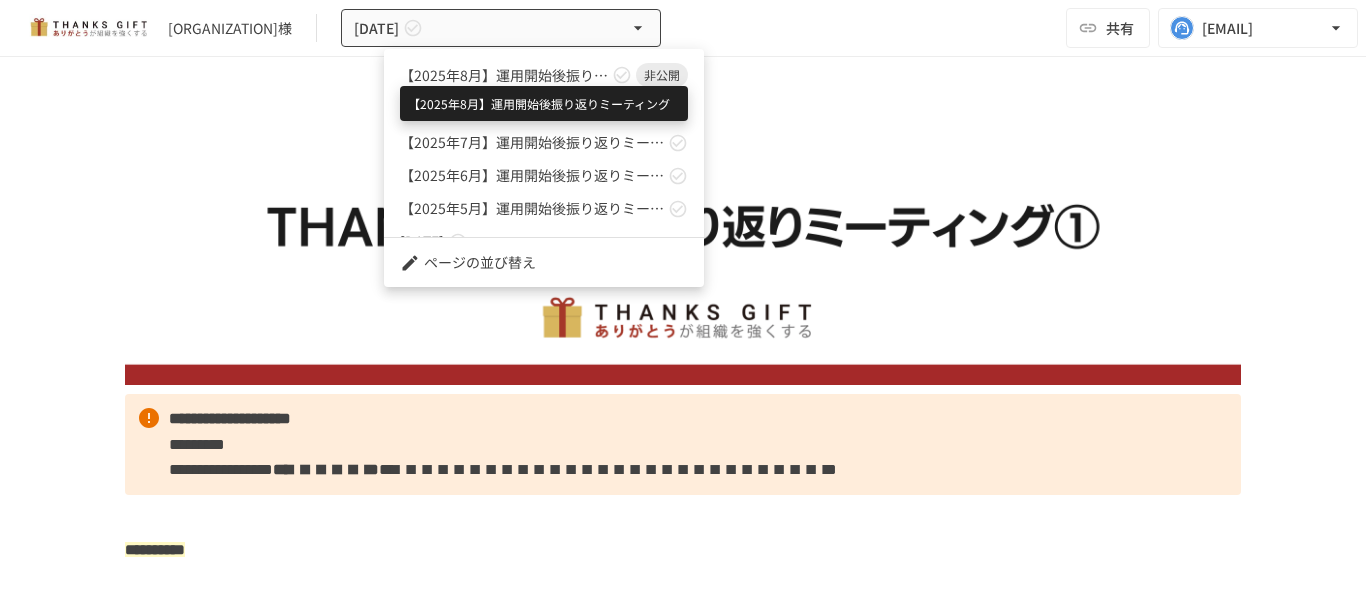 click on "【2025年8月】運用開始後振り返りミーティング" at bounding box center [504, 75] 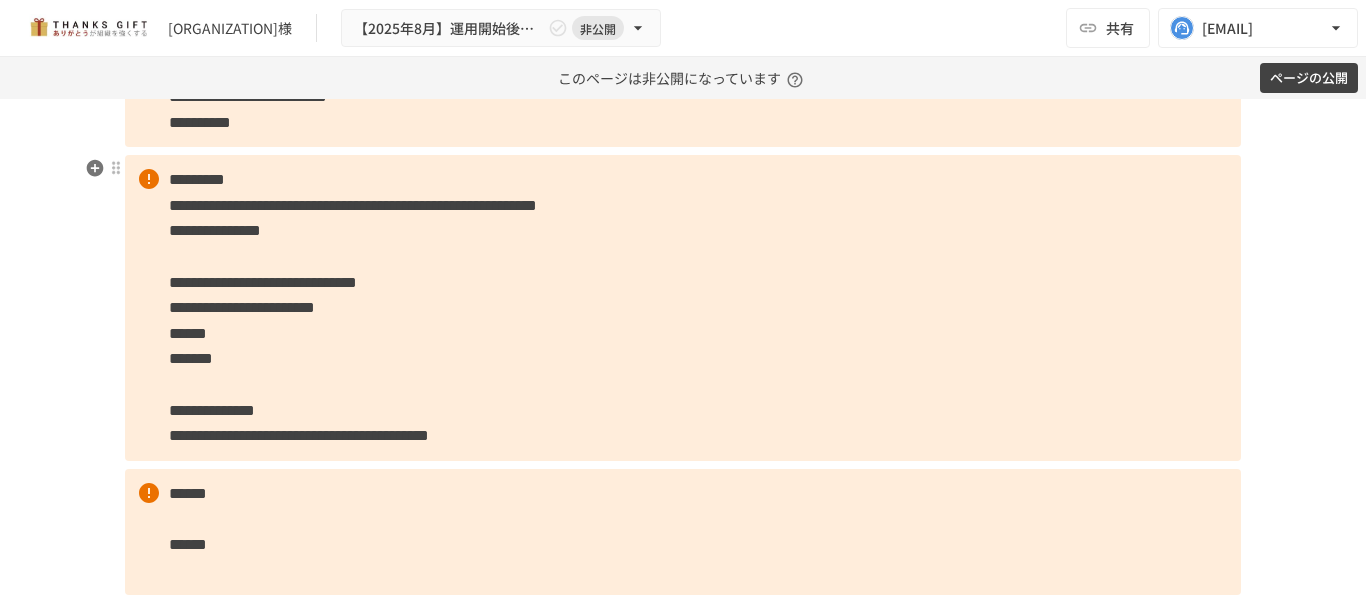 scroll, scrollTop: 2800, scrollLeft: 0, axis: vertical 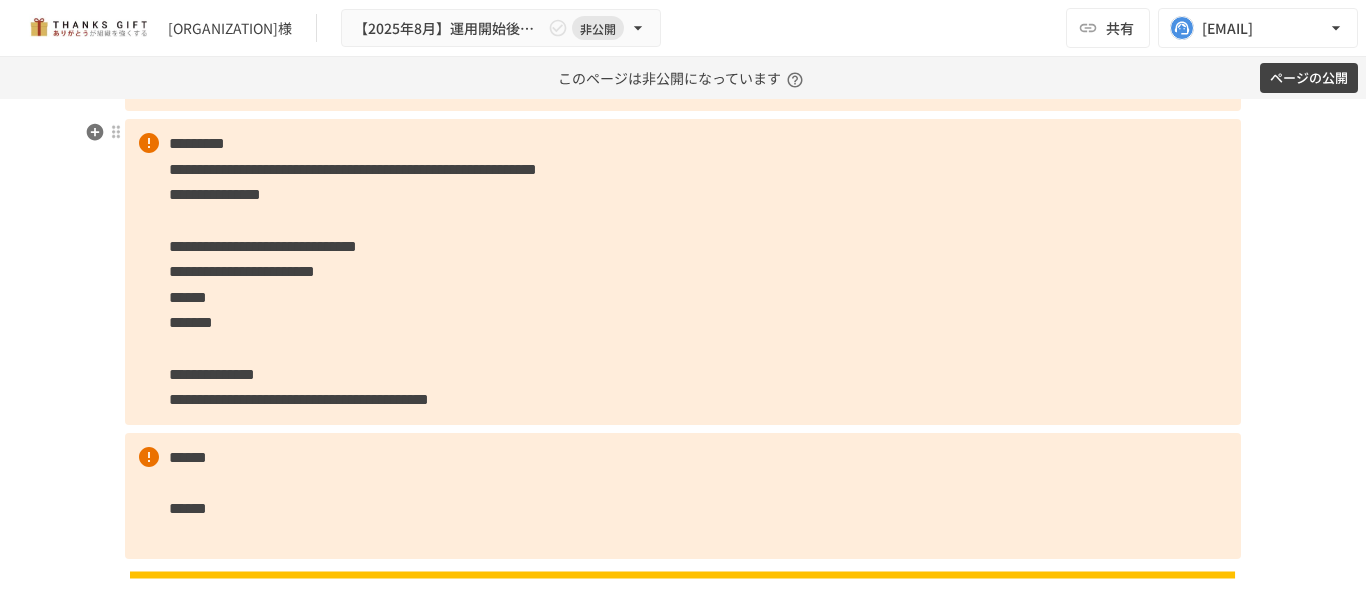 click on "[FIRST] [LAST] [ADDRESS] [CITY] [STATE] [POSTAL_CODE] [COUNTRY] [PHONE]" at bounding box center (683, 272) 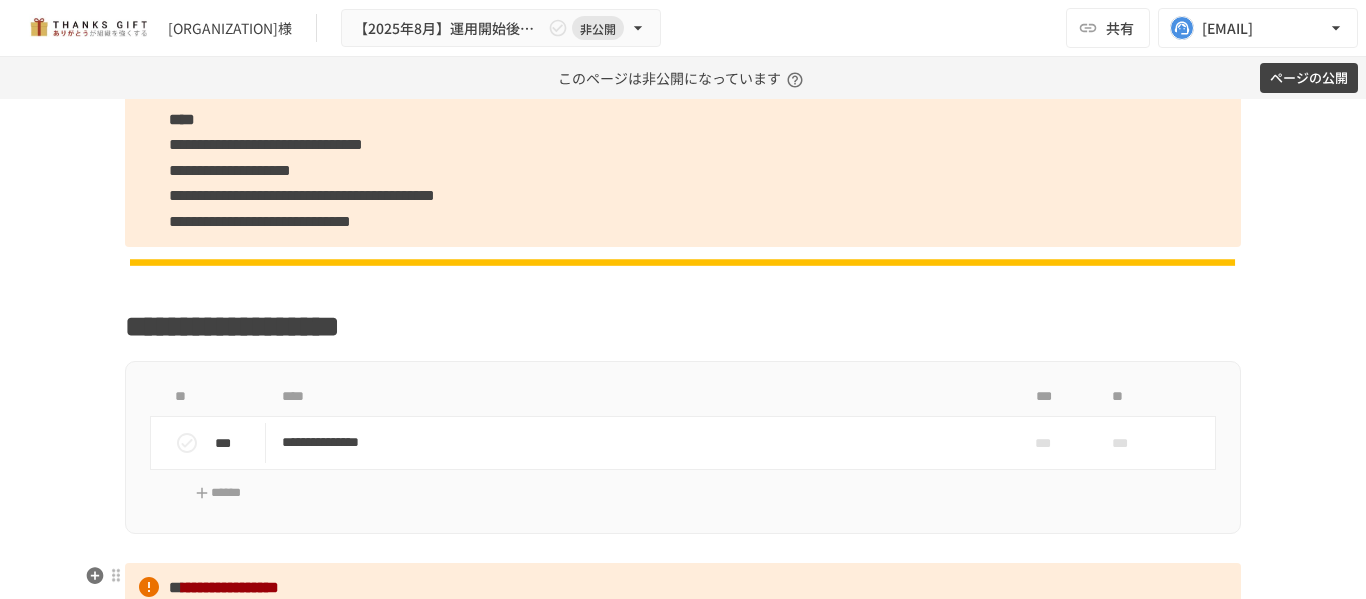 scroll, scrollTop: 1900, scrollLeft: 0, axis: vertical 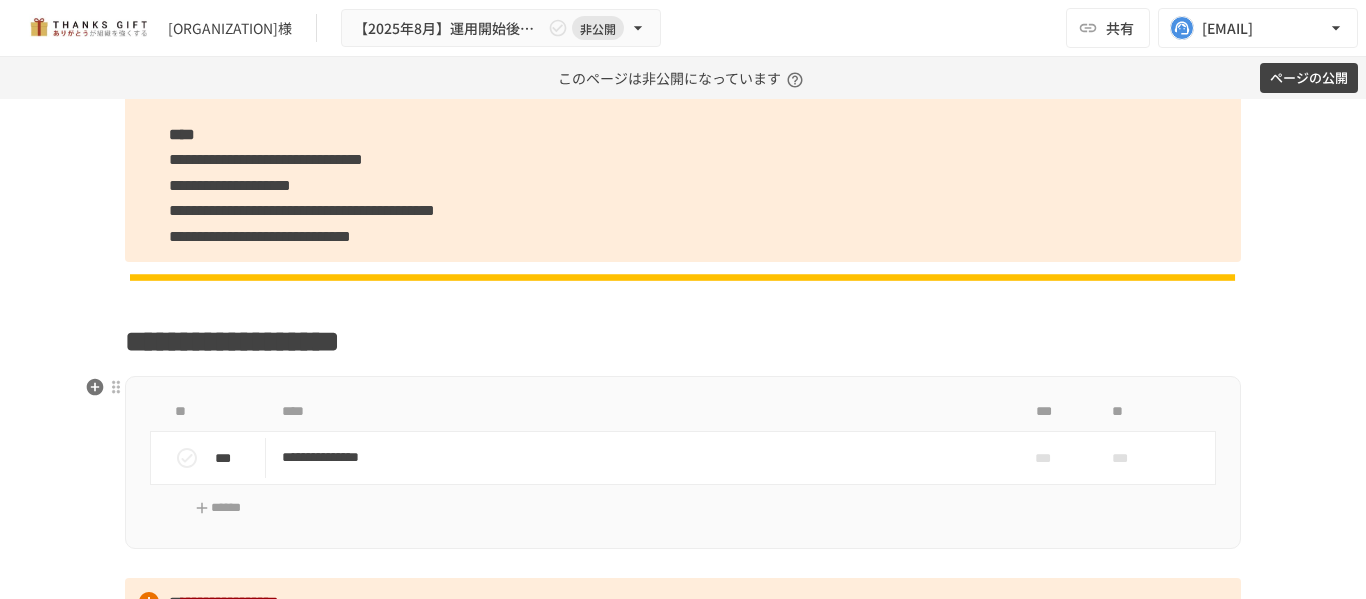 click on "**********" at bounding box center [641, 458] 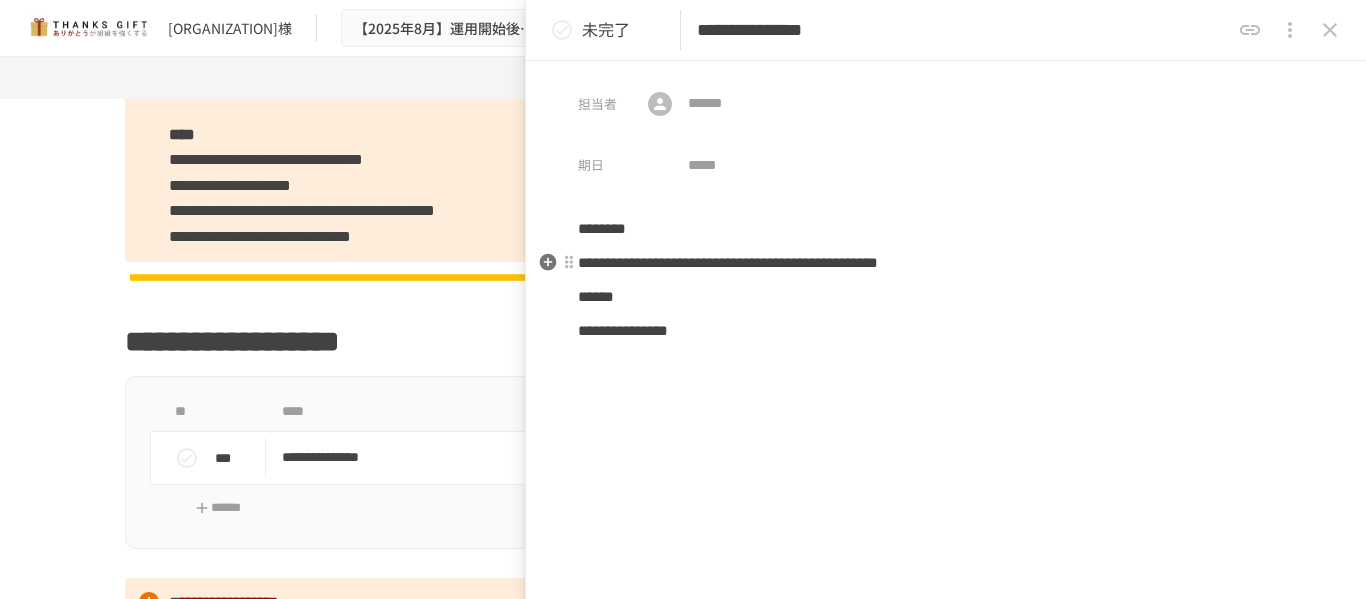 click on "**********" at bounding box center [728, 262] 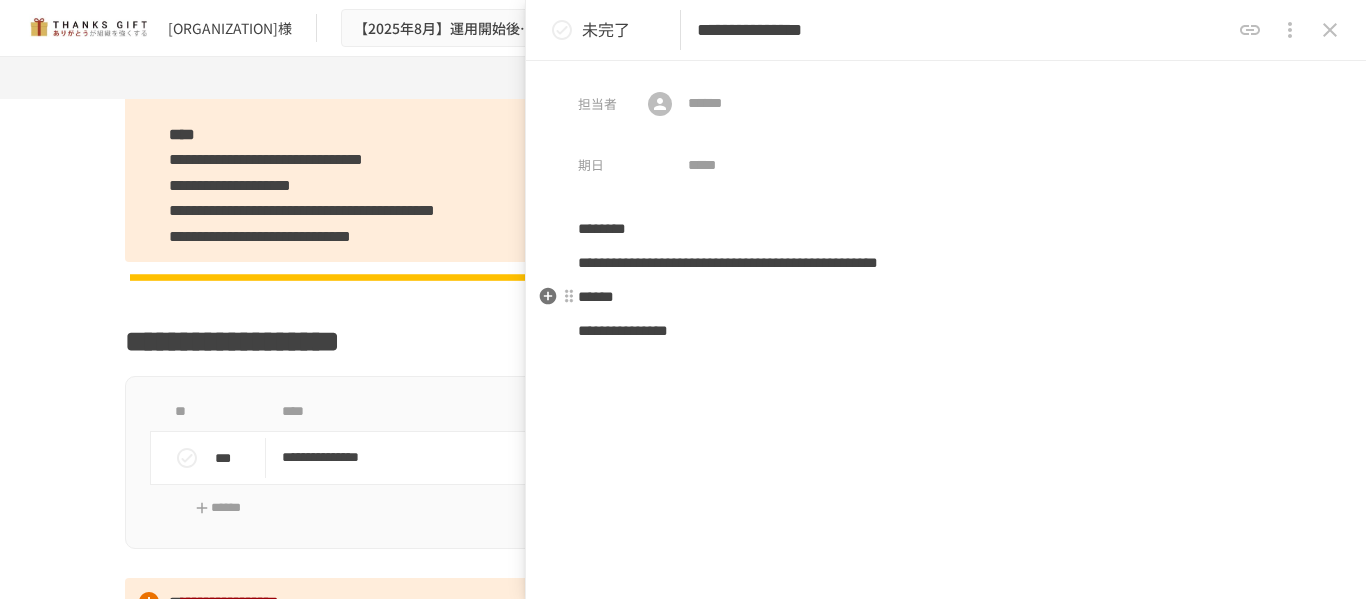 click on "******" at bounding box center (946, 297) 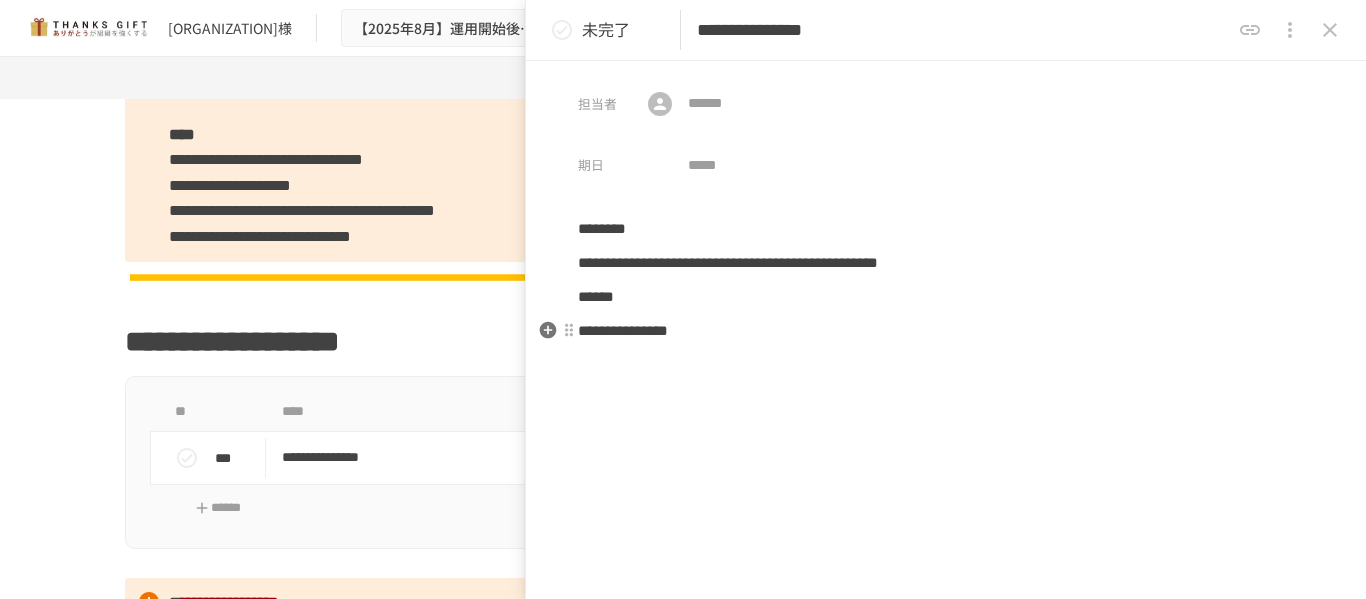 click on "**********" at bounding box center (946, 331) 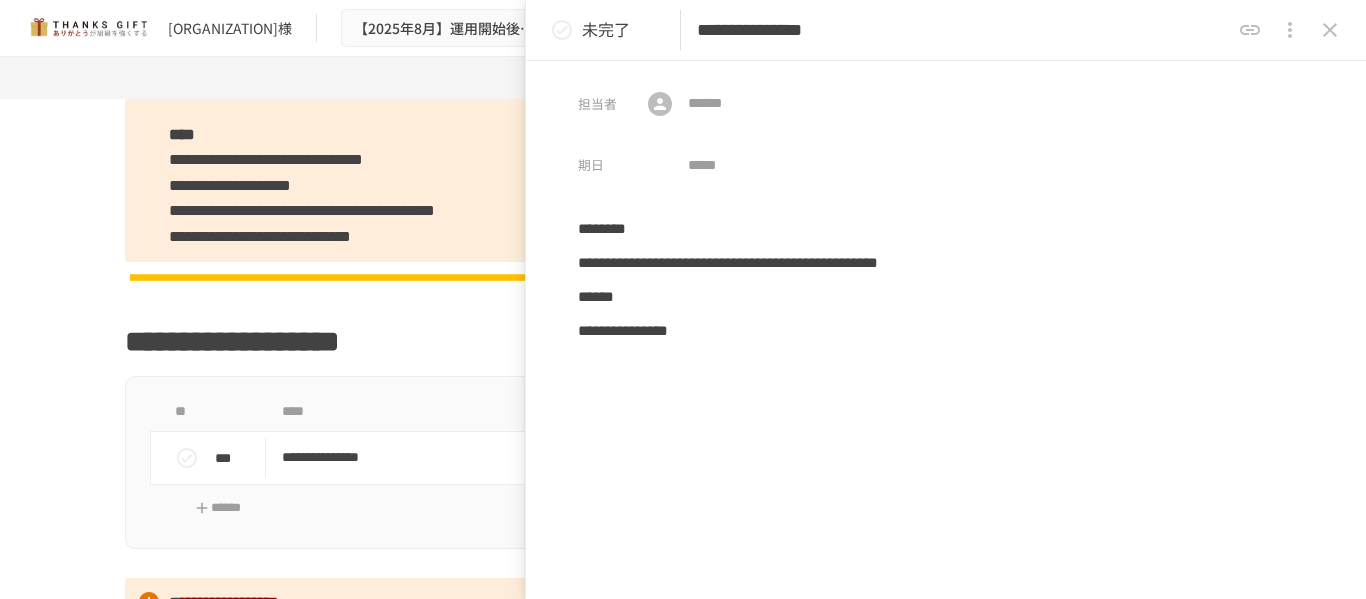 type 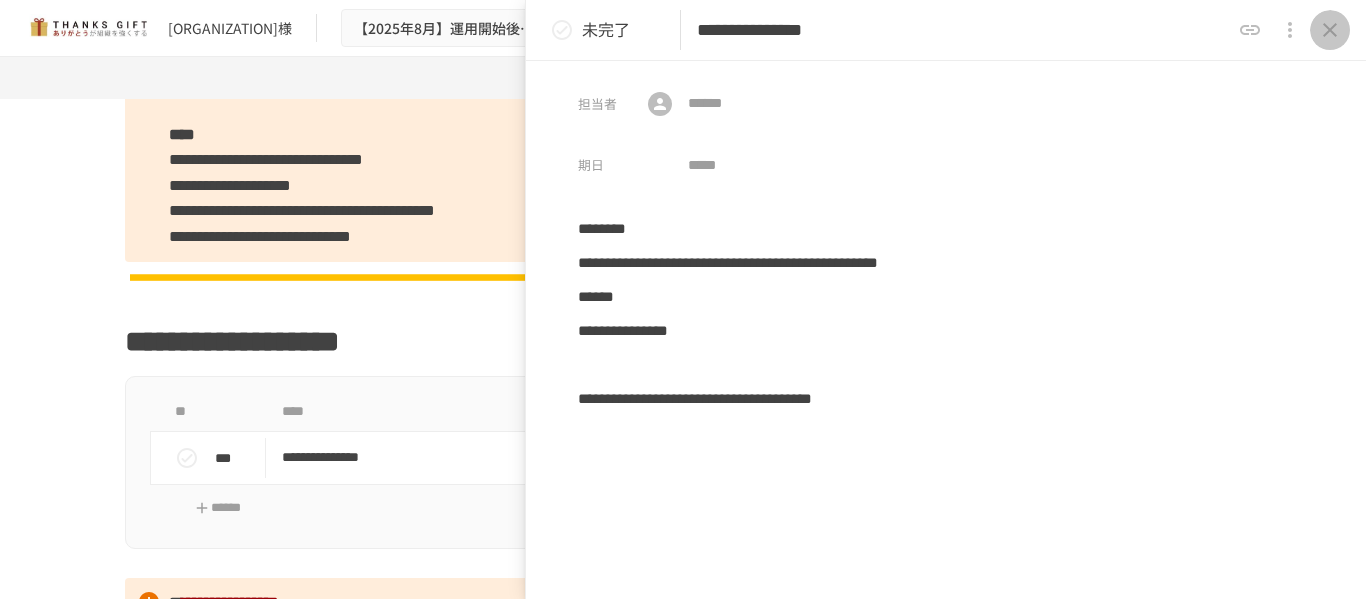 click at bounding box center [1330, 30] 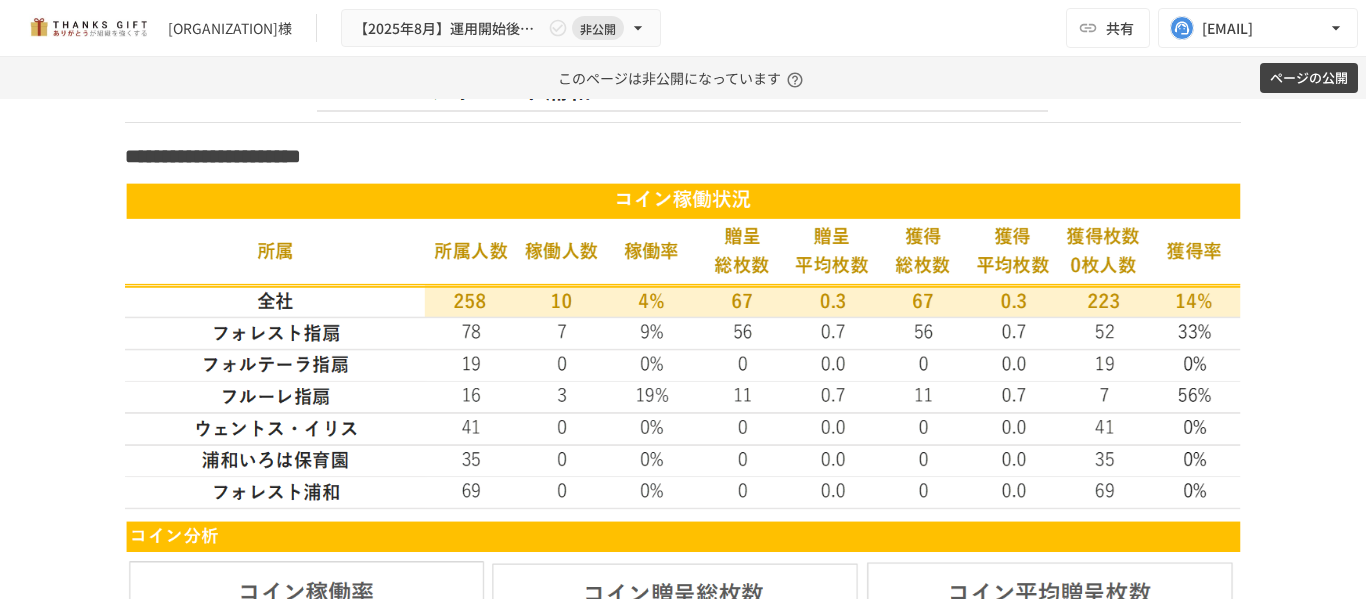 scroll, scrollTop: 4112, scrollLeft: 0, axis: vertical 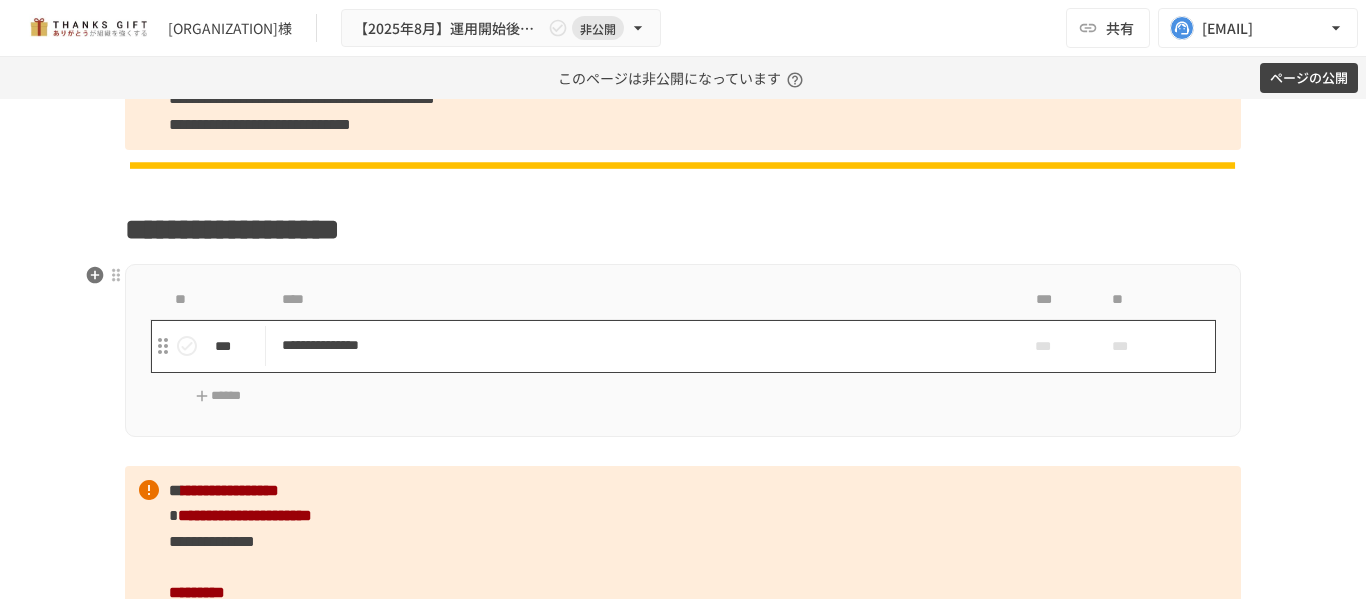 click on "**********" at bounding box center (641, 345) 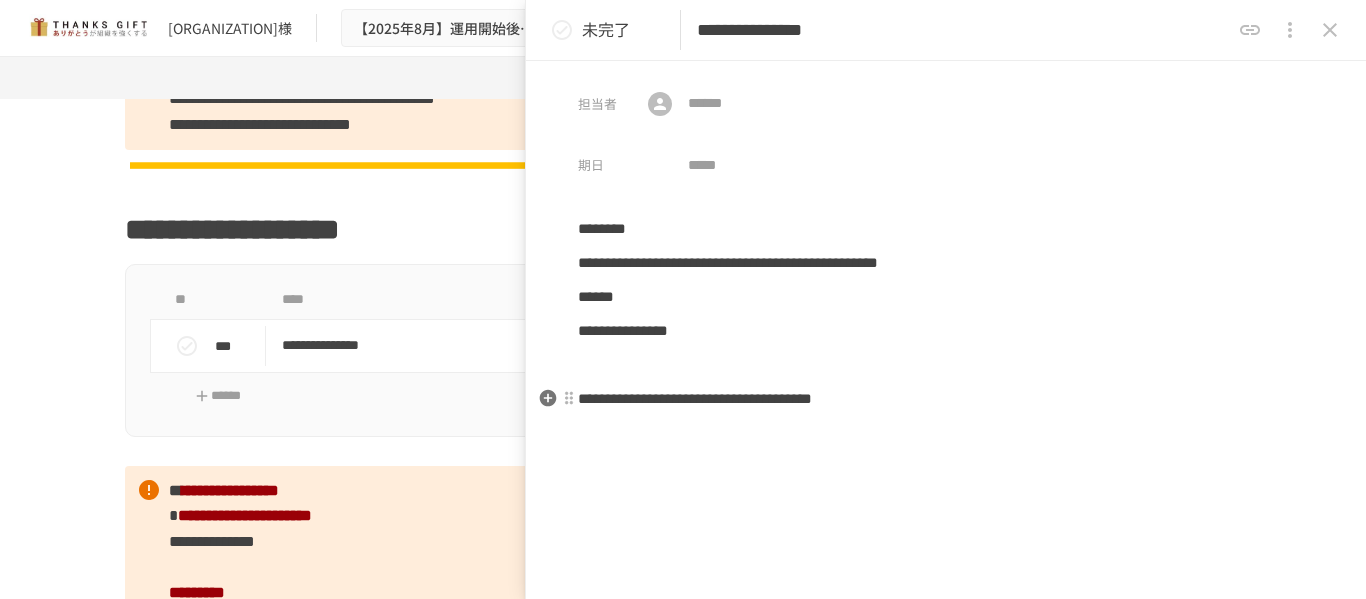 click on "**********" at bounding box center [946, 399] 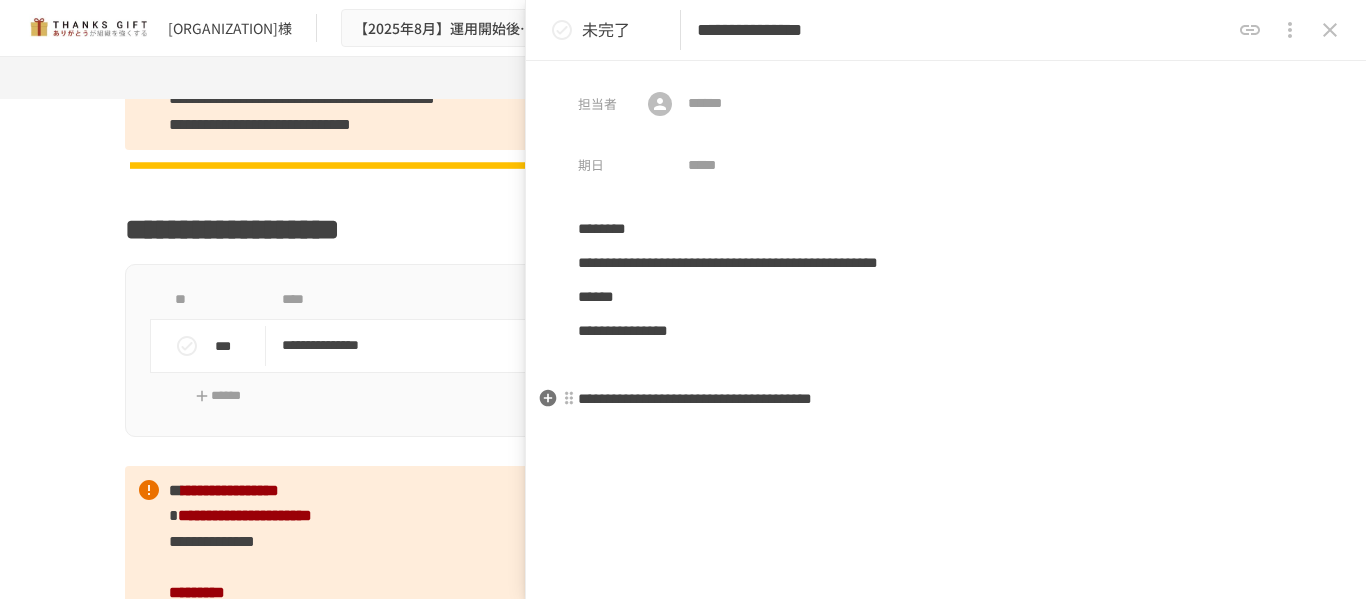 click on "**********" at bounding box center (695, 398) 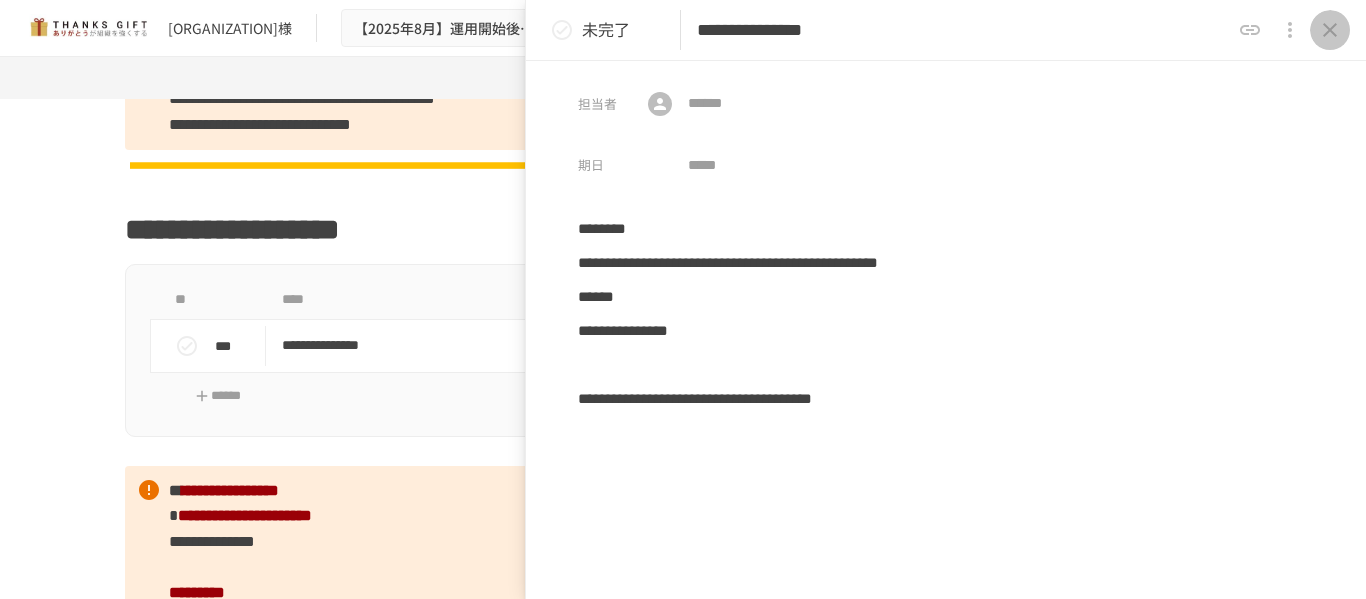 click at bounding box center (1330, 30) 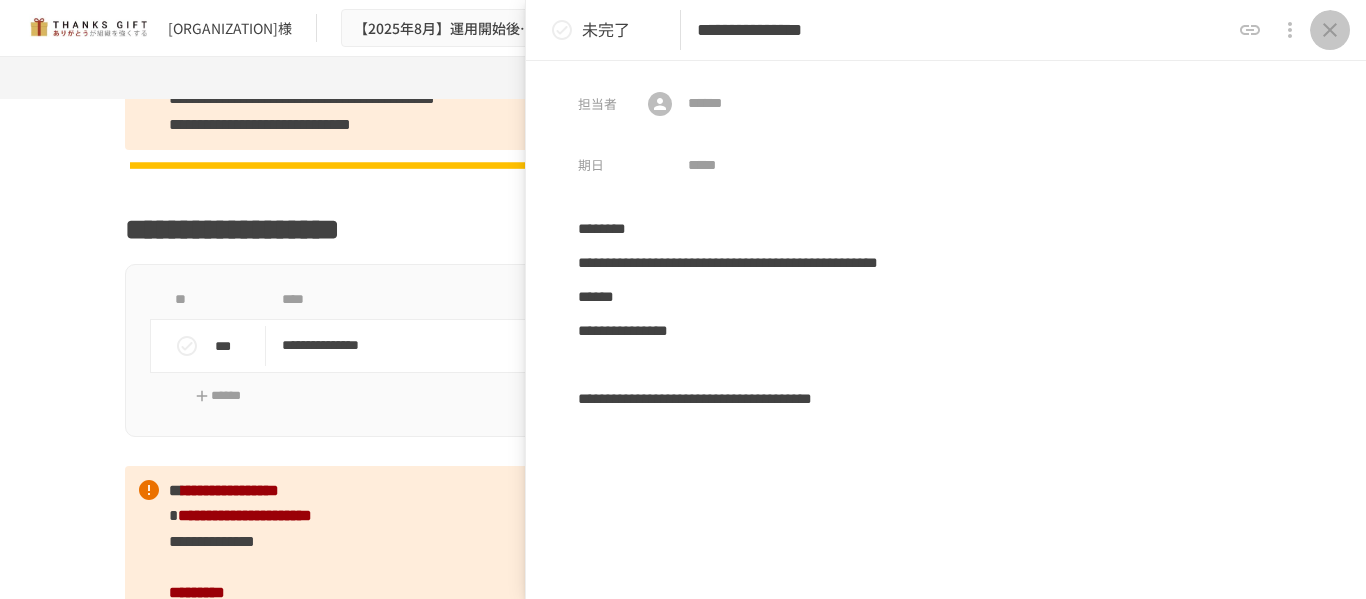 scroll, scrollTop: 2612, scrollLeft: 0, axis: vertical 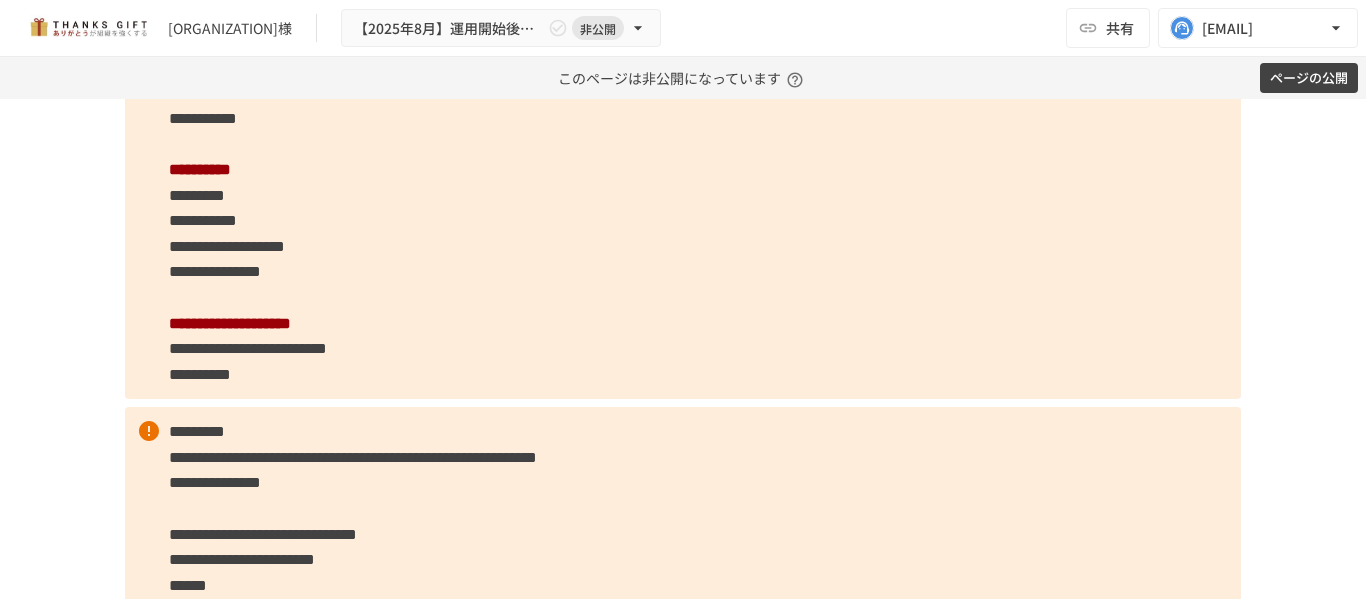 click on "**********" at bounding box center [683, 183] 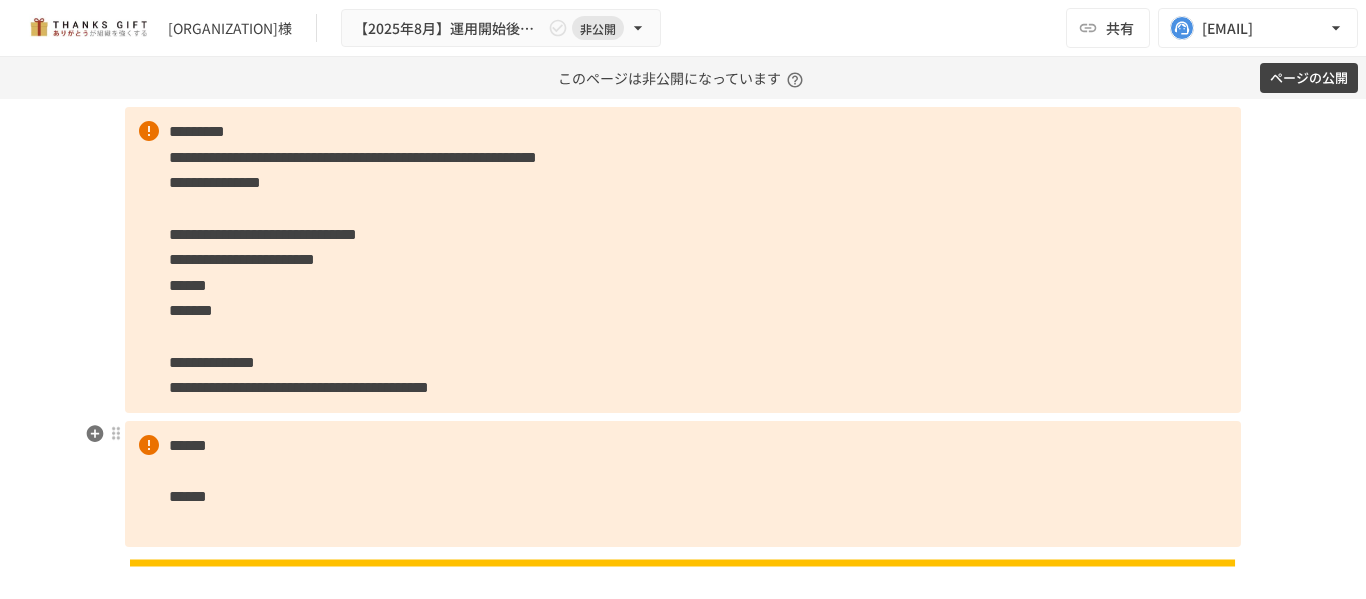 scroll, scrollTop: 2712, scrollLeft: 0, axis: vertical 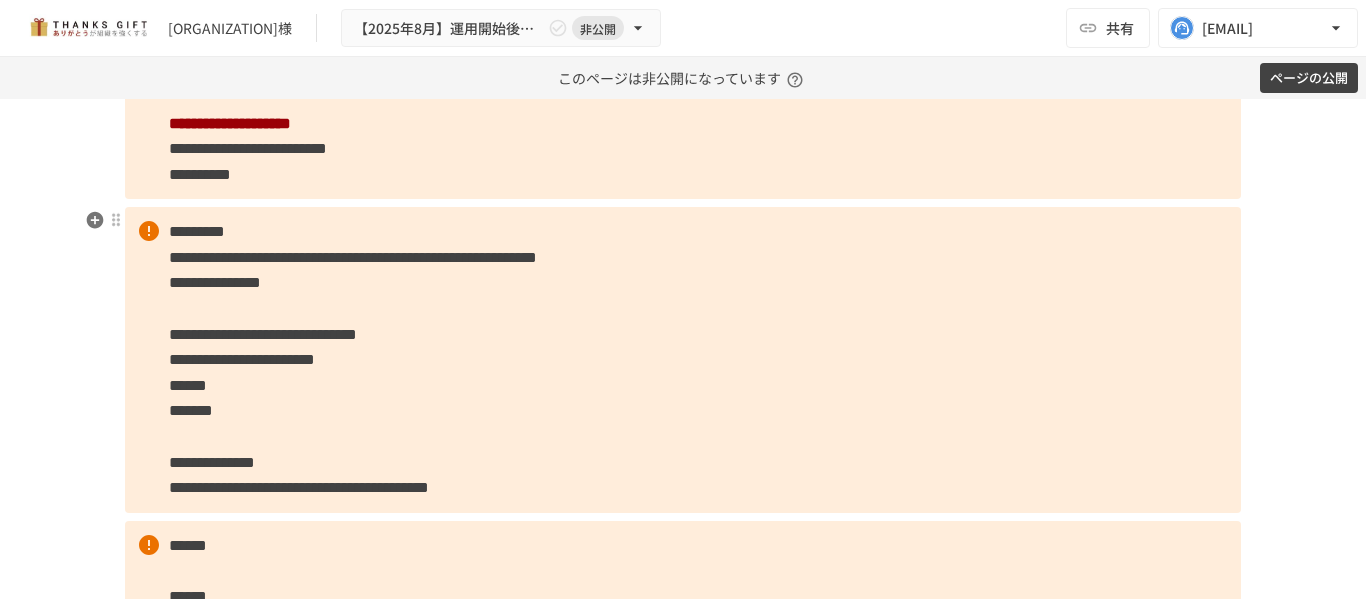 click on "[FIRST] [LAST] [ADDRESS] [CITY] [STATE] [POSTAL_CODE] [COUNTRY] [PHONE]" at bounding box center [683, 360] 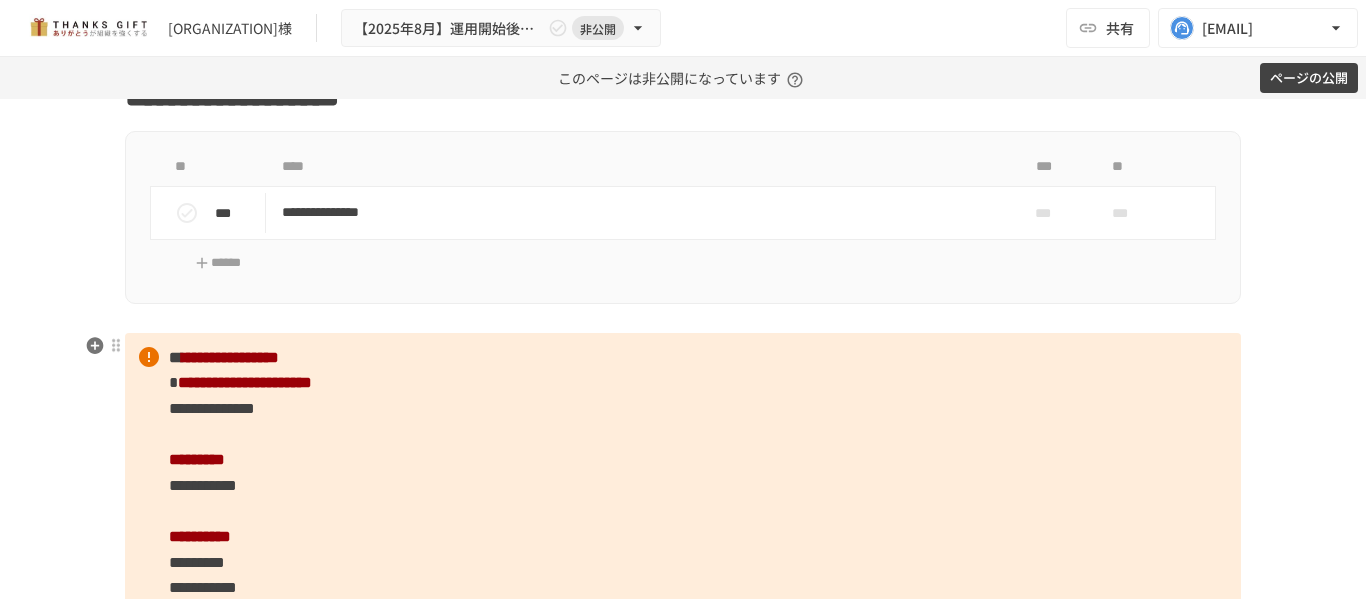 scroll, scrollTop: 2112, scrollLeft: 0, axis: vertical 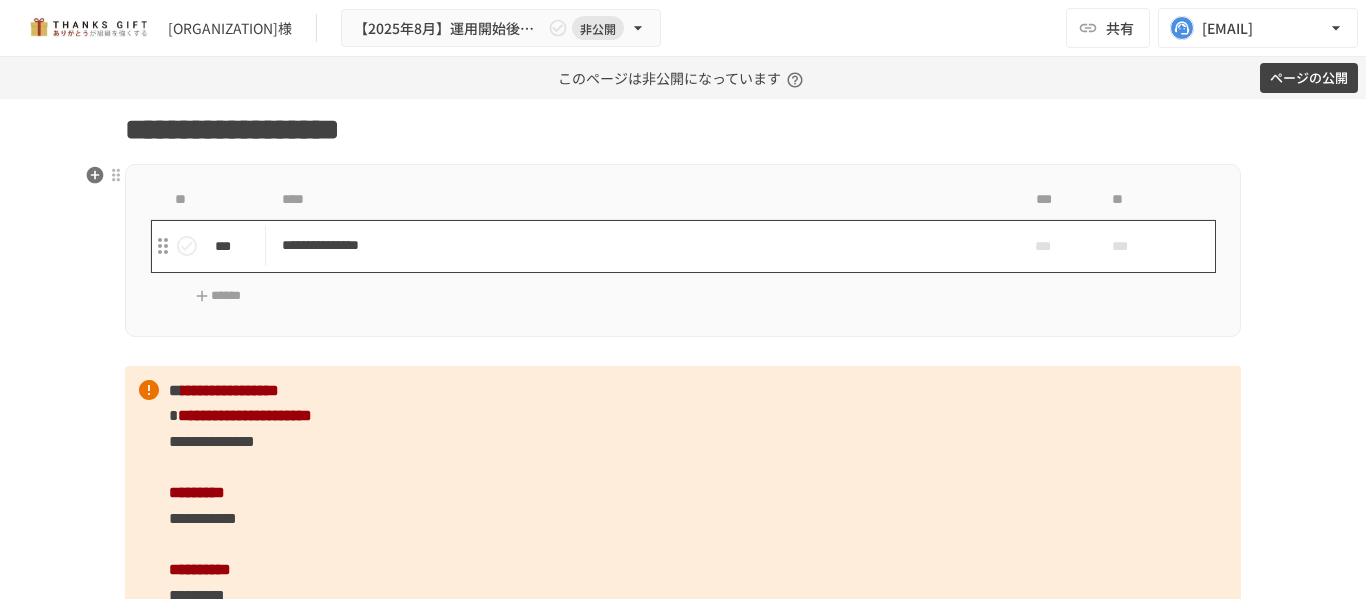 click on "**********" at bounding box center (641, 245) 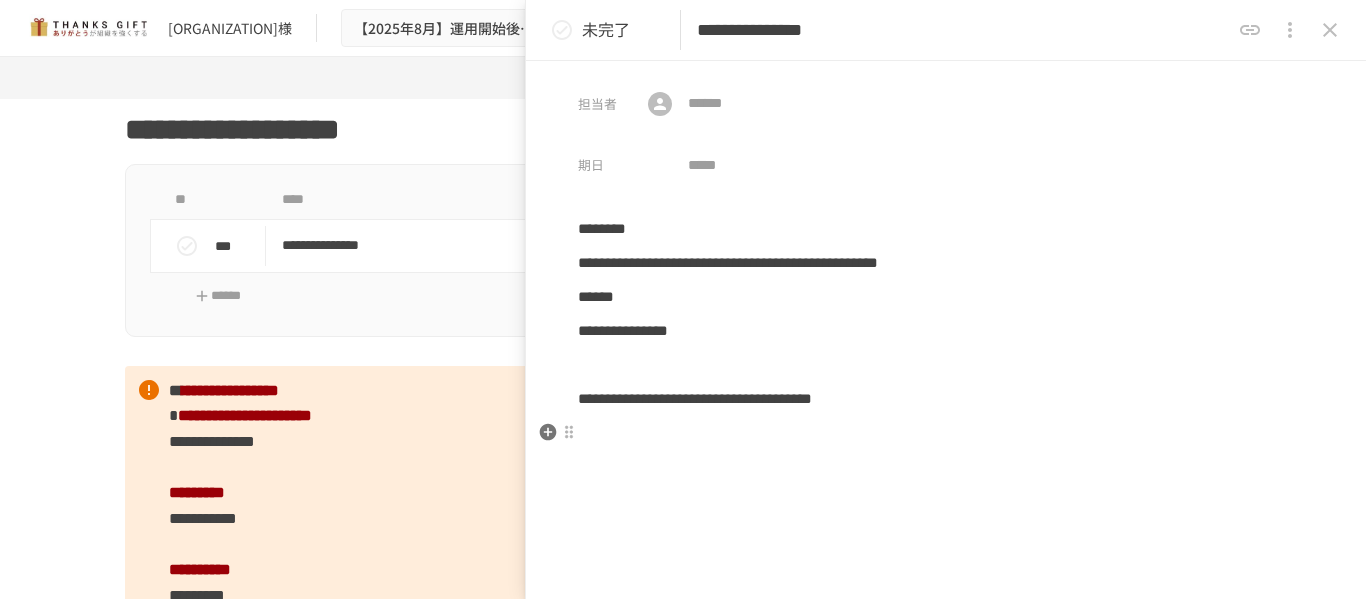 click at bounding box center [946, 433] 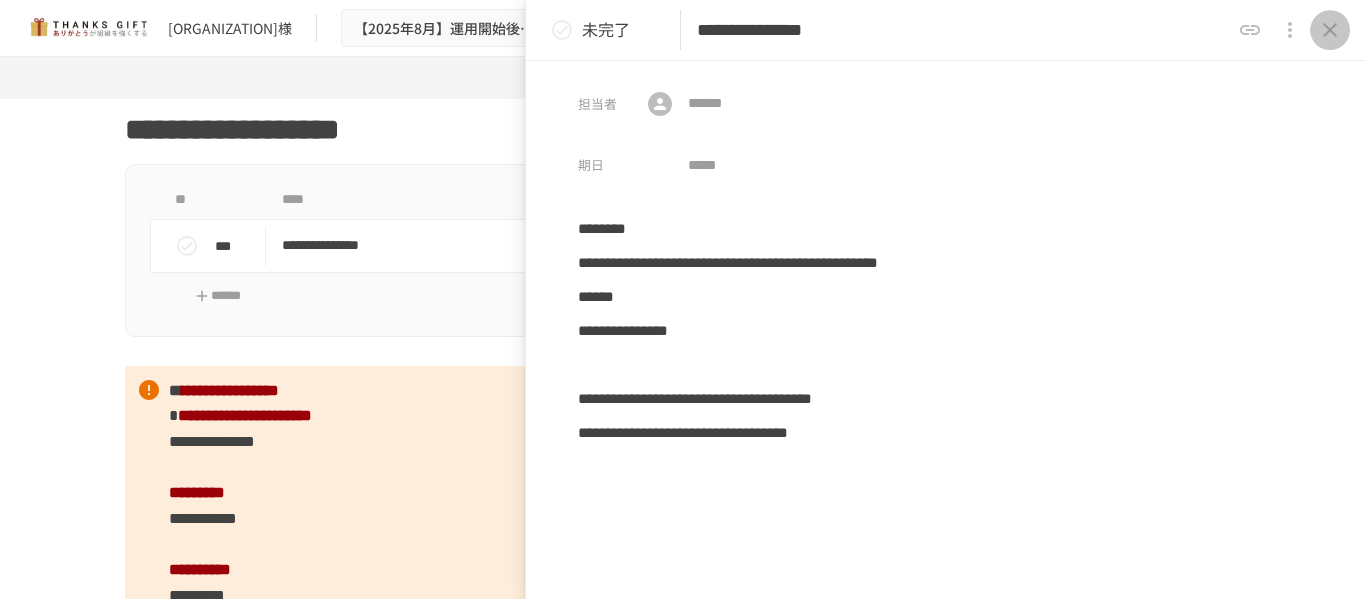 click 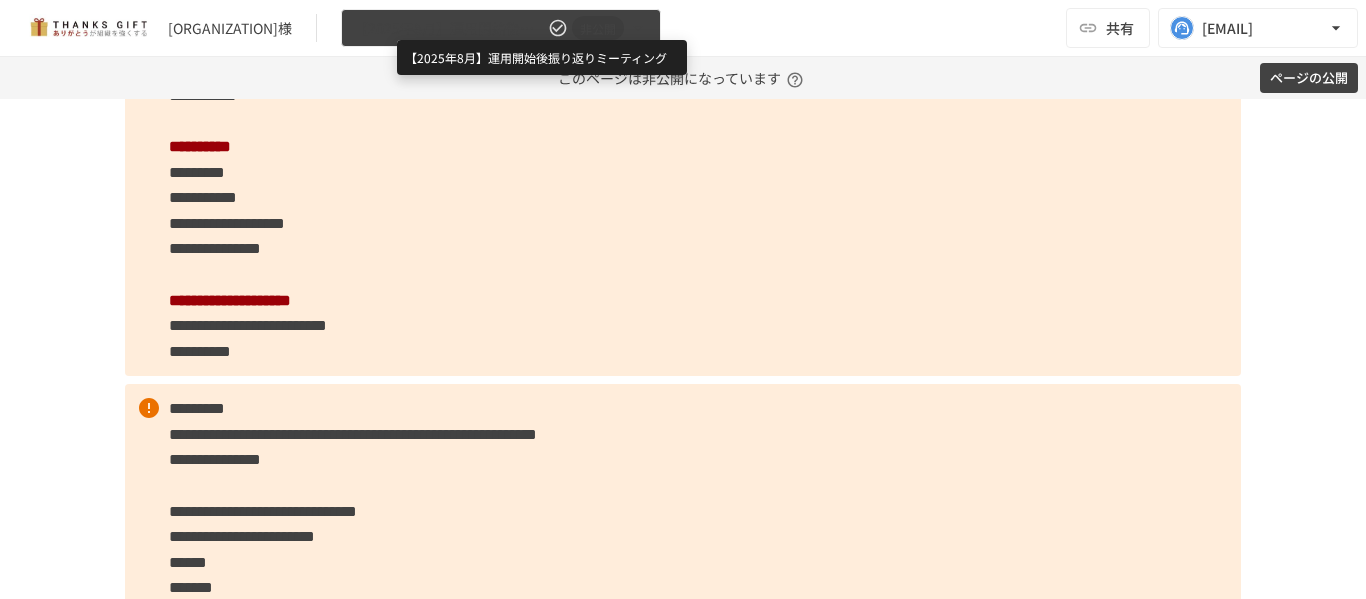 click on "【2025年8月】運用開始後振り返りミーティング" at bounding box center [449, 28] 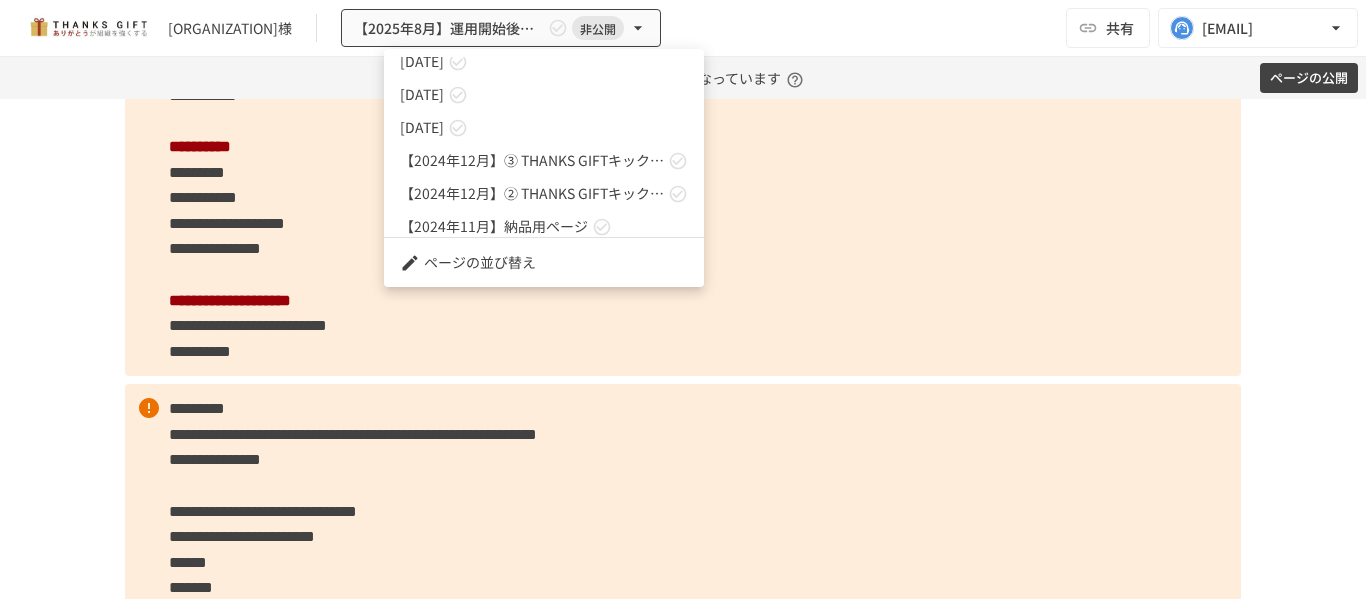 scroll, scrollTop: 200, scrollLeft: 0, axis: vertical 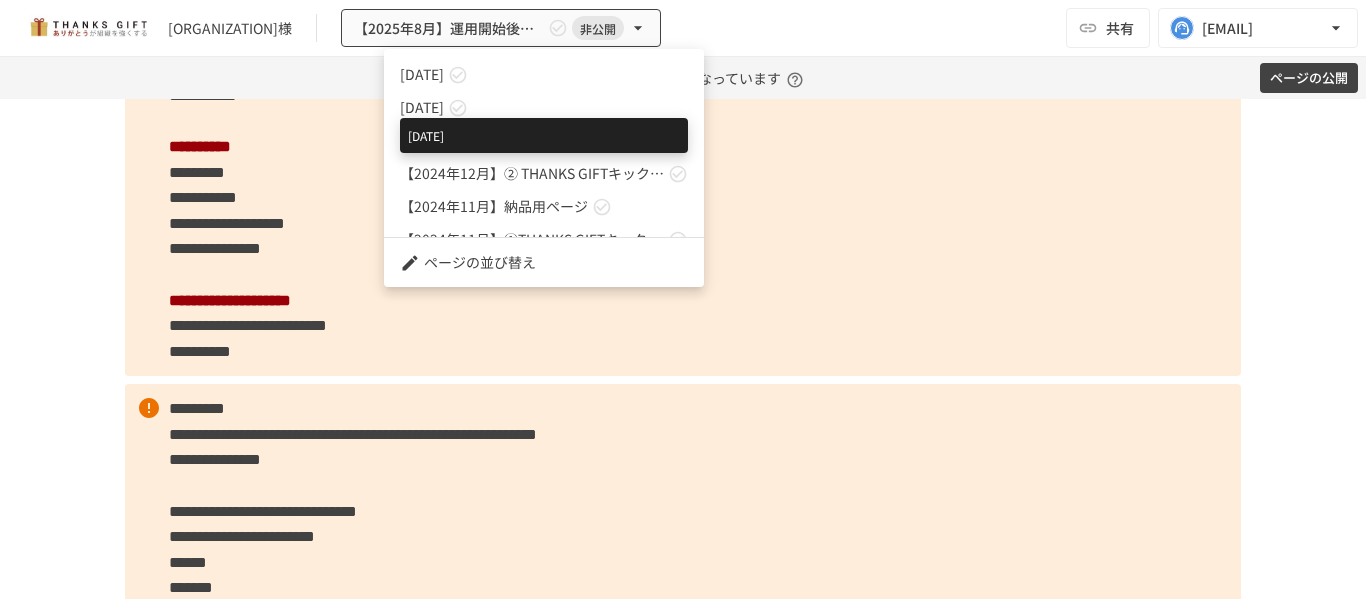 click on "[DATE]" at bounding box center [422, 107] 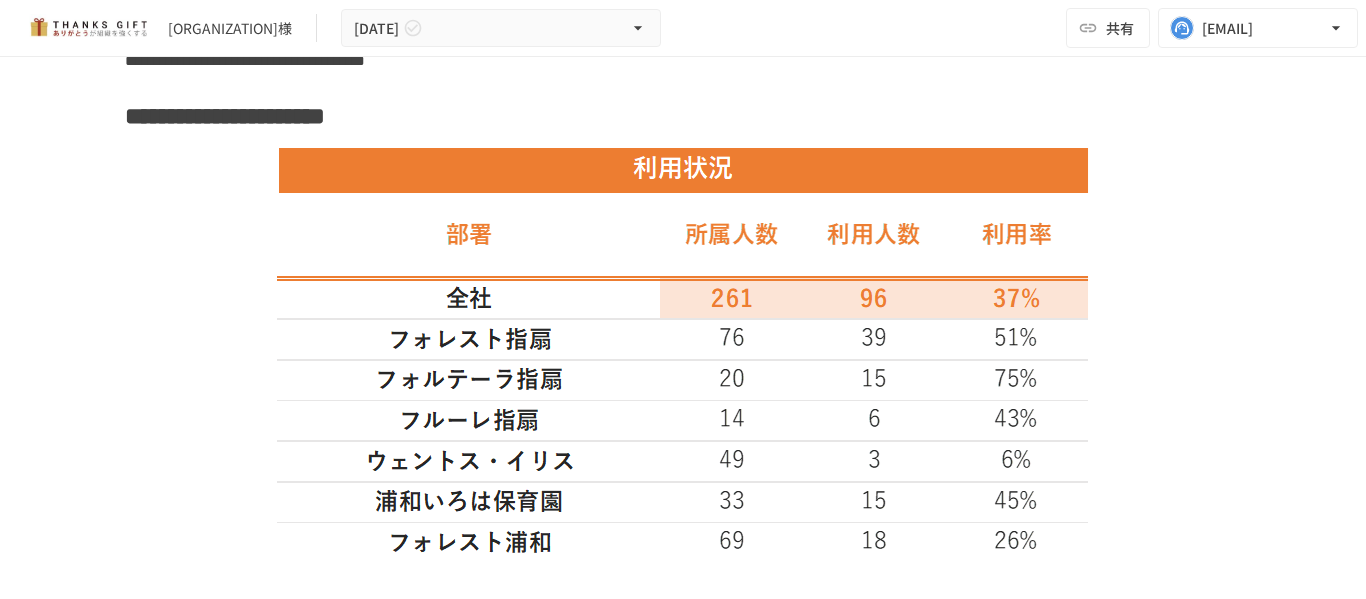scroll, scrollTop: 2116, scrollLeft: 0, axis: vertical 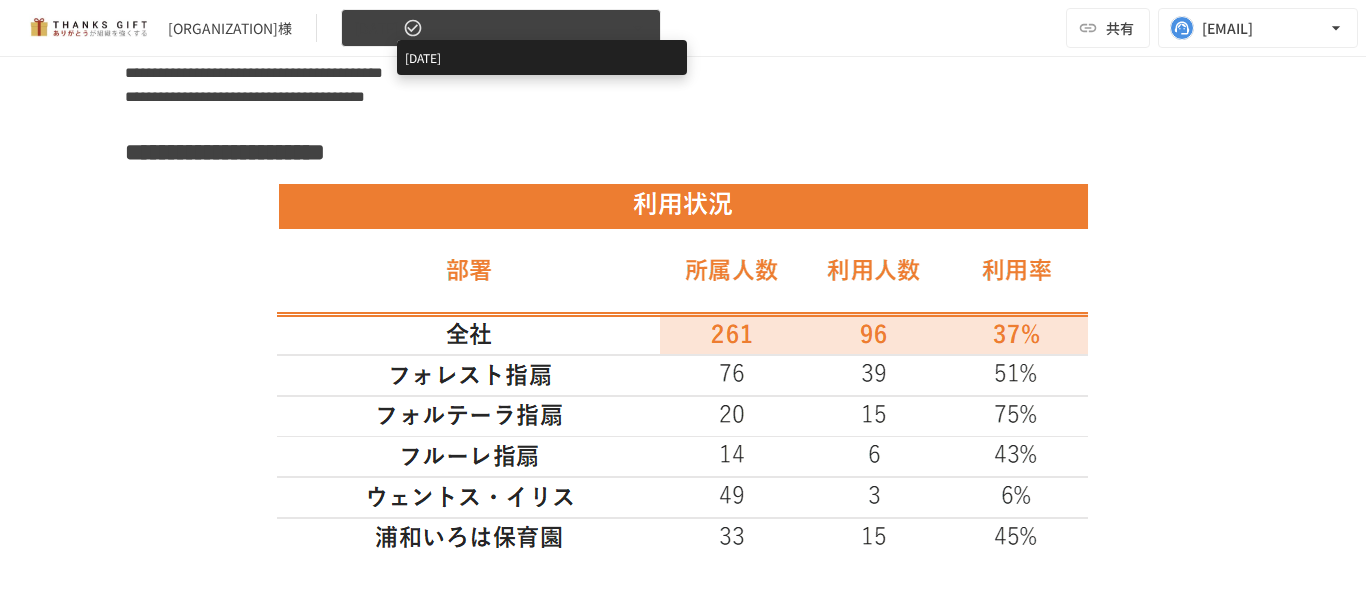 click on "[DATE]" at bounding box center (376, 28) 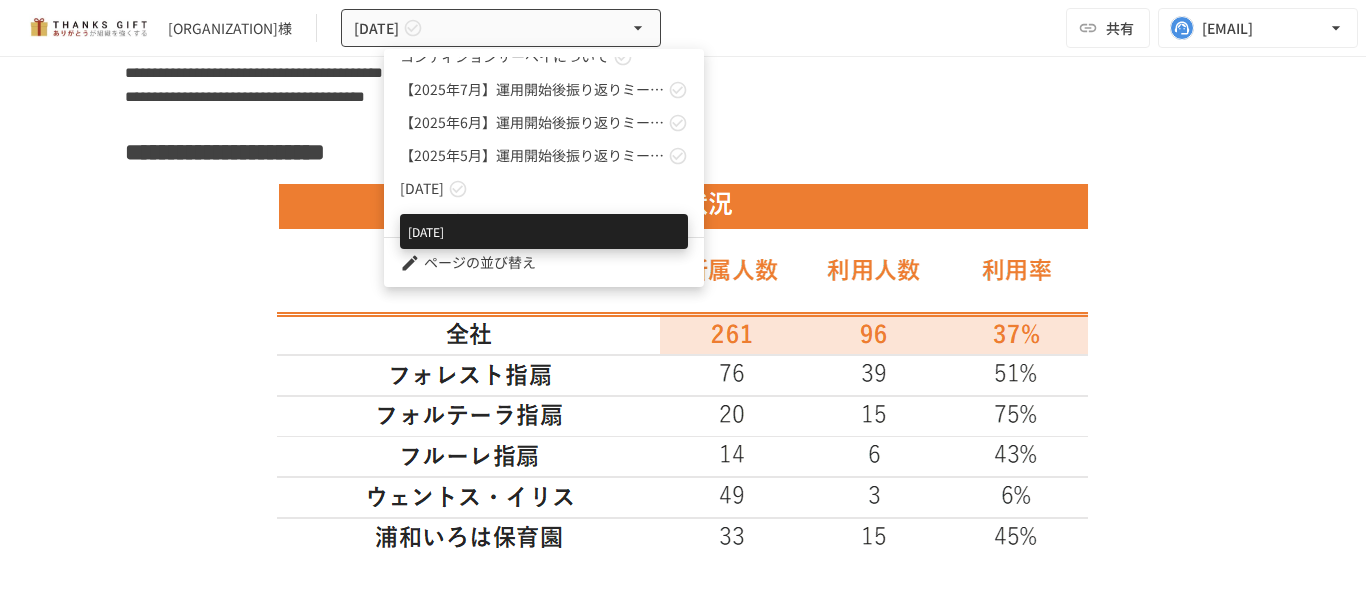 scroll, scrollTop: 100, scrollLeft: 0, axis: vertical 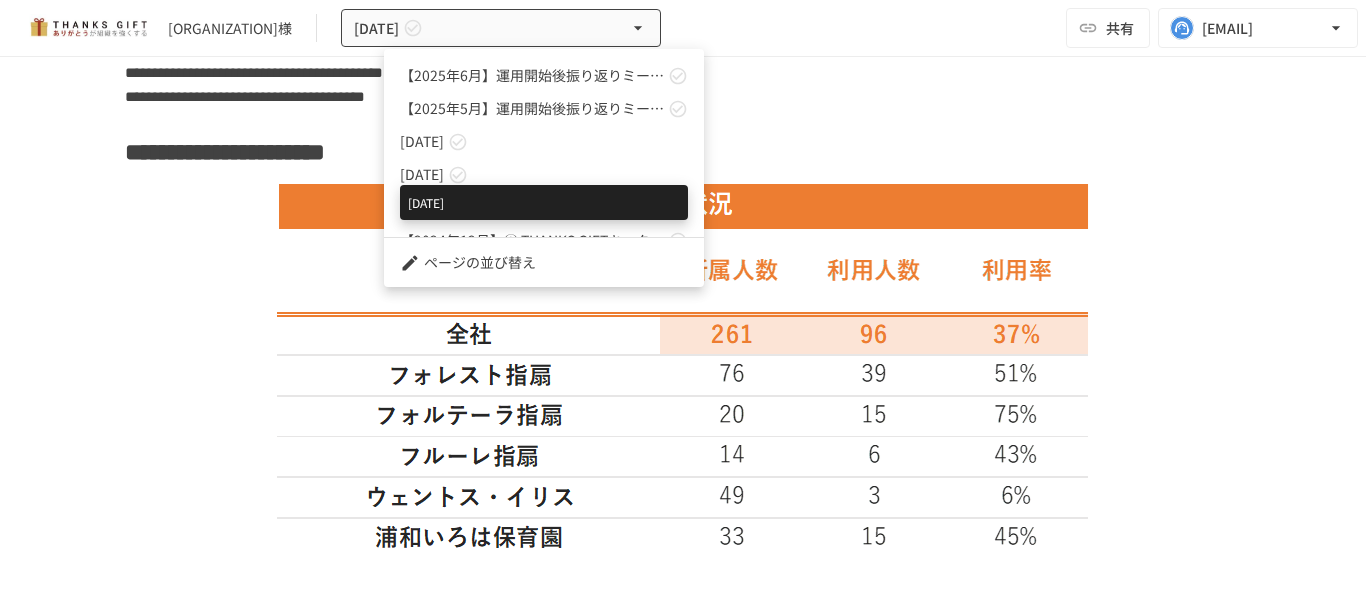 click on "[DATE]" at bounding box center (422, 174) 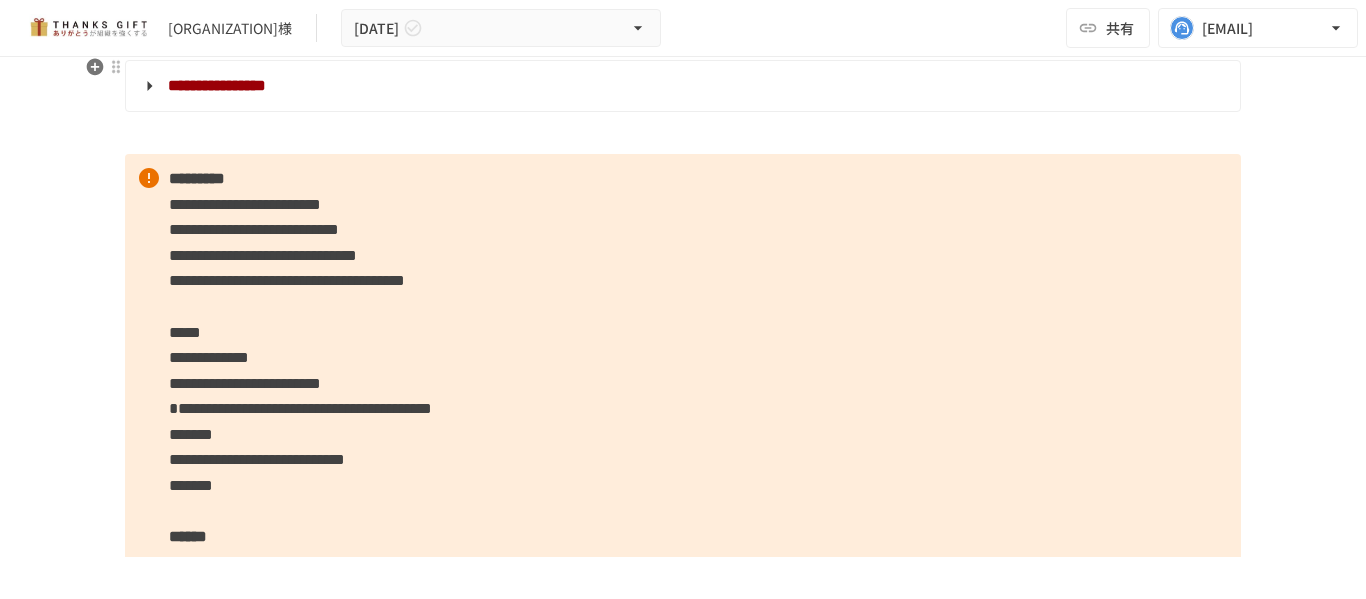 scroll, scrollTop: 2948, scrollLeft: 0, axis: vertical 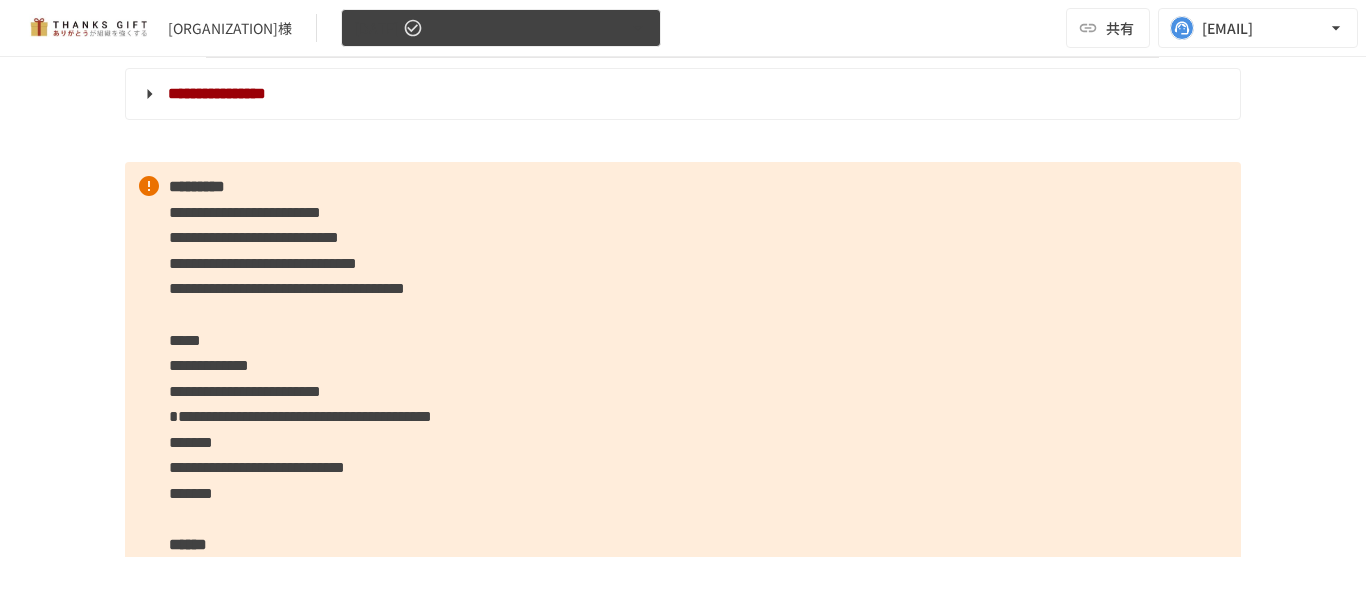 click on "[DATE]" at bounding box center [501, 28] 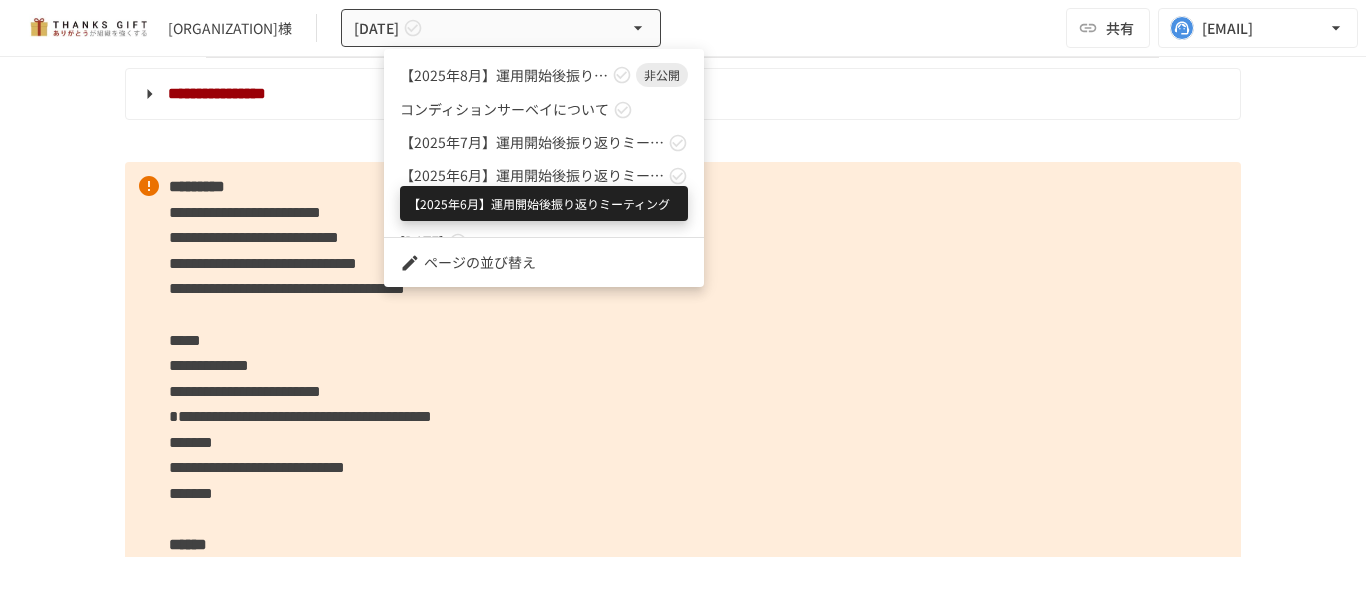 scroll, scrollTop: 100, scrollLeft: 0, axis: vertical 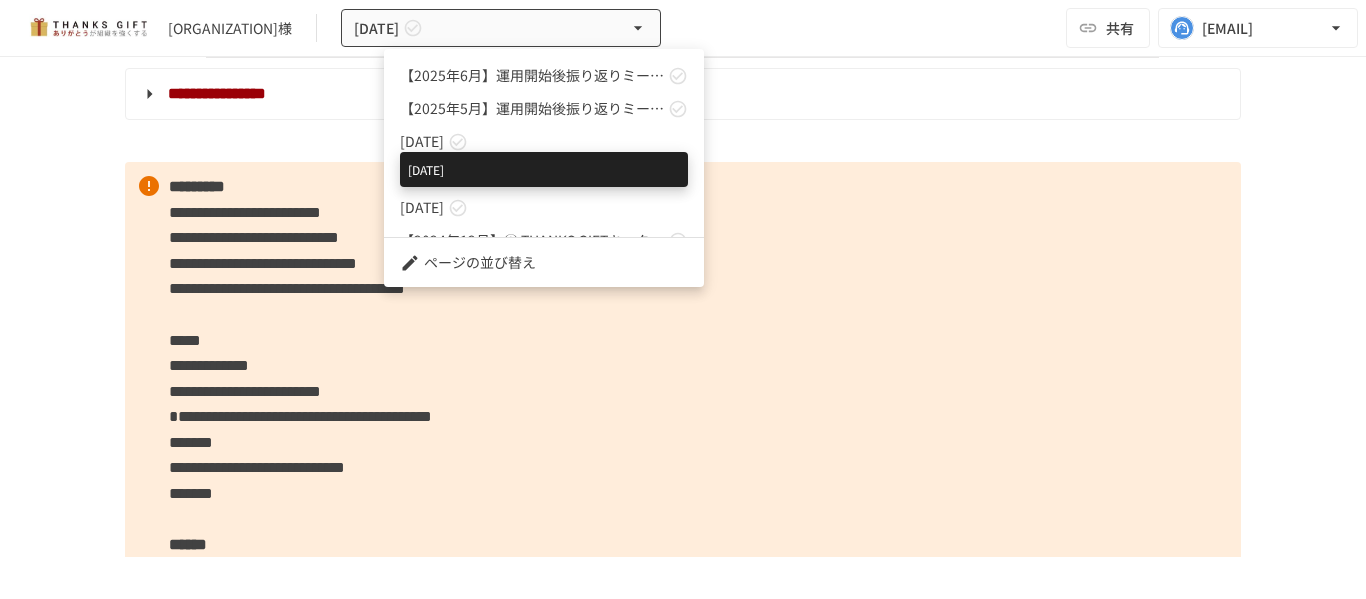 click on "[DATE]" at bounding box center [422, 141] 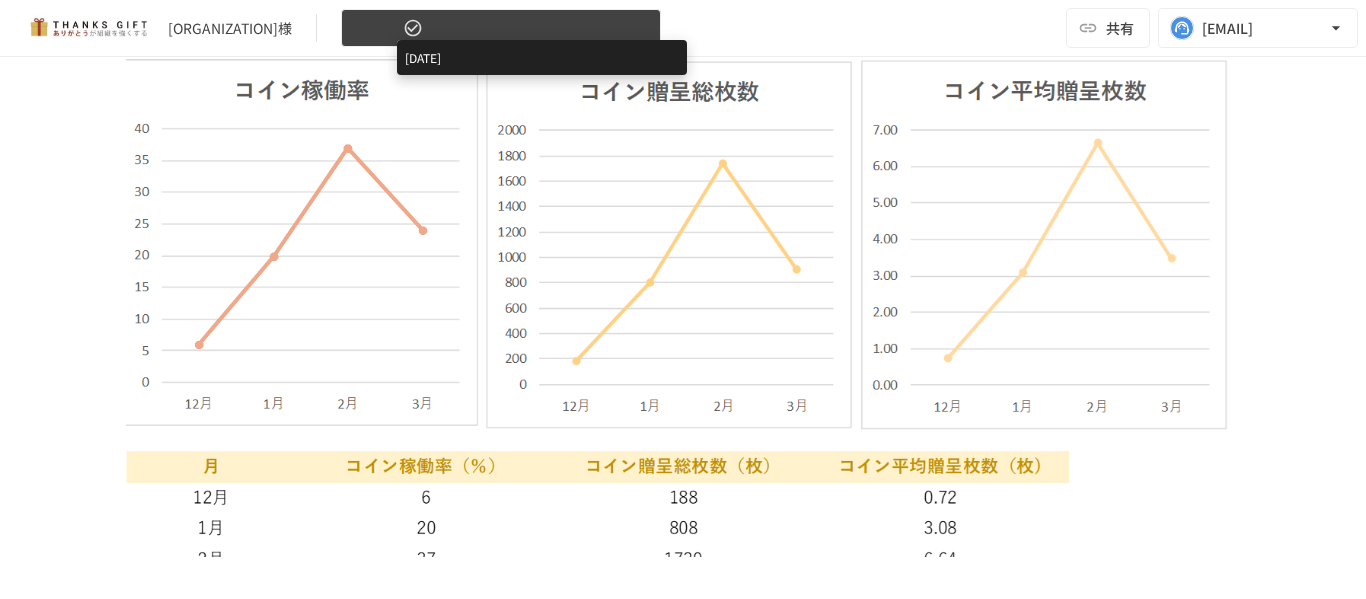 scroll, scrollTop: 5163, scrollLeft: 0, axis: vertical 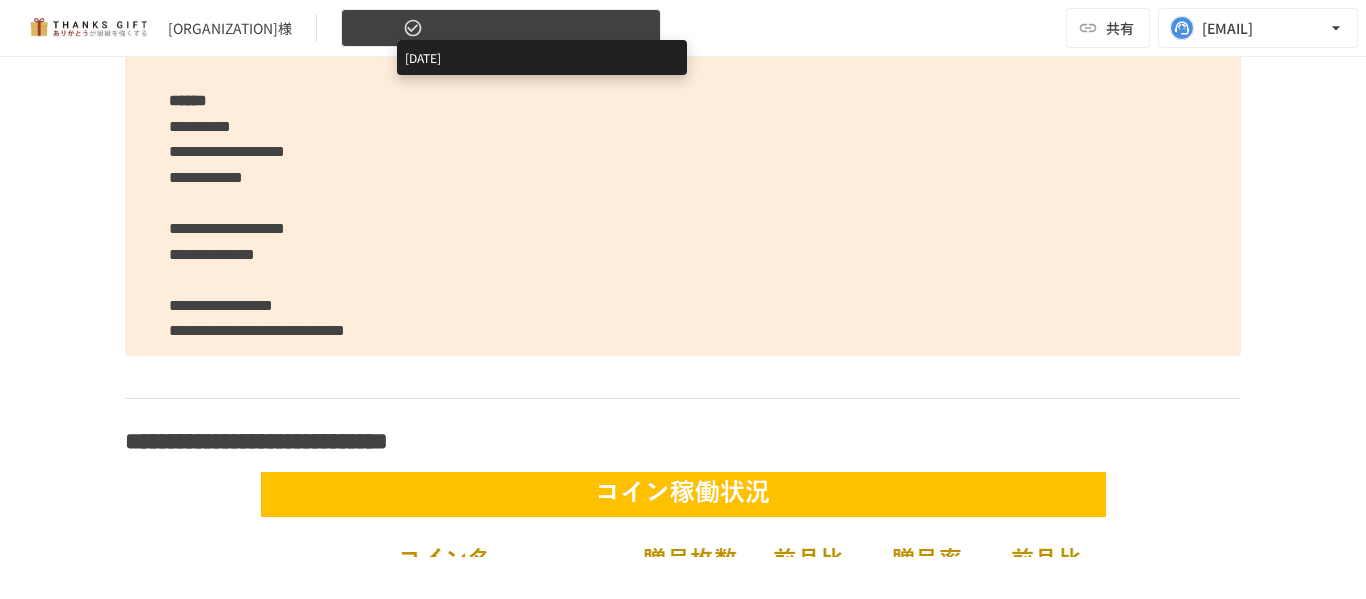 click on "[DATE]" at bounding box center (376, 28) 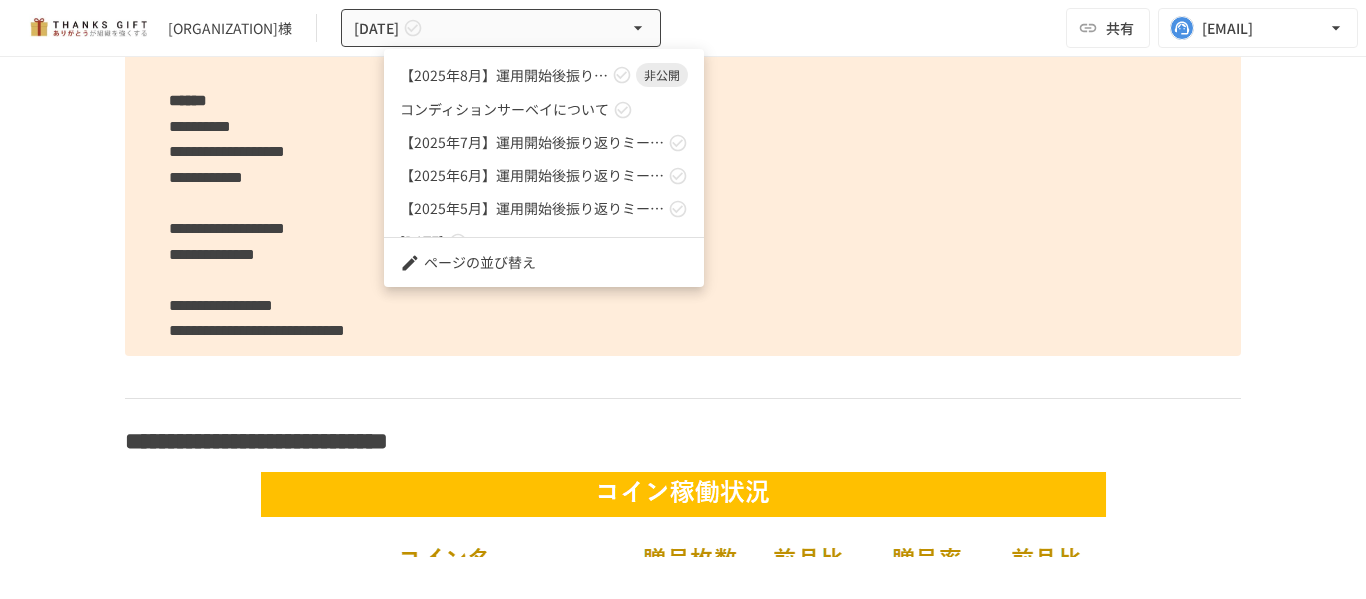 click at bounding box center (683, 299) 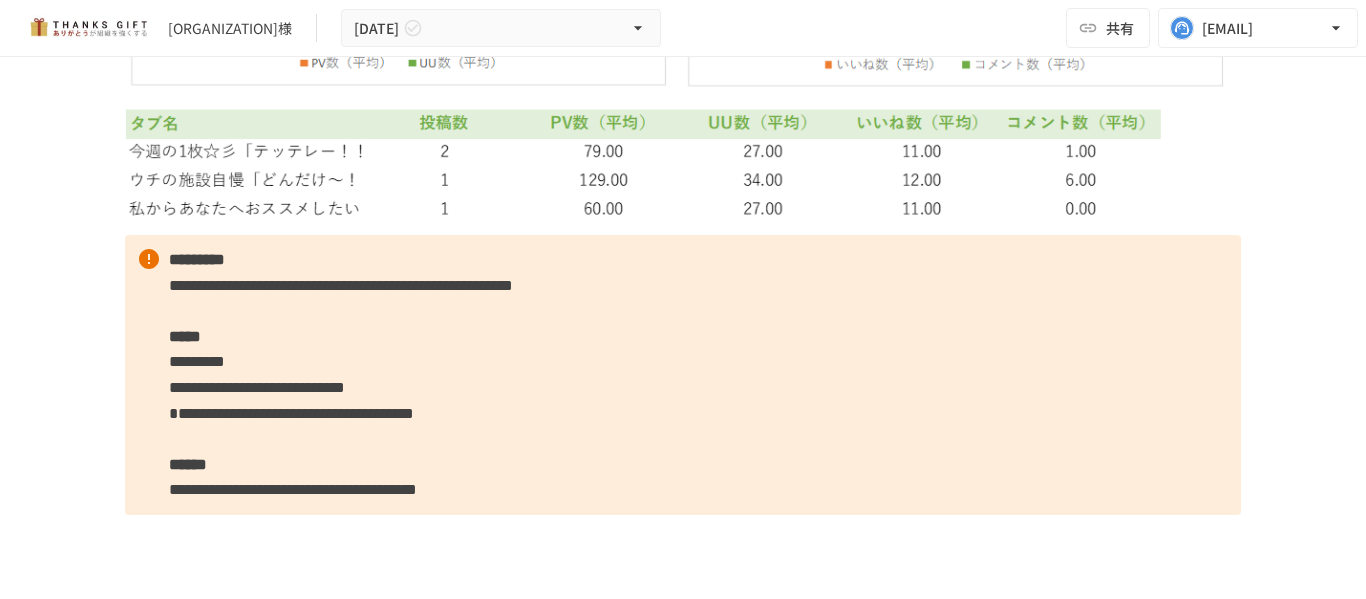 scroll, scrollTop: 7363, scrollLeft: 0, axis: vertical 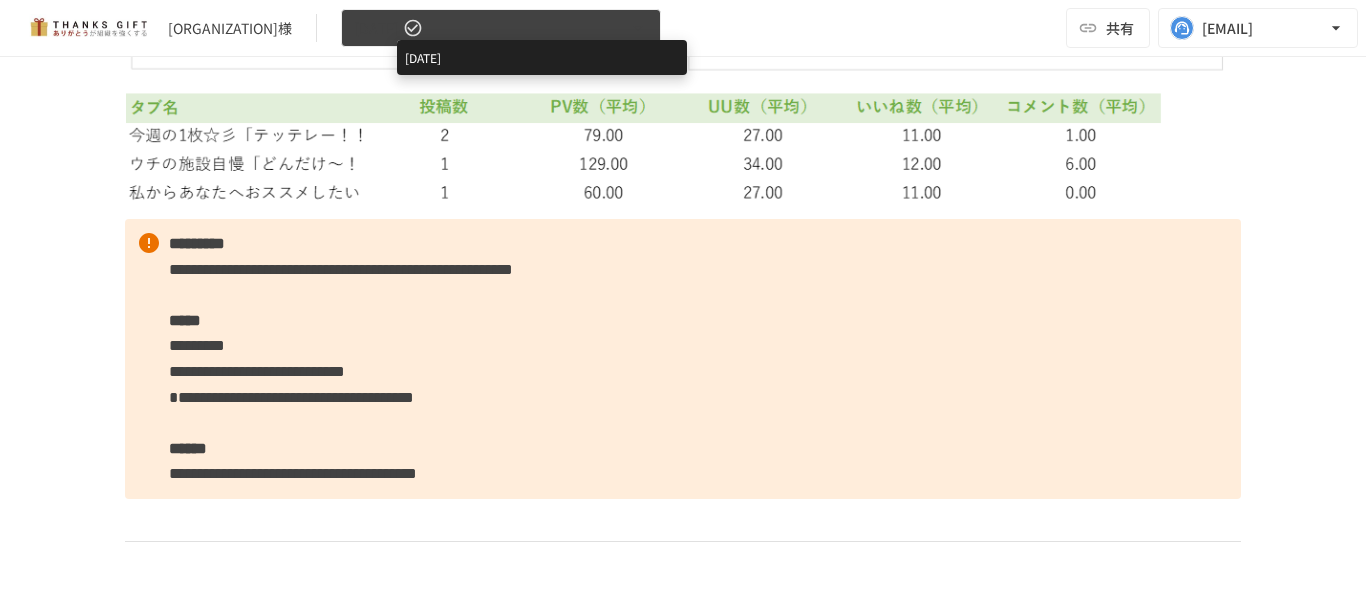 click on "[DATE]" at bounding box center [376, 28] 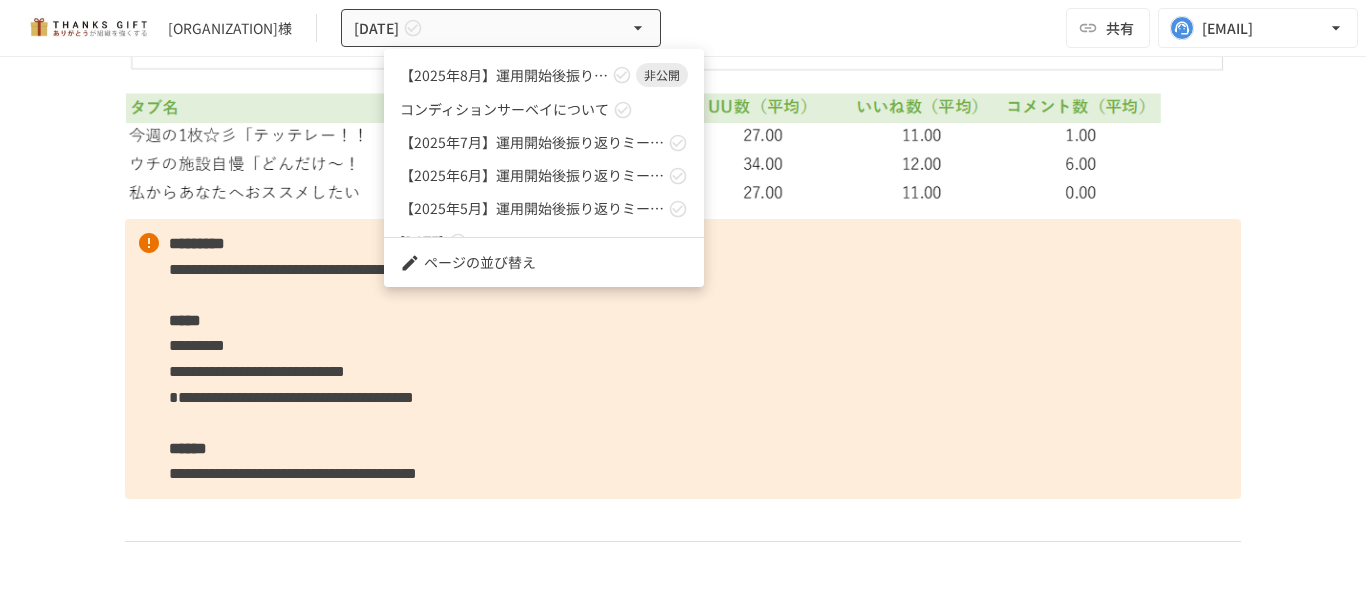 scroll, scrollTop: 100, scrollLeft: 0, axis: vertical 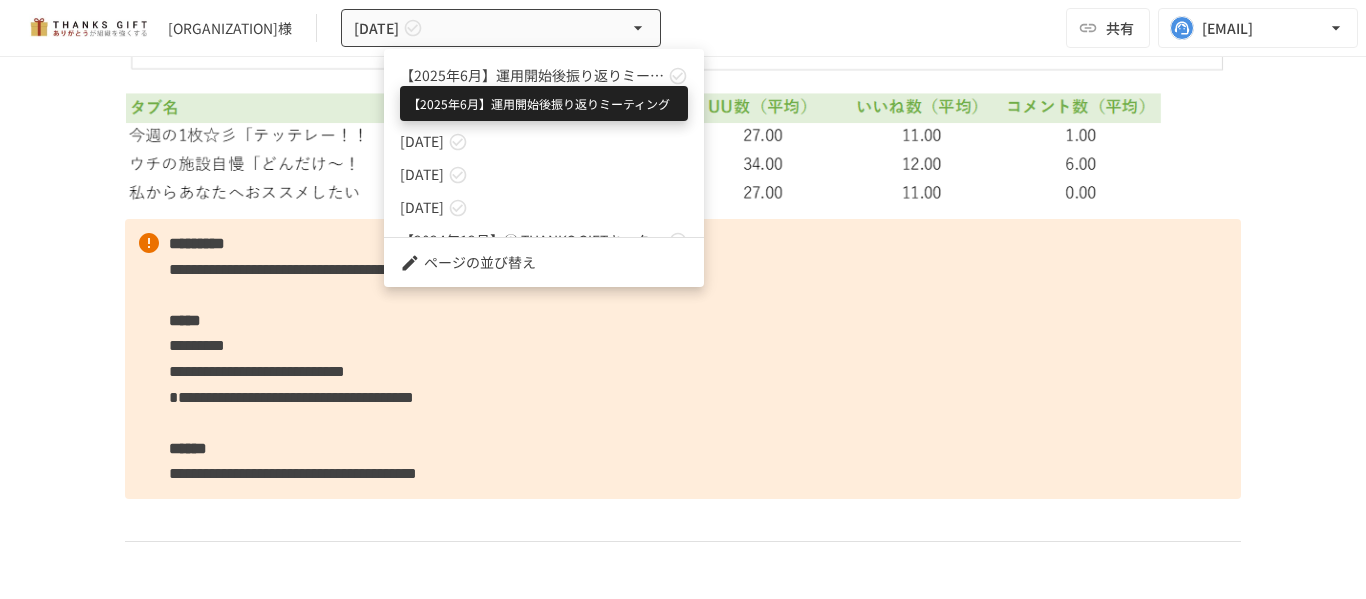 click on "【2025年6月】運用開始後振り返りミーティング" at bounding box center (532, 75) 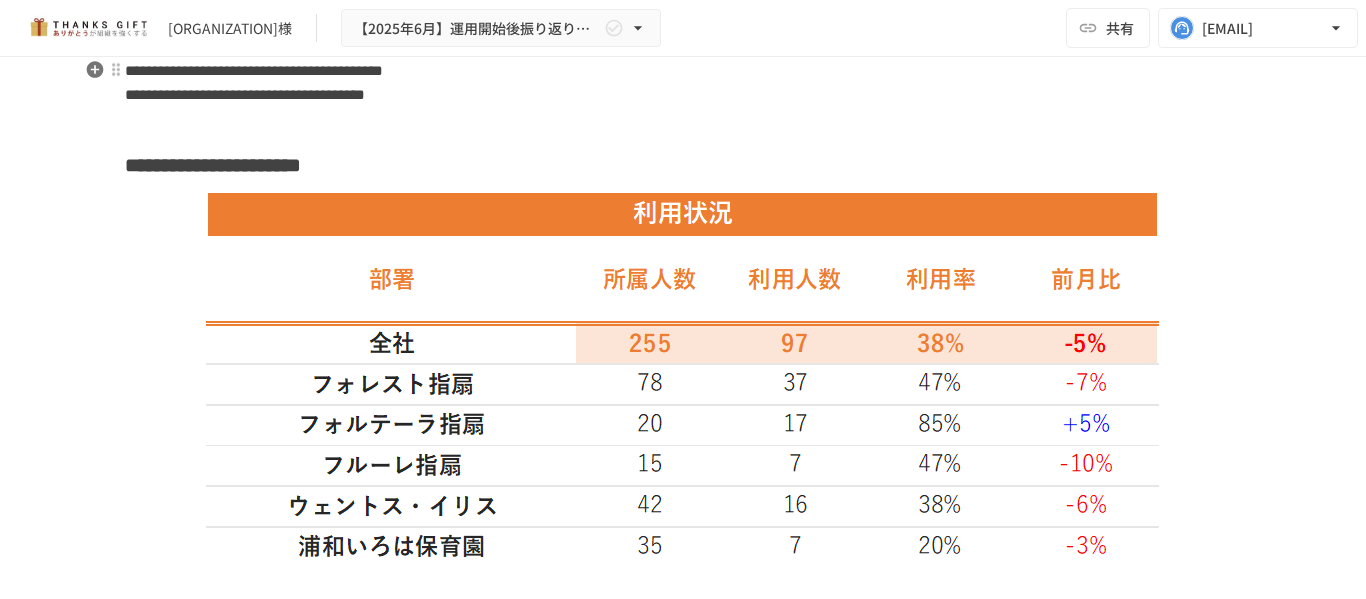 scroll, scrollTop: 3623, scrollLeft: 0, axis: vertical 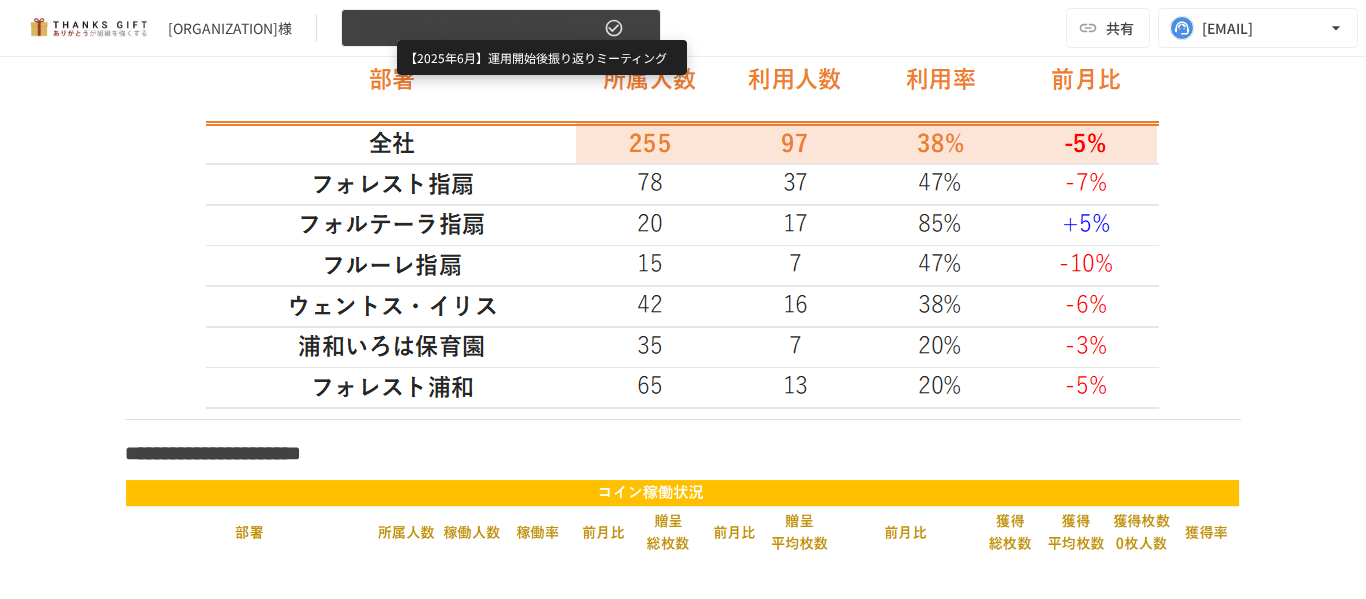 click on "【2025年6月】運用開始後振り返りミーティング" at bounding box center [477, 28] 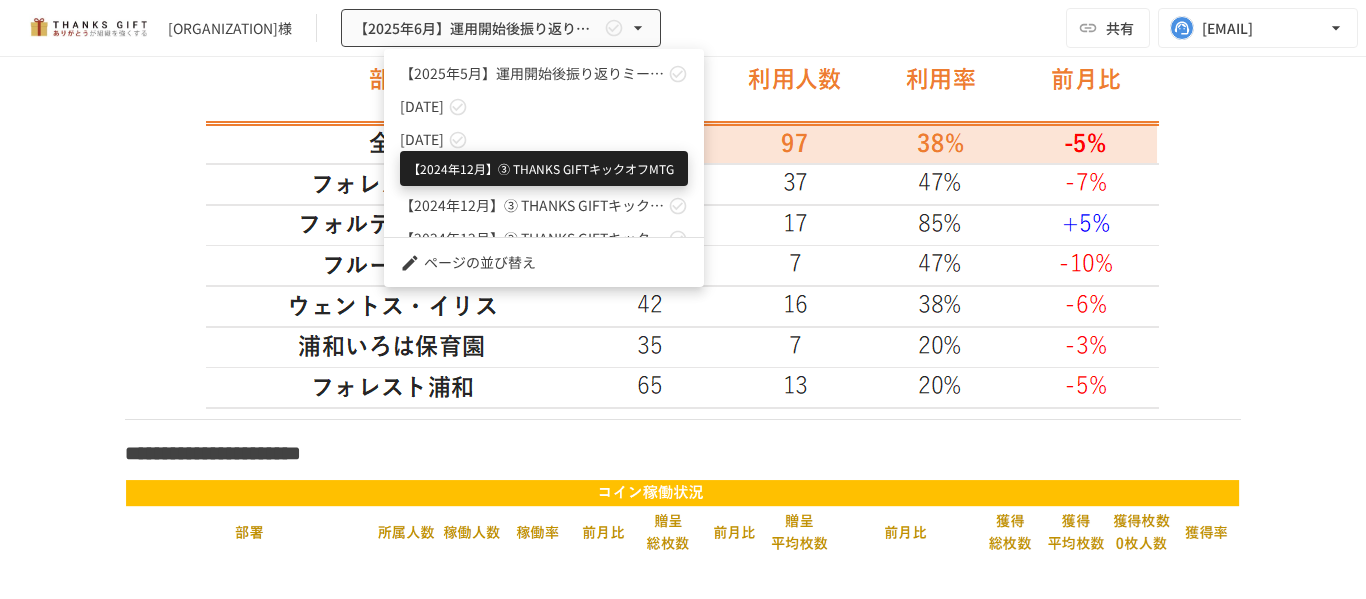 scroll, scrollTop: 100, scrollLeft: 0, axis: vertical 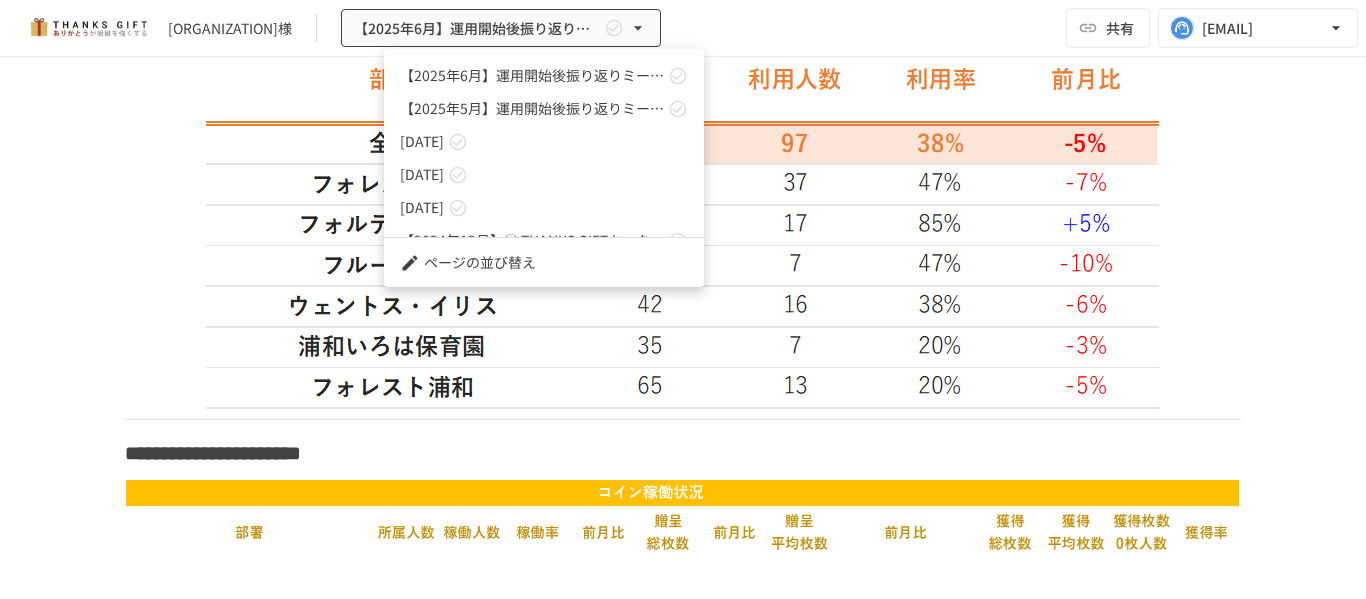 click on "【2025年5月】運用開始後振り返りミーティング" at bounding box center (532, 108) 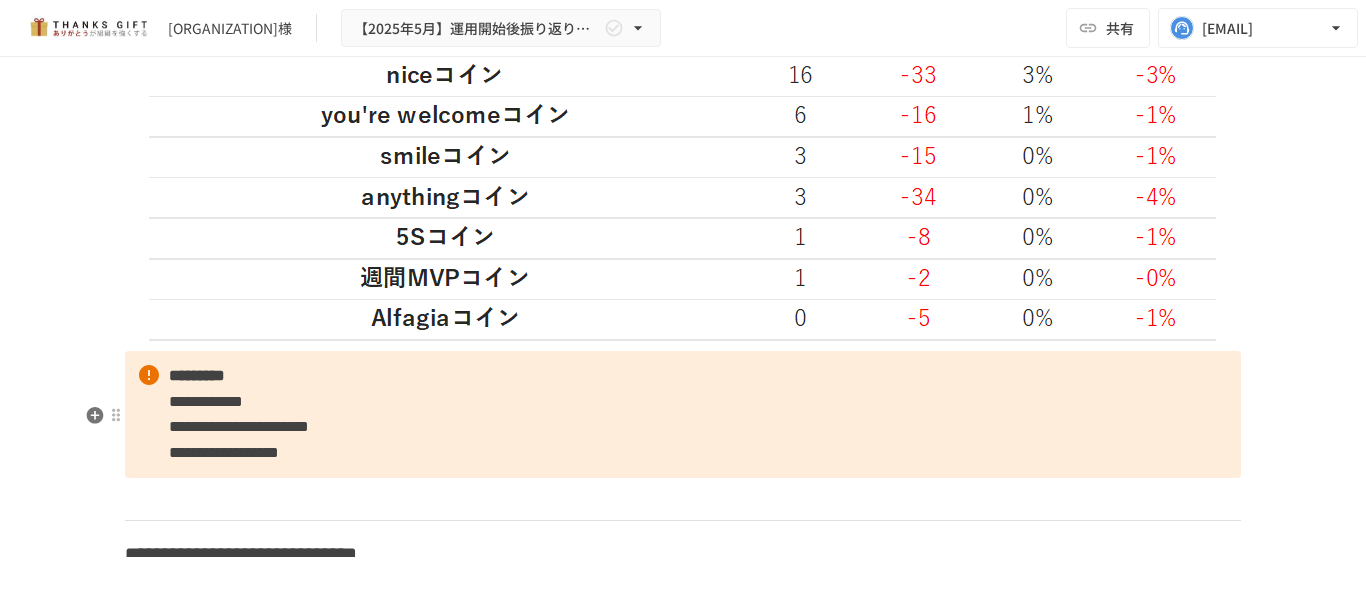 scroll, scrollTop: 8770, scrollLeft: 0, axis: vertical 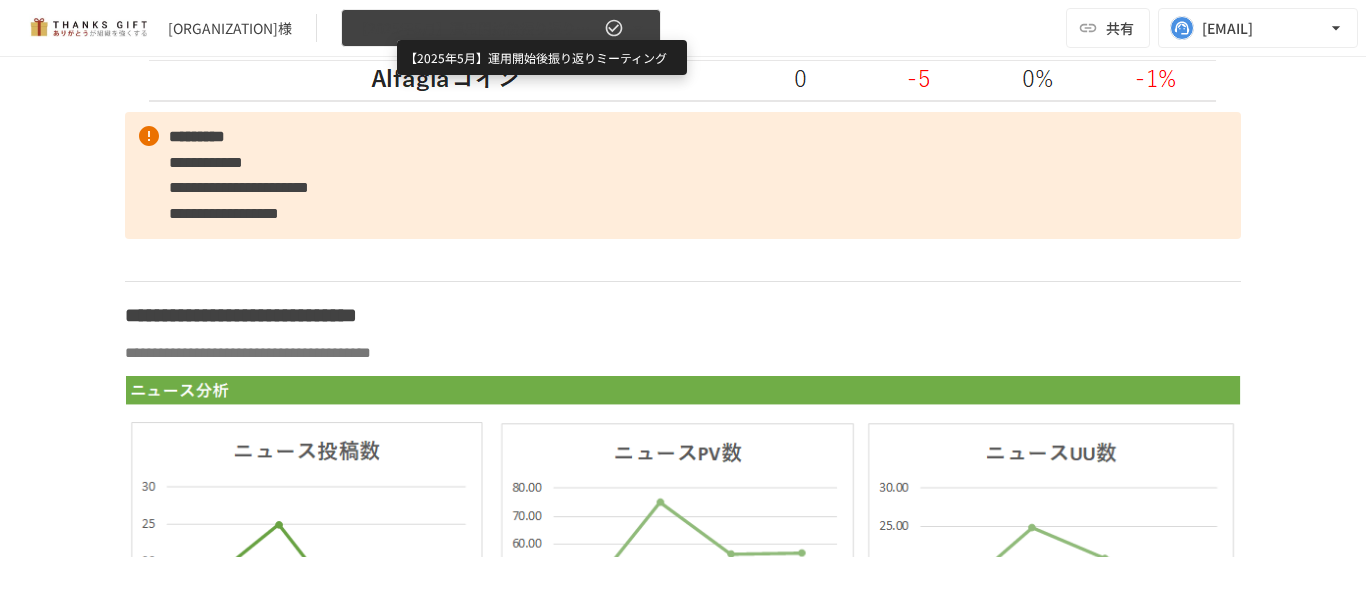 click on "【2025年5月】運用開始後振り返りミーティング" at bounding box center (477, 28) 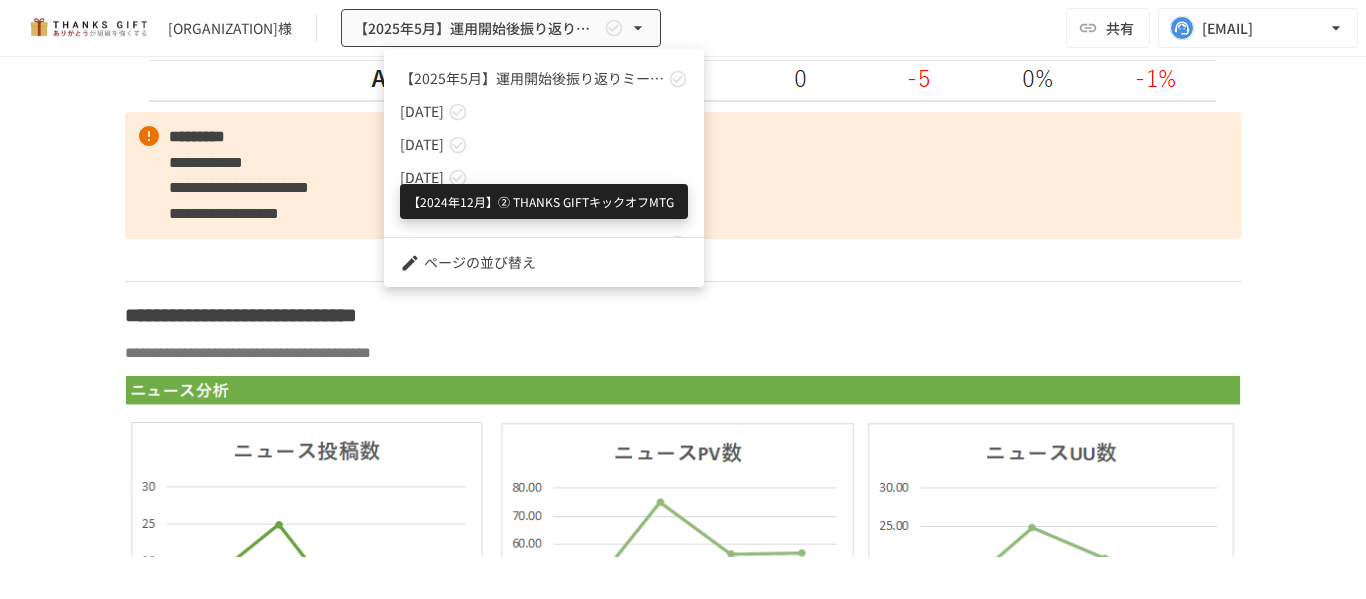 scroll, scrollTop: 100, scrollLeft: 0, axis: vertical 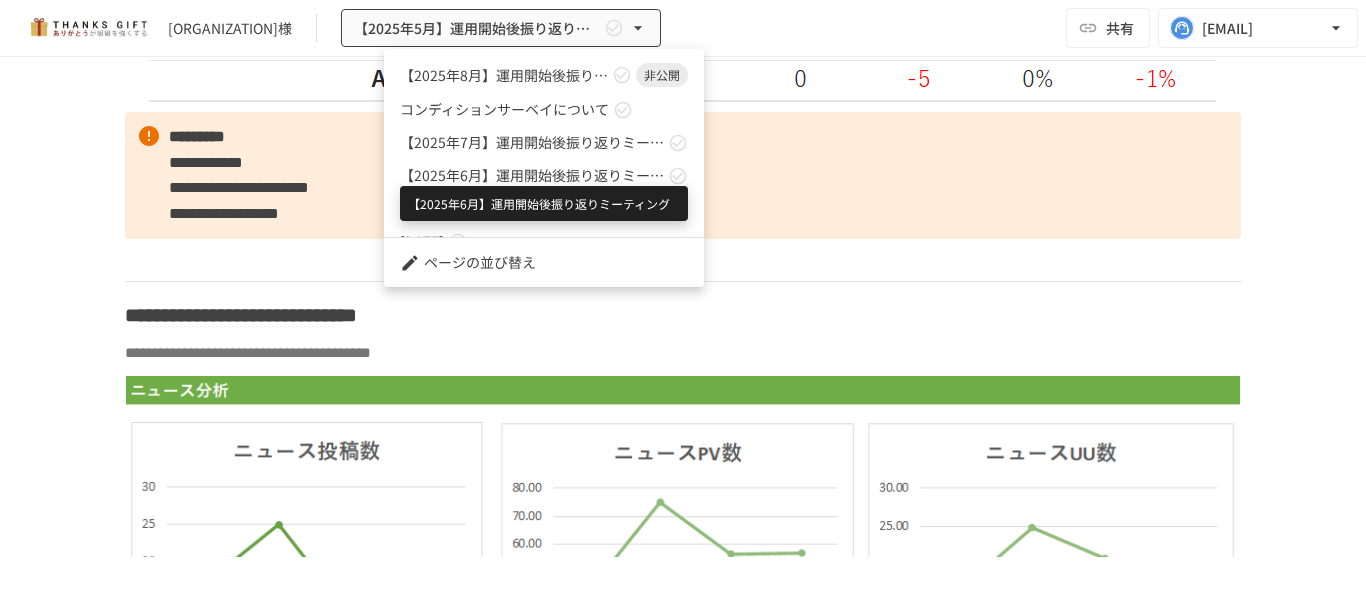 click on "【2025年6月】運用開始後振り返りミーティング" at bounding box center [532, 175] 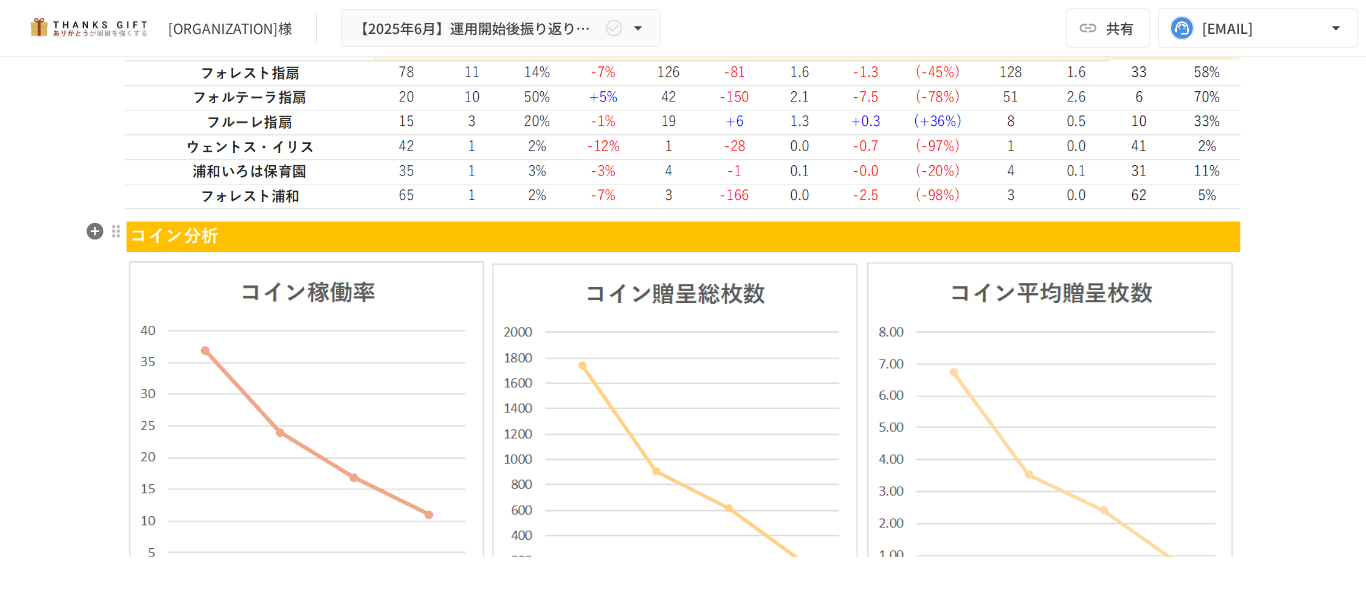scroll, scrollTop: 3849, scrollLeft: 0, axis: vertical 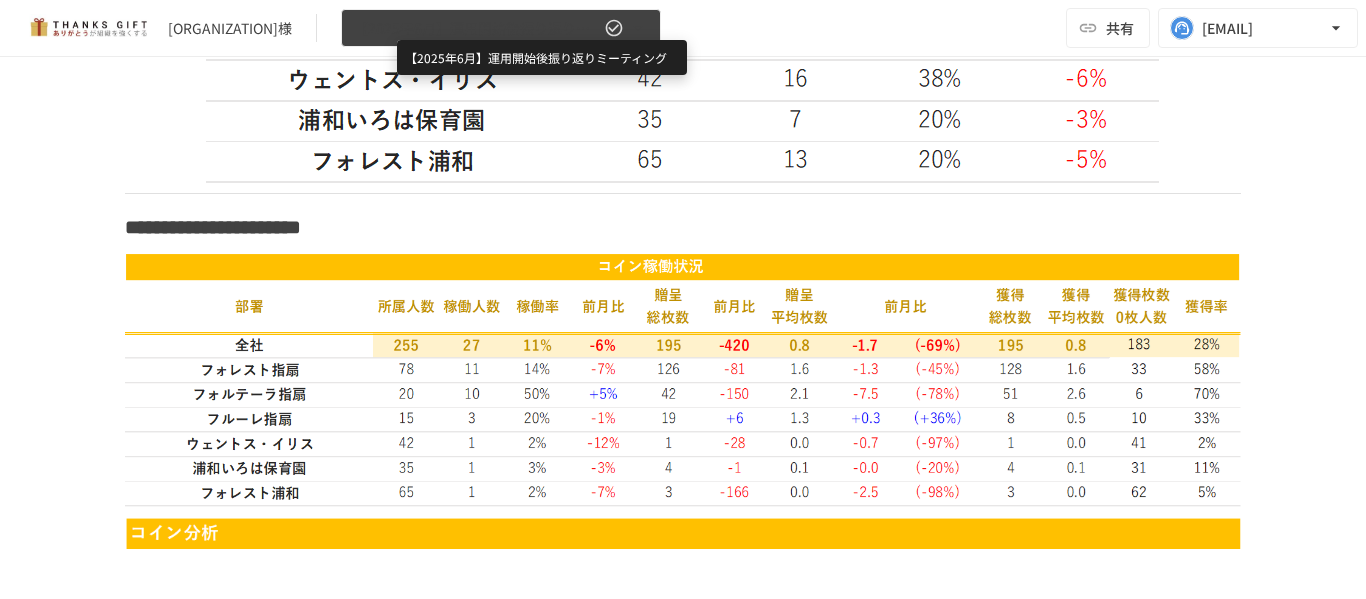 click on "【2025年6月】運用開始後振り返りミーティング" at bounding box center [477, 28] 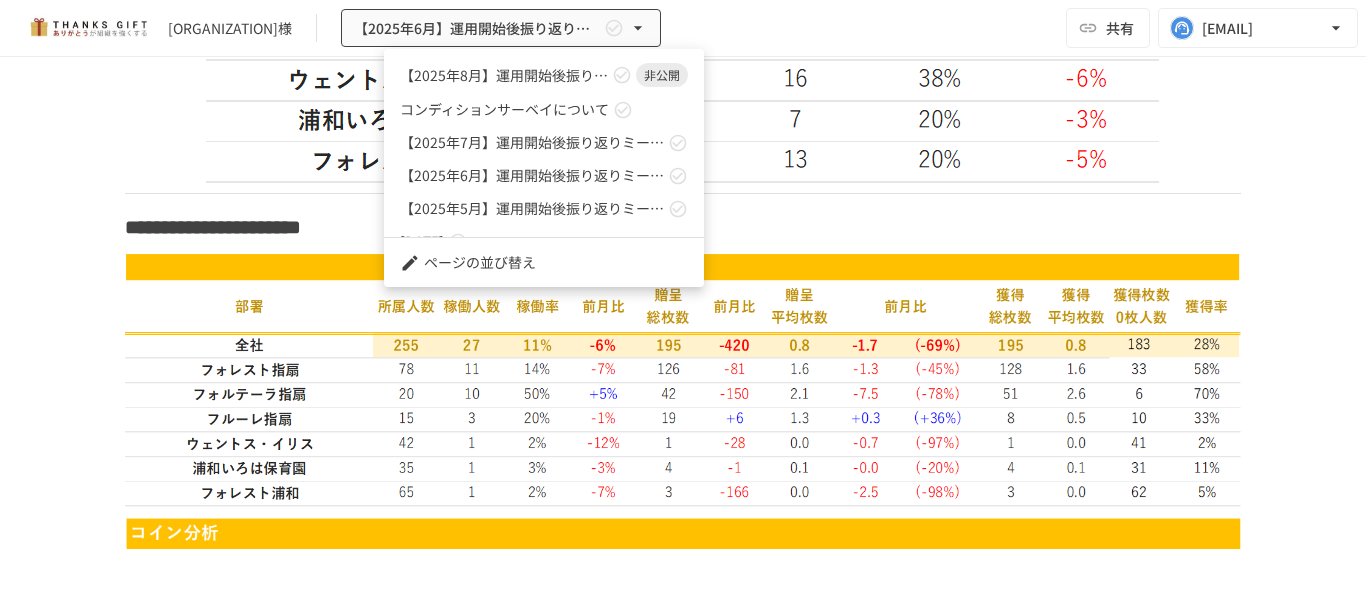 scroll, scrollTop: 100, scrollLeft: 0, axis: vertical 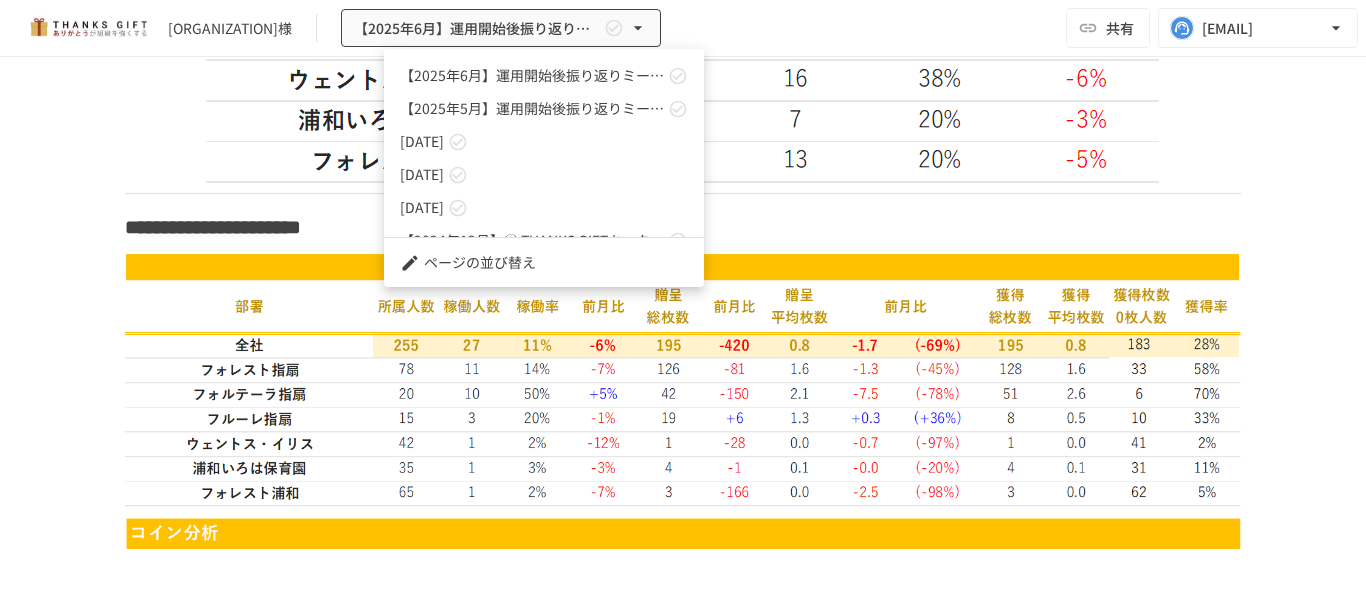 click at bounding box center [683, 299] 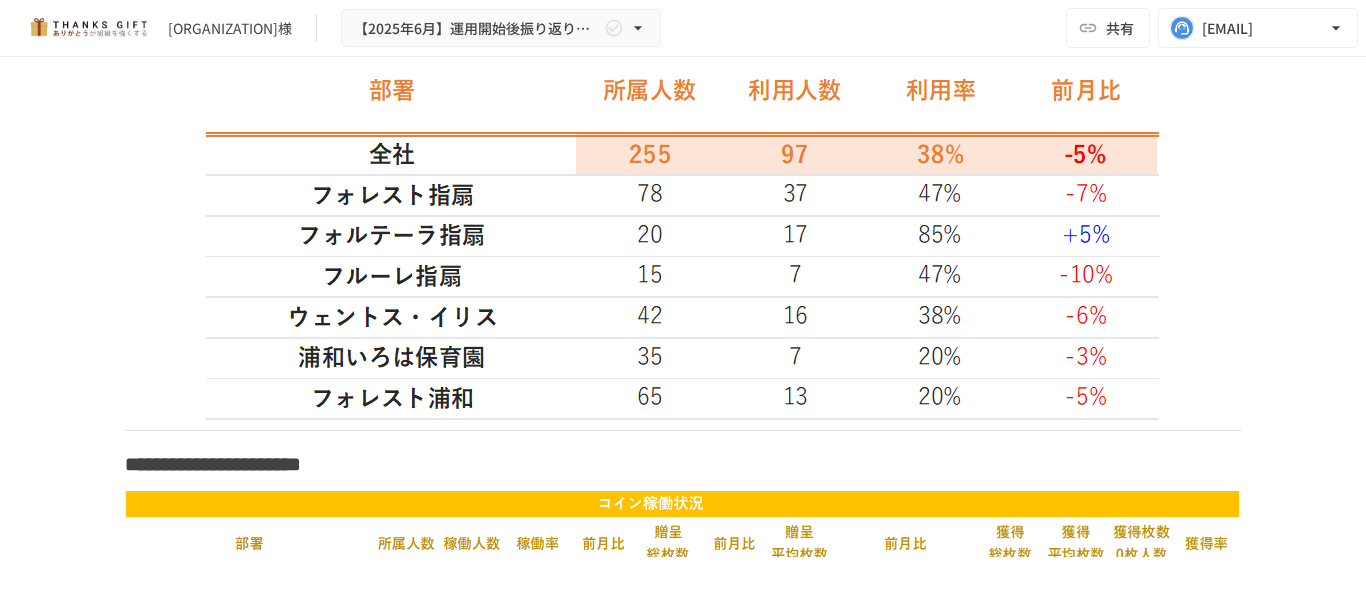scroll, scrollTop: 3649, scrollLeft: 0, axis: vertical 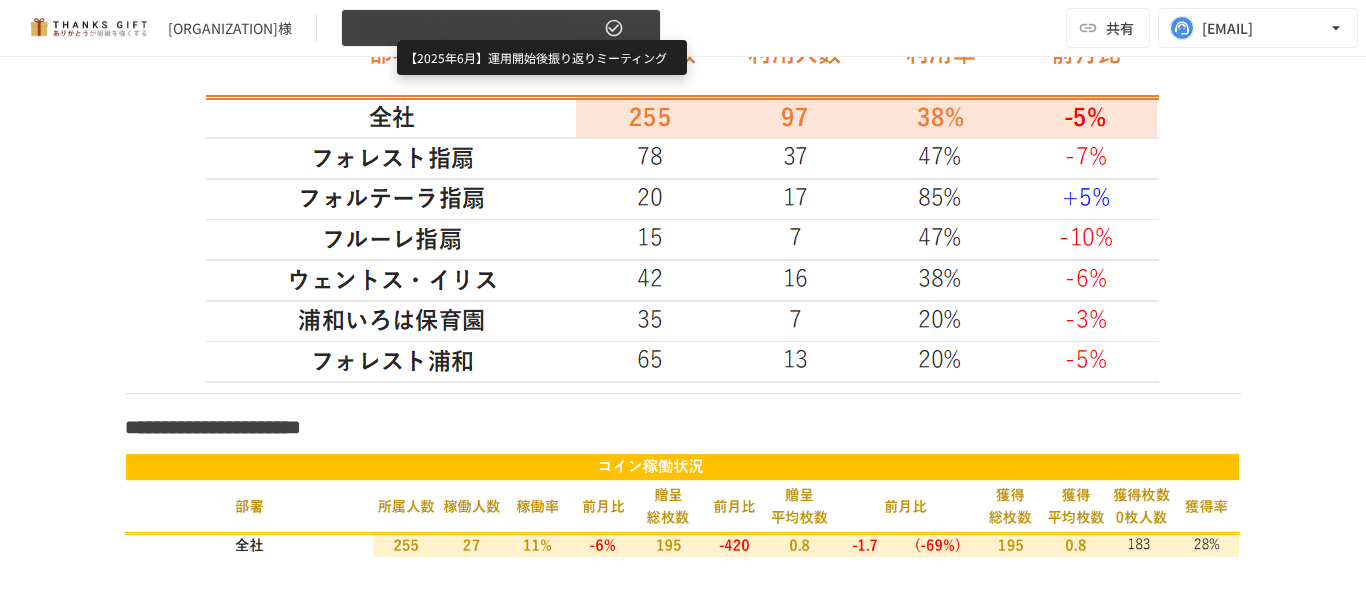 click on "【2025年6月】運用開始後振り返りミーティング" at bounding box center (477, 28) 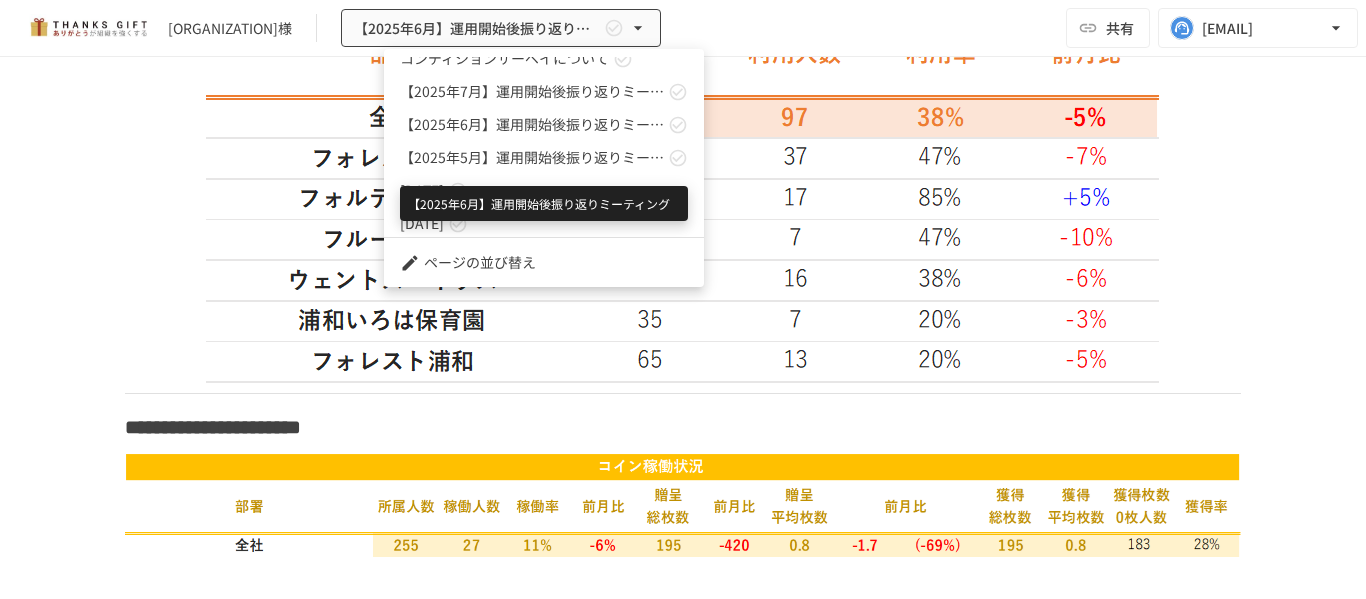 scroll, scrollTop: 100, scrollLeft: 0, axis: vertical 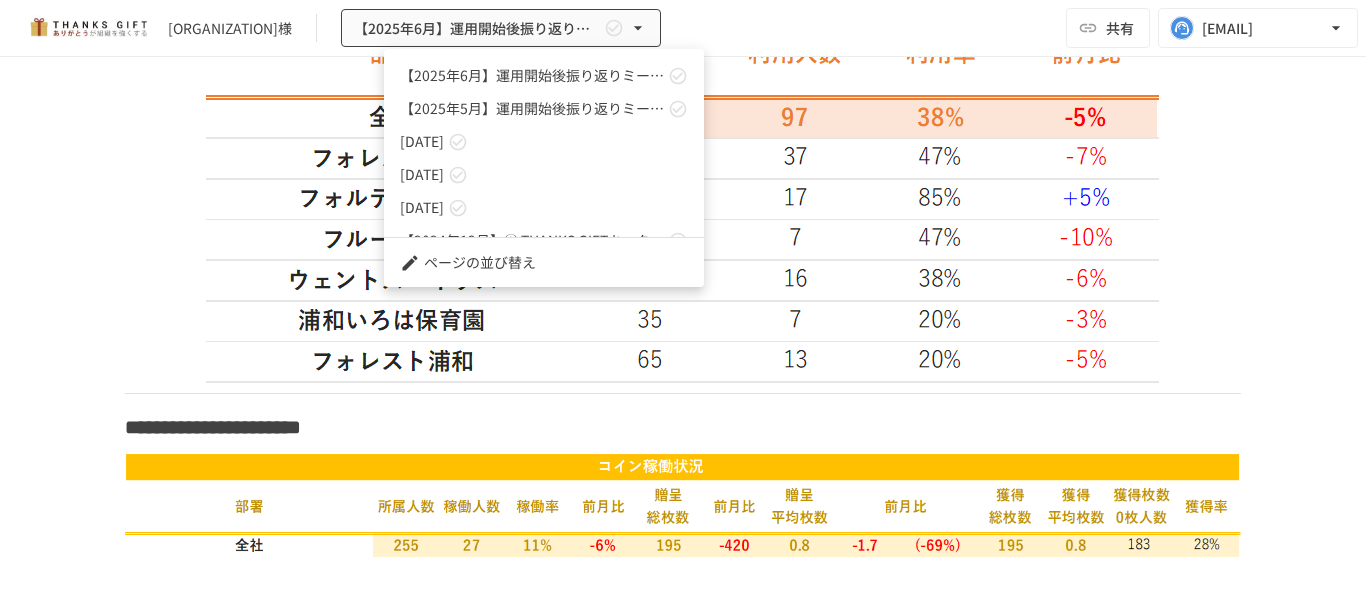 click on "[DATE]" at bounding box center (544, 141) 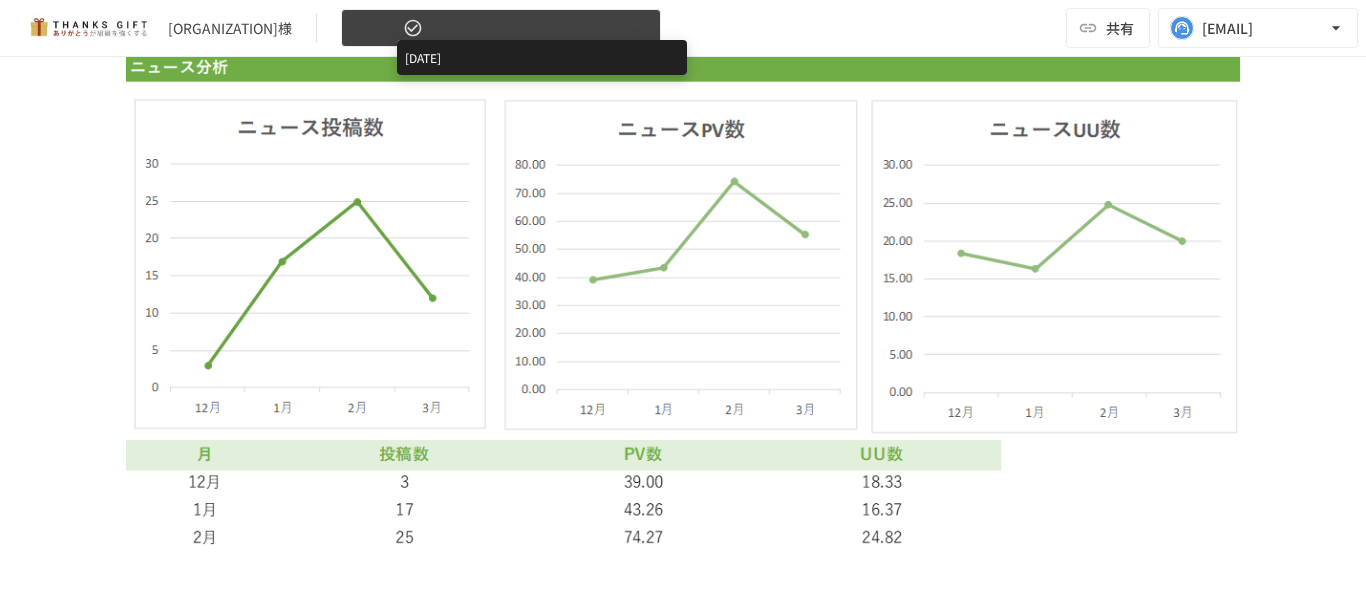 click on "[DATE]" at bounding box center (376, 28) 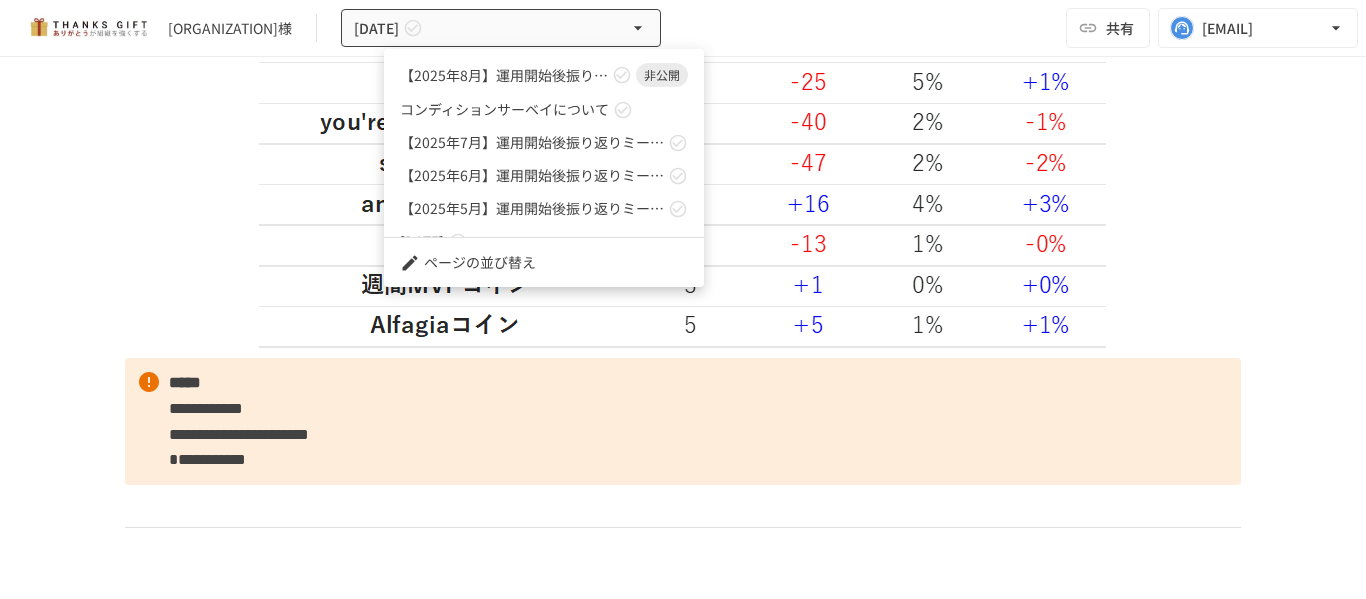scroll, scrollTop: 6446, scrollLeft: 0, axis: vertical 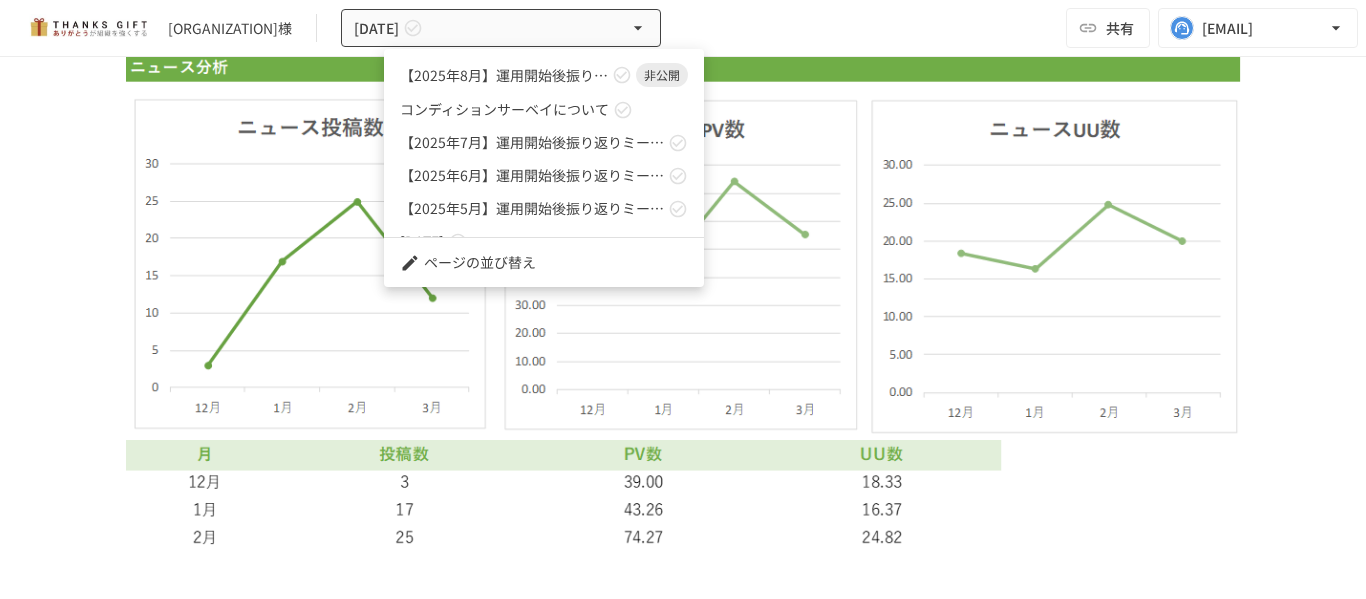 click on "【2025年6月】運用開始後振り返りミーティング" at bounding box center (544, 175) 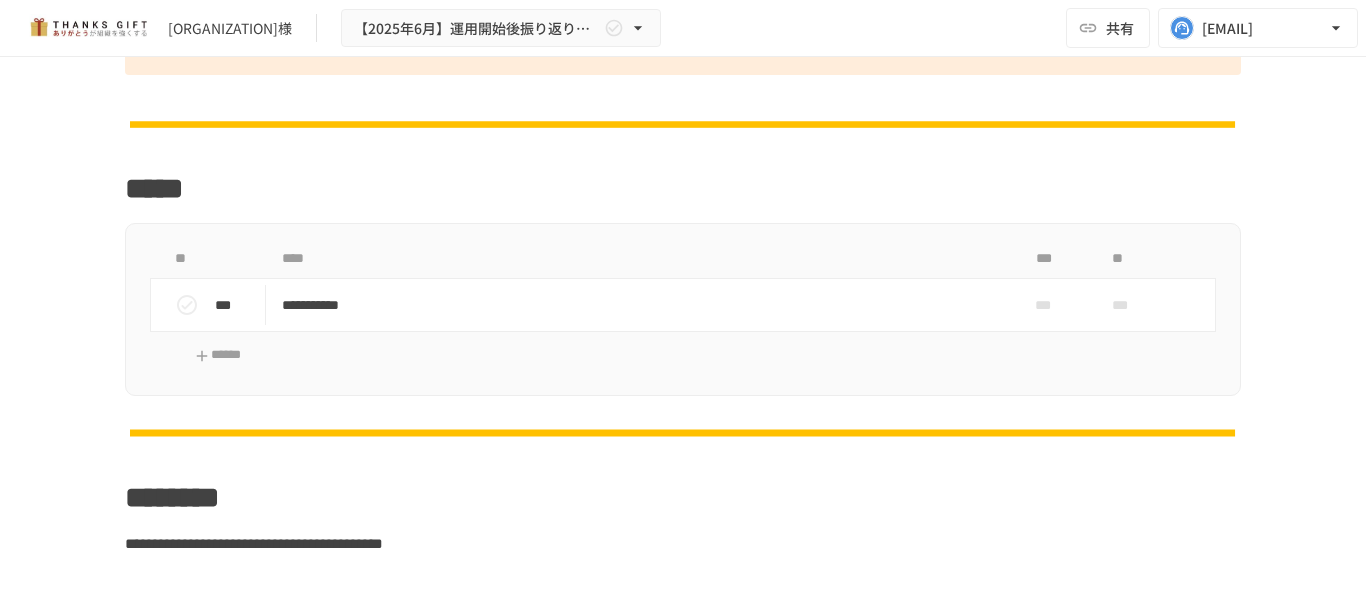 scroll, scrollTop: 2949, scrollLeft: 0, axis: vertical 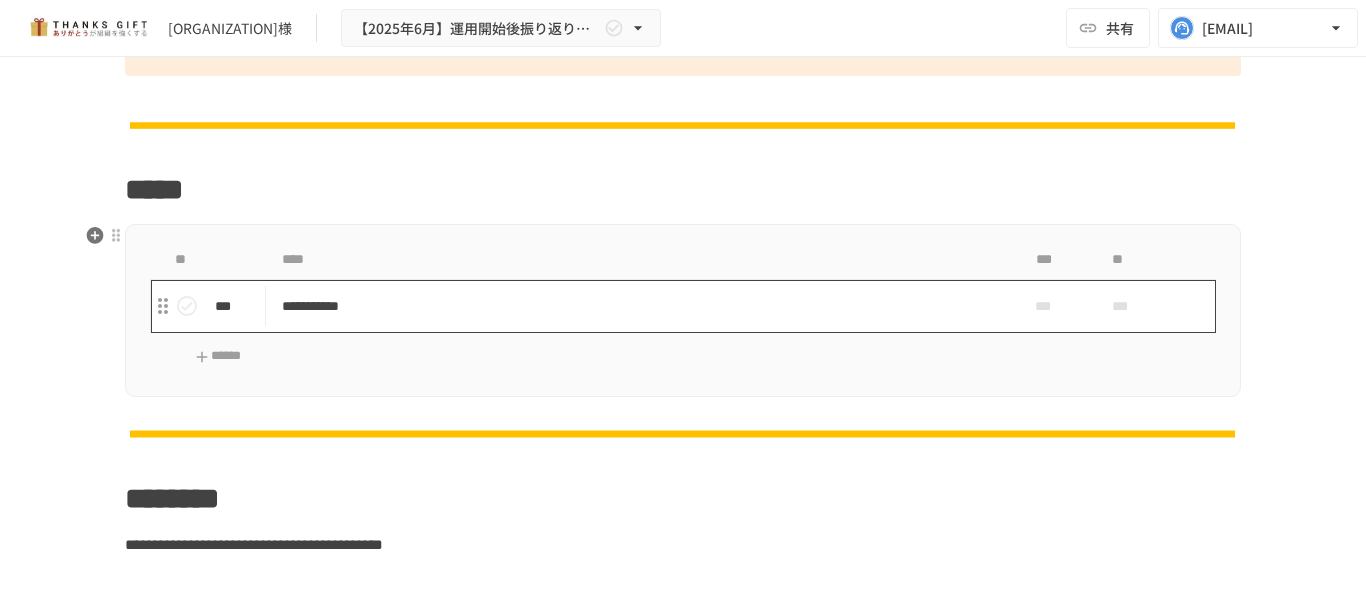 click on "**********" at bounding box center (641, 306) 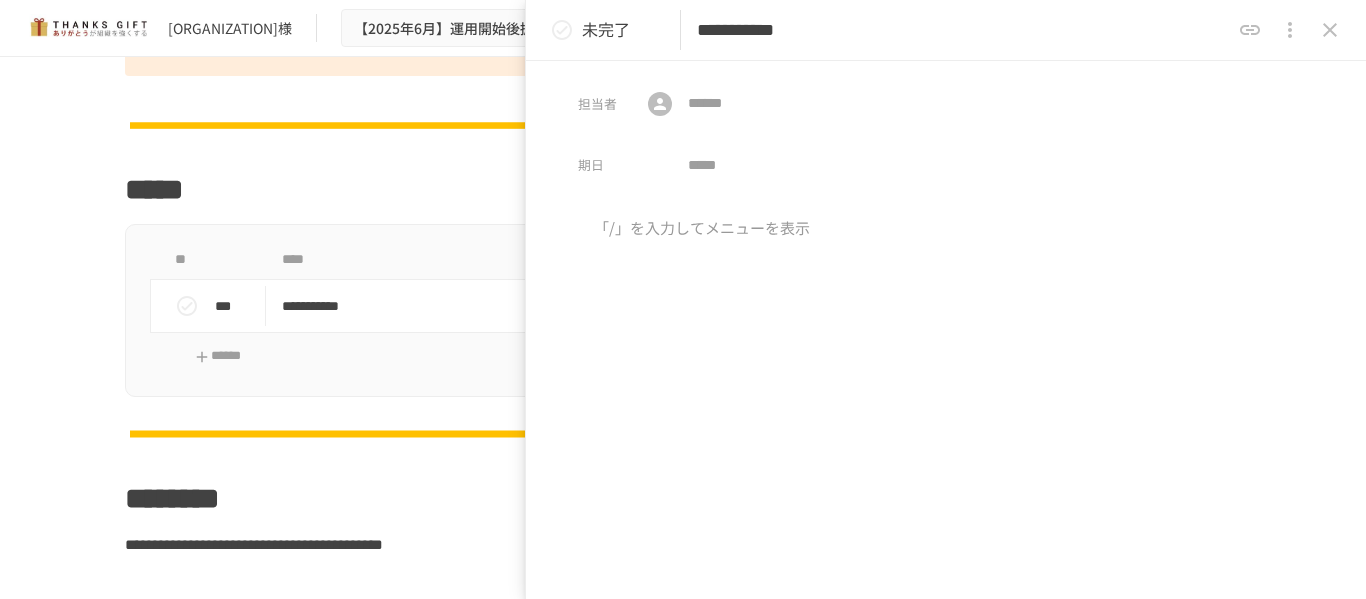 click 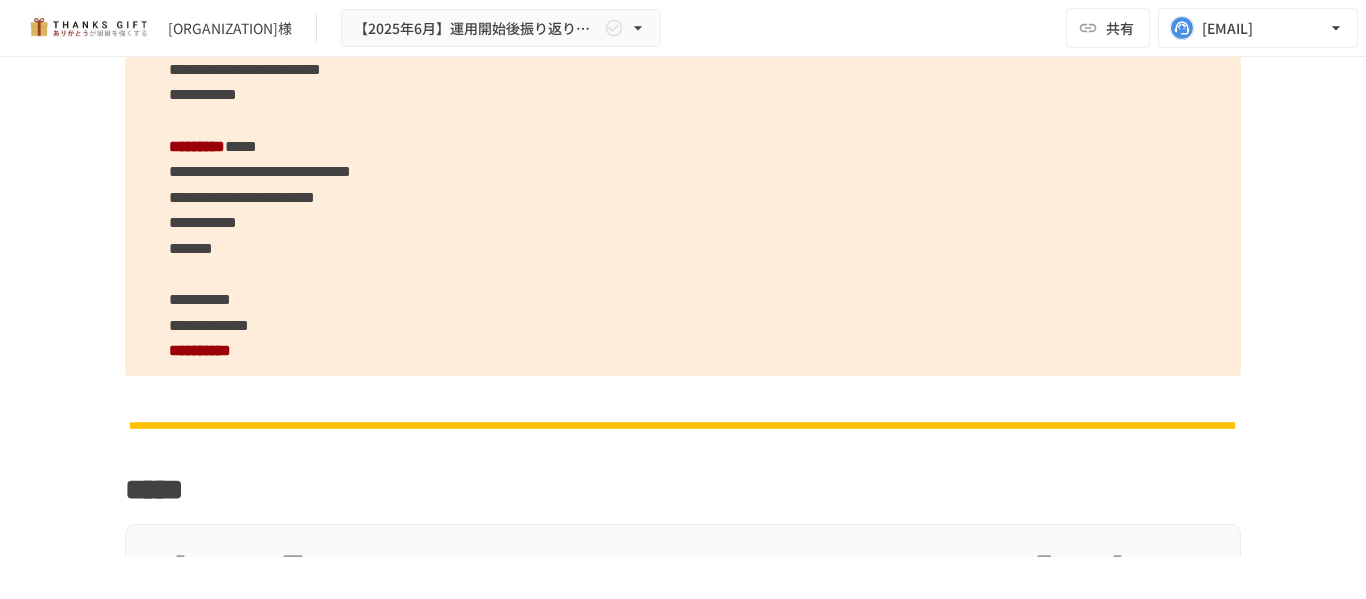 scroll, scrollTop: 3049, scrollLeft: 0, axis: vertical 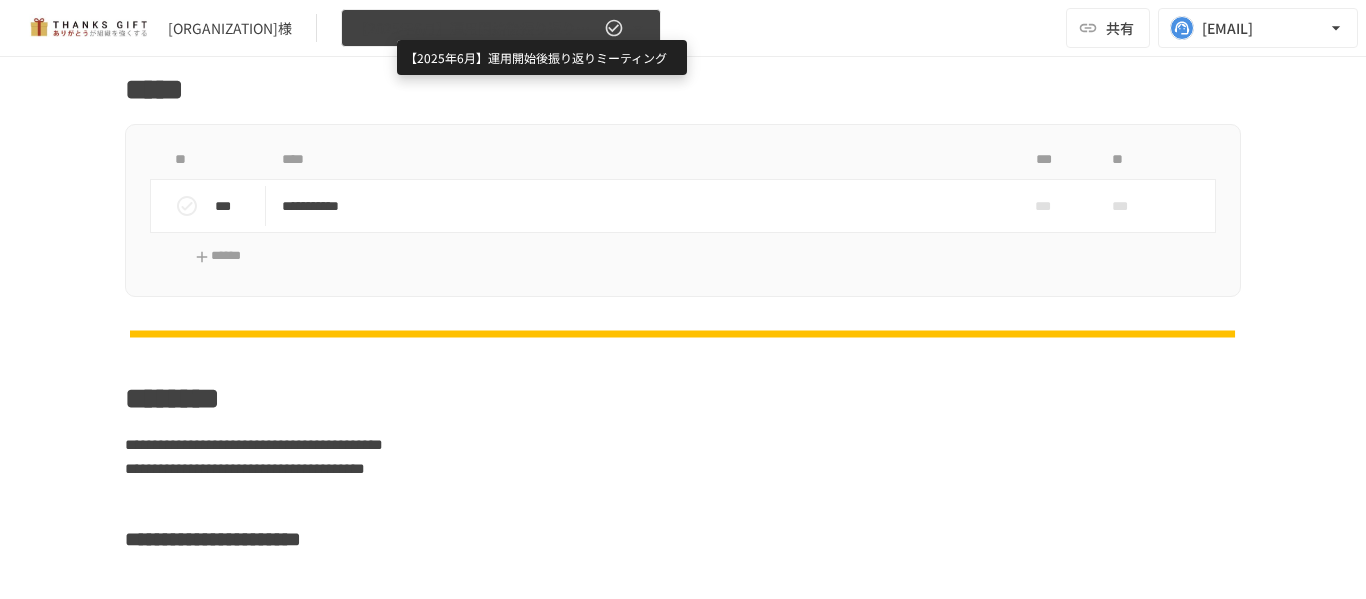 click on "【2025年6月】運用開始後振り返りミーティング" at bounding box center [477, 28] 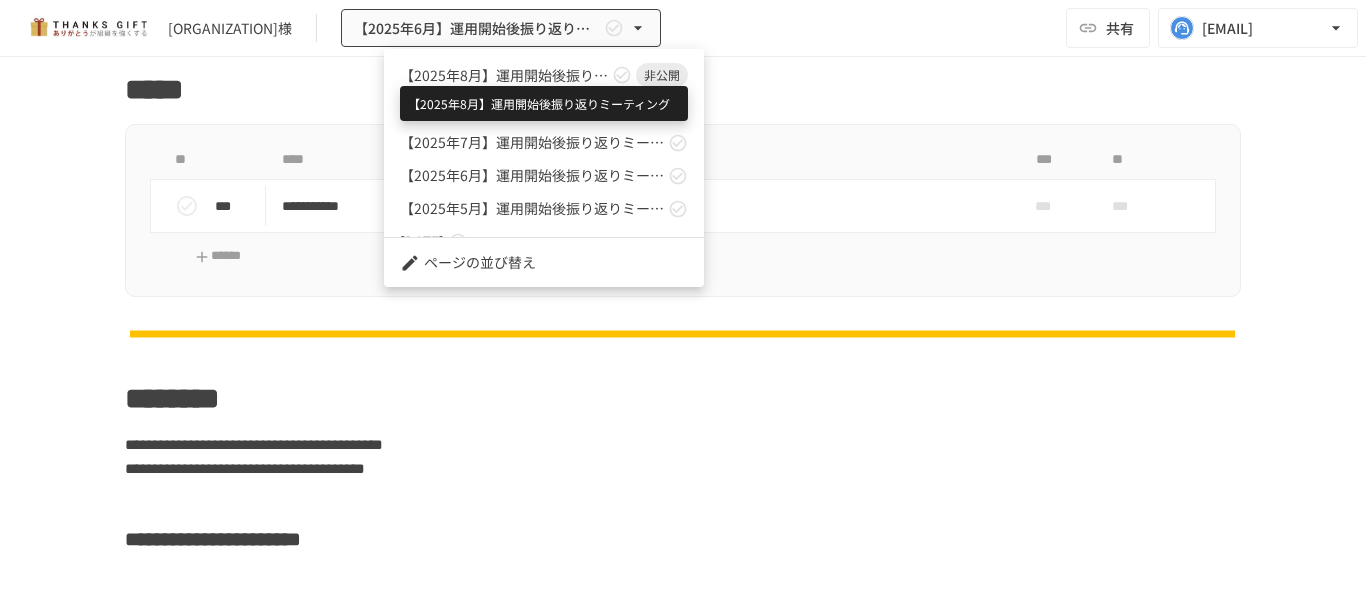 click on "【2025年8月】運用開始後振り返りミーティング" at bounding box center [504, 75] 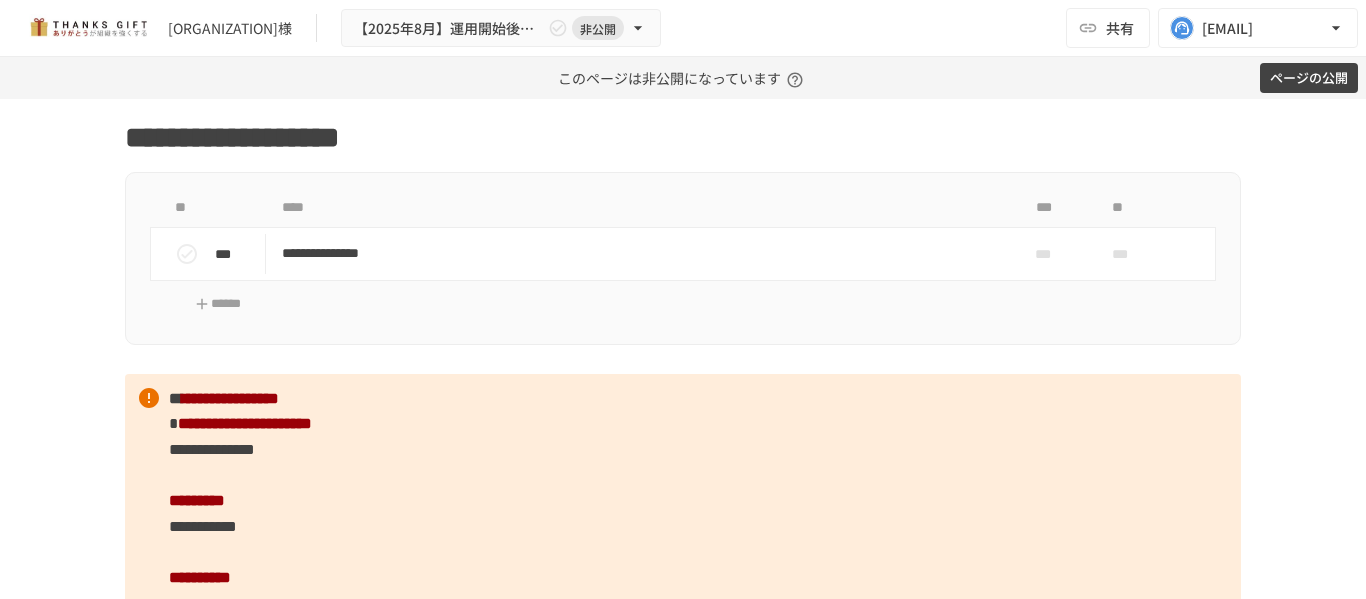 scroll, scrollTop: 1950, scrollLeft: 0, axis: vertical 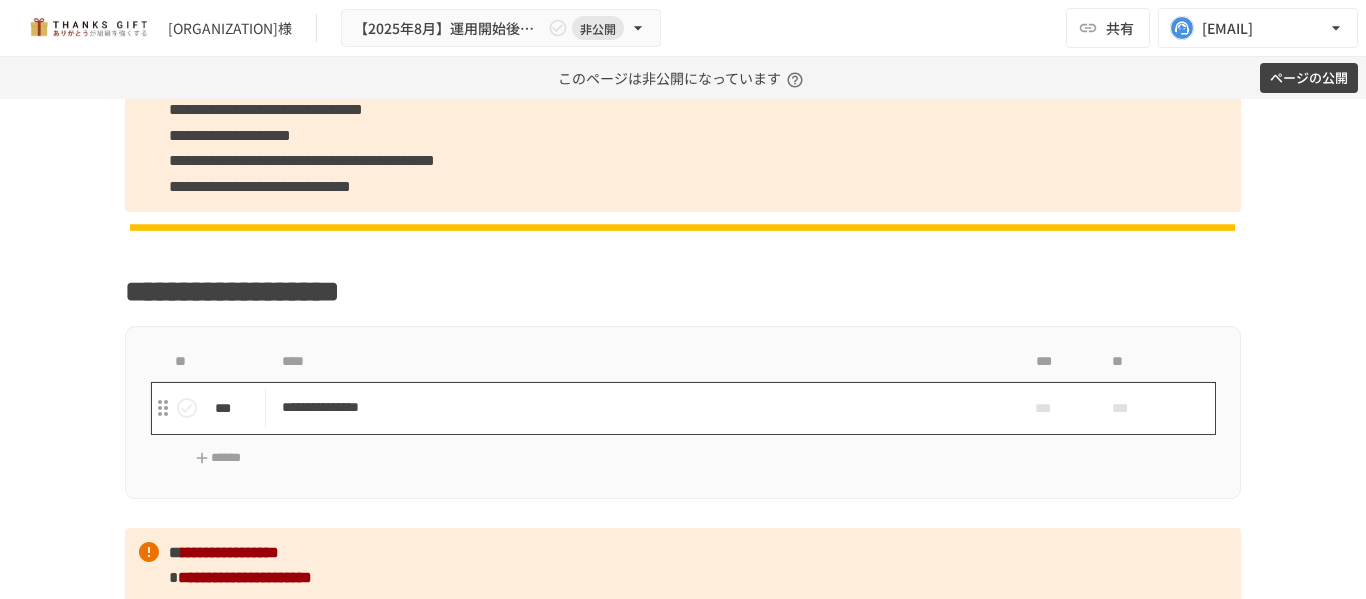 click on "**********" at bounding box center (641, 407) 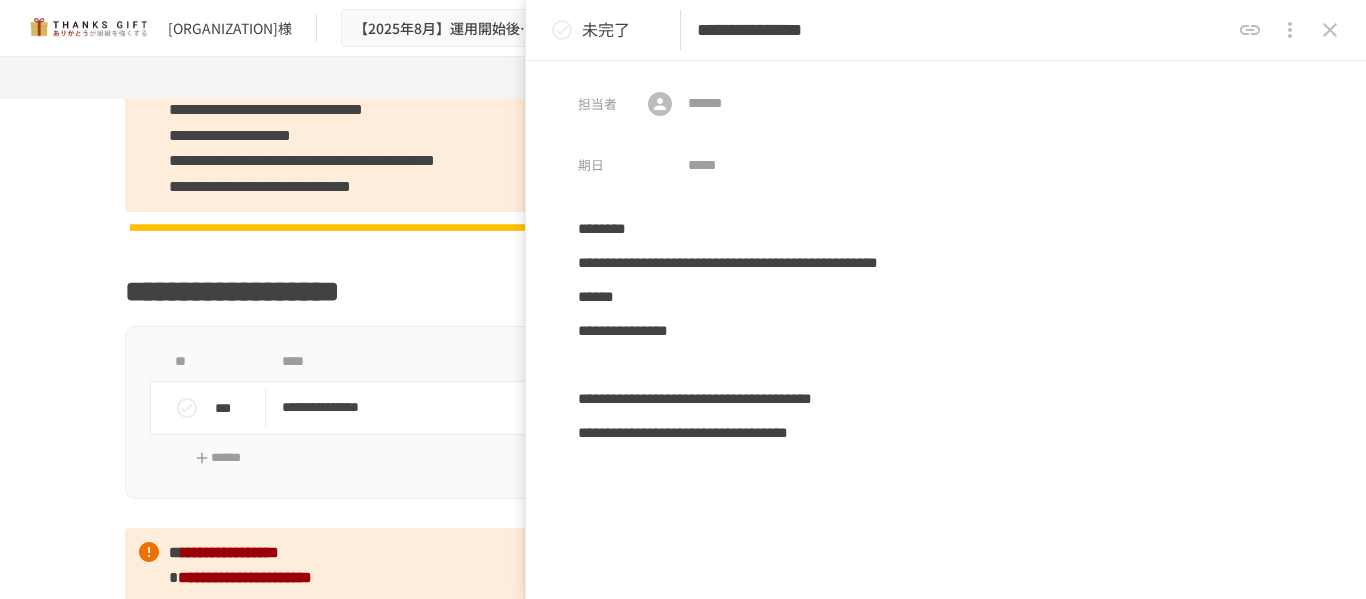 click on "[FIRST] [LAST] [ADDRESS] [CITY] [STATE]" at bounding box center (946, 485) 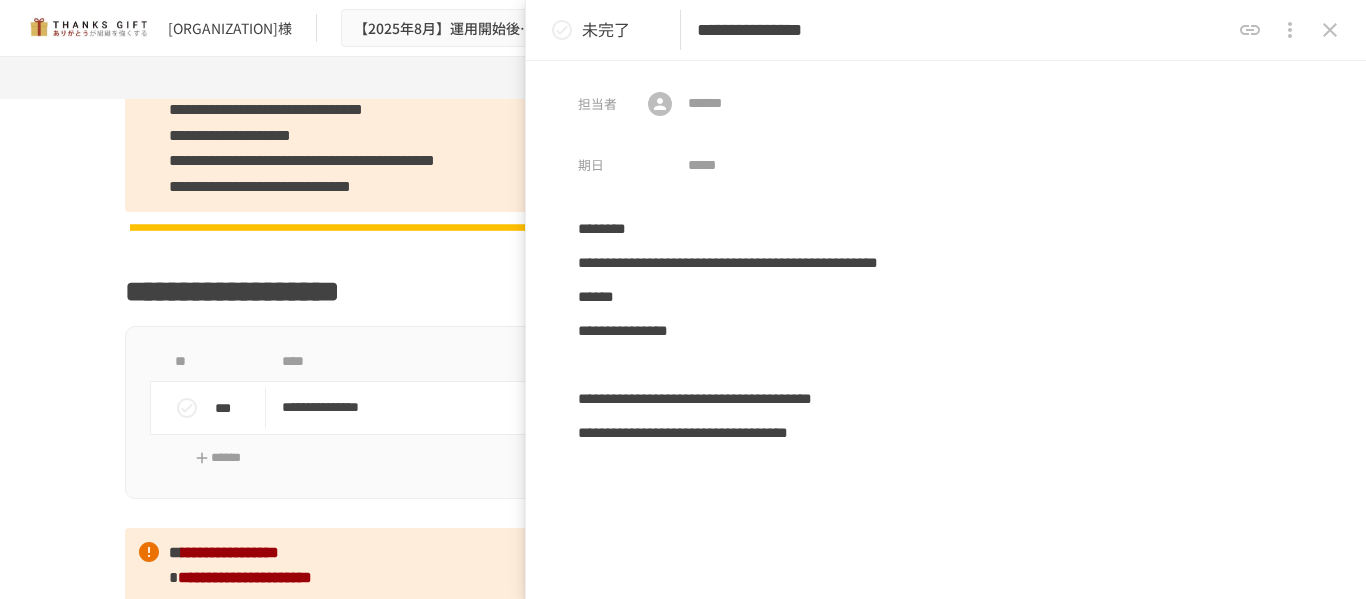 type 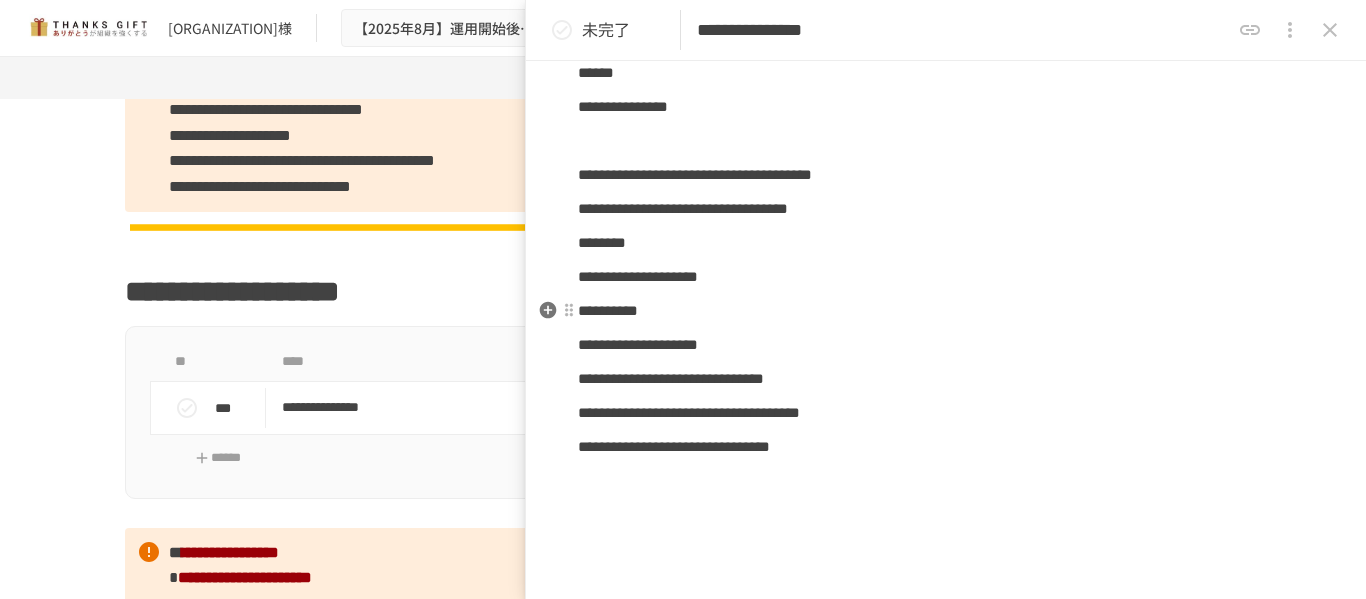scroll, scrollTop: 316, scrollLeft: 0, axis: vertical 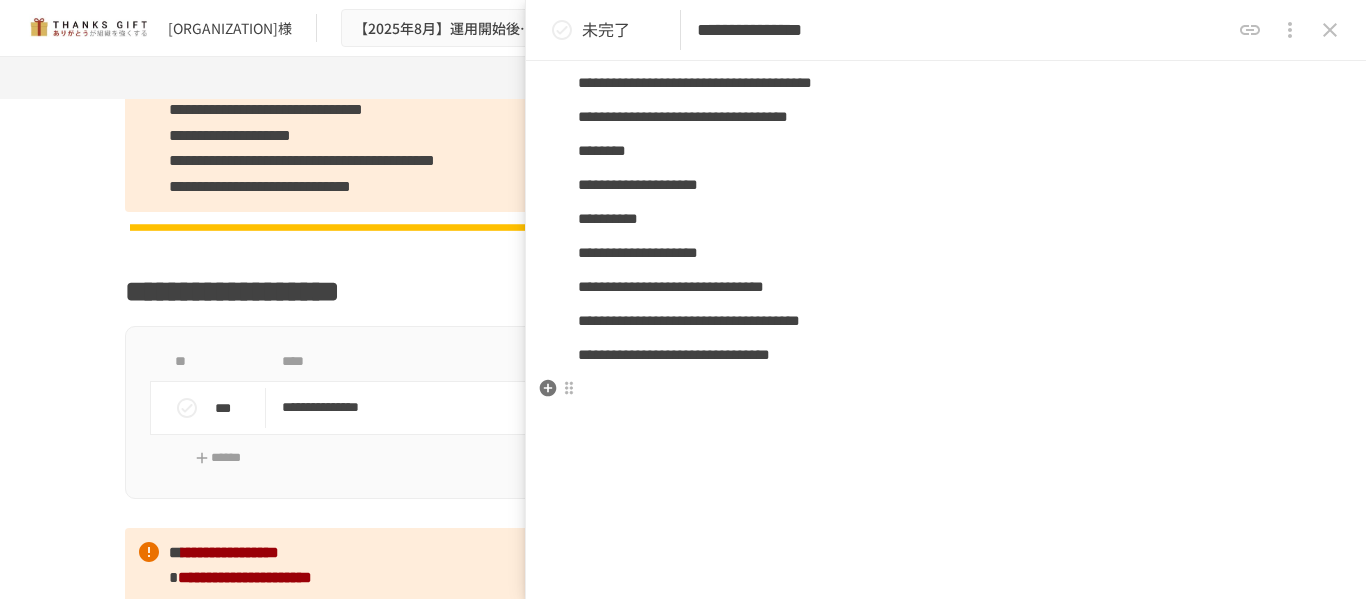 click at bounding box center (946, 389) 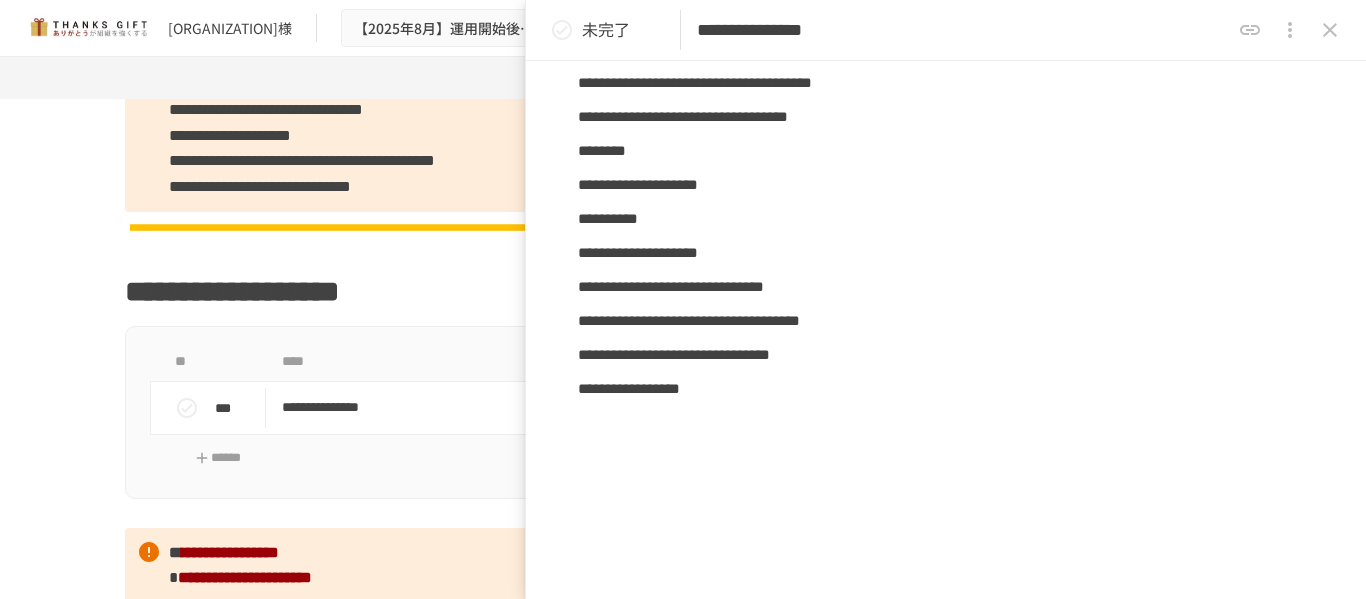 click on "[FIRST] [LAST] [ADDRESS] [CITY] [STATE] [POSTAL_CODE] [COUNTRY] [PHONE]" at bounding box center [946, 305] 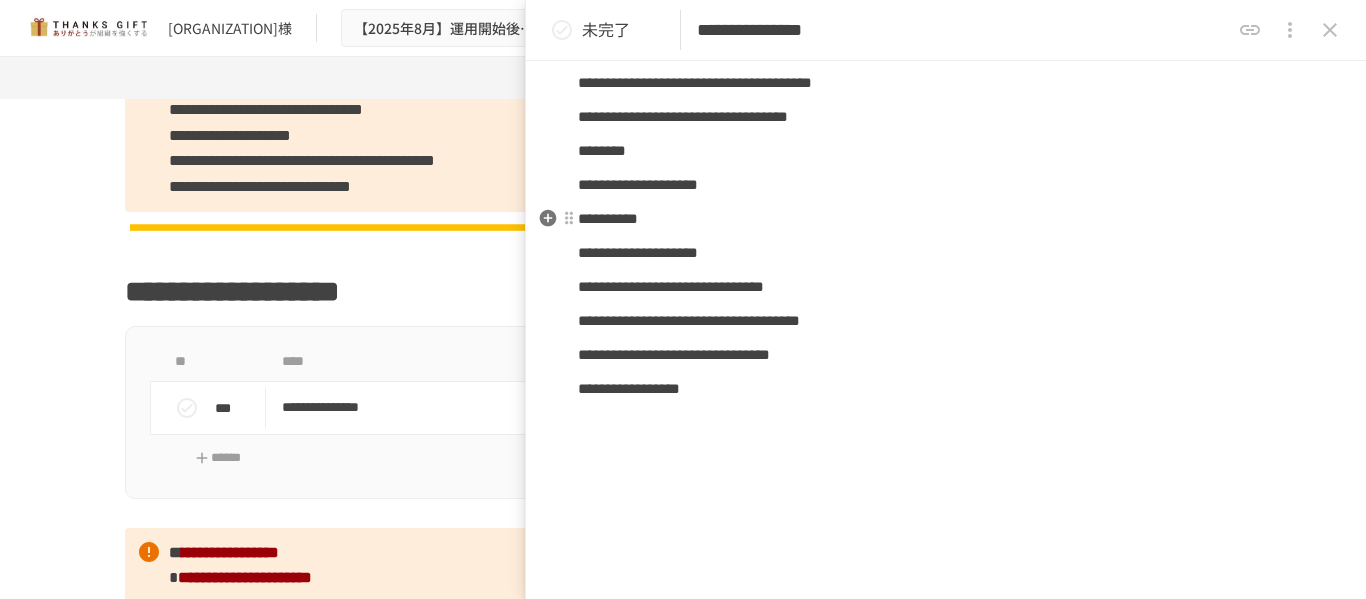 scroll, scrollTop: 216, scrollLeft: 0, axis: vertical 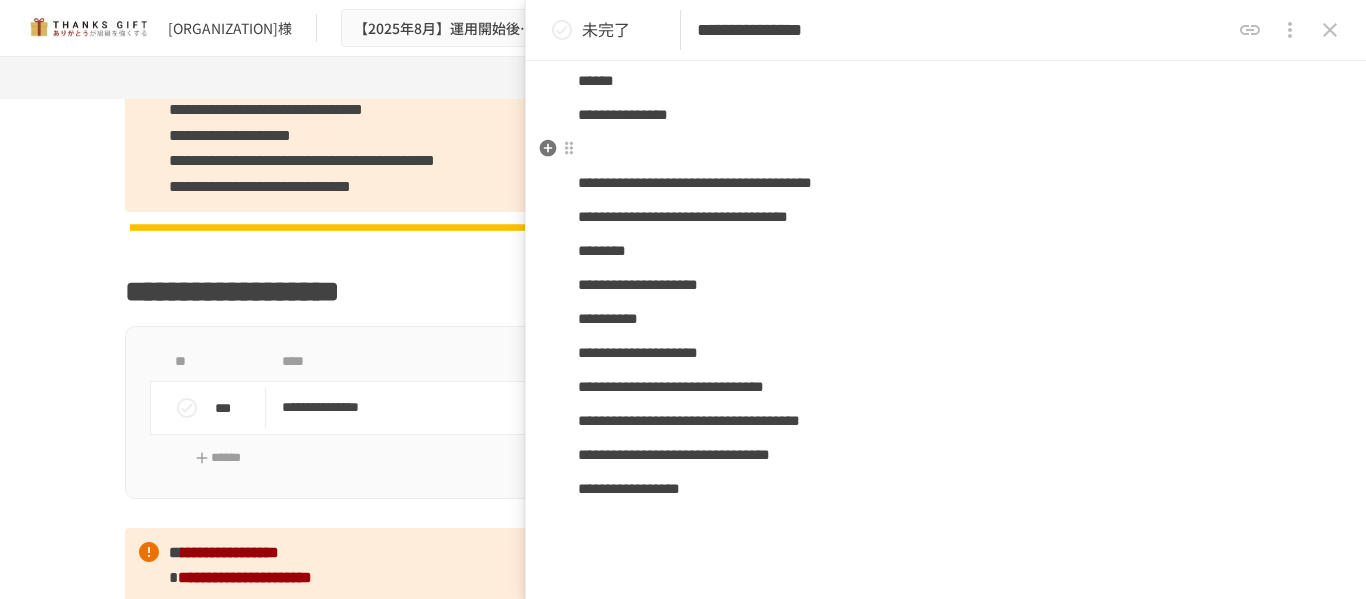 drag, startPoint x: 787, startPoint y: 142, endPoint x: 780, endPoint y: 117, distance: 25.96151 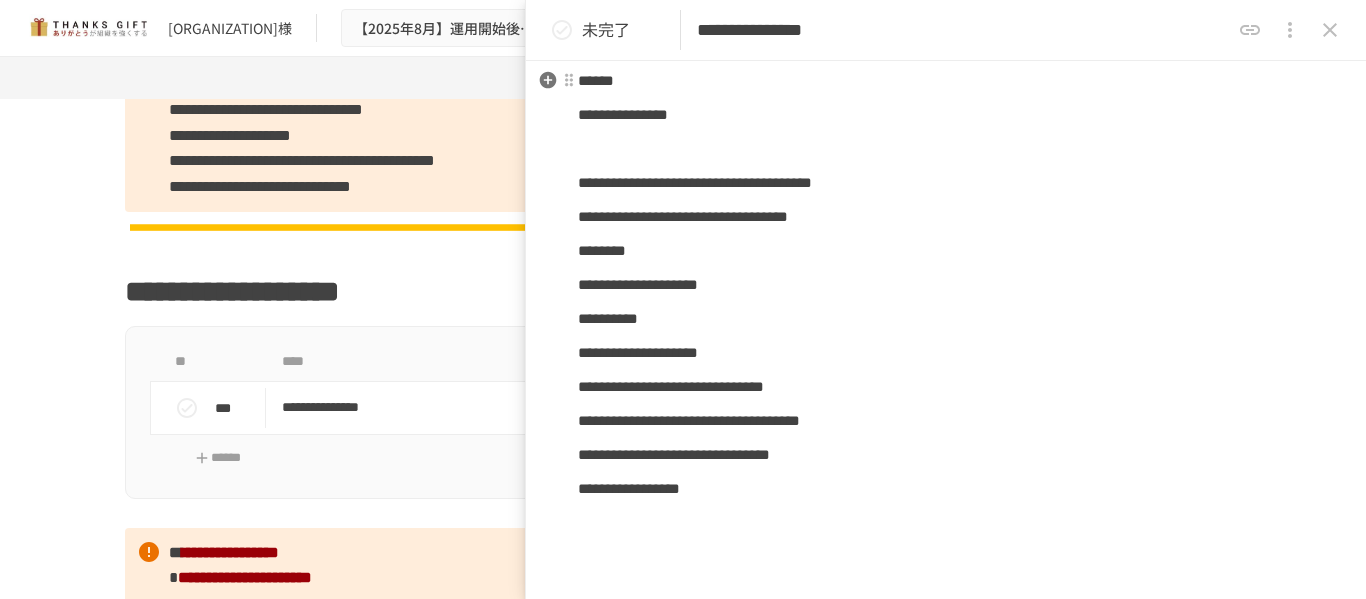 click on "******" at bounding box center [946, 81] 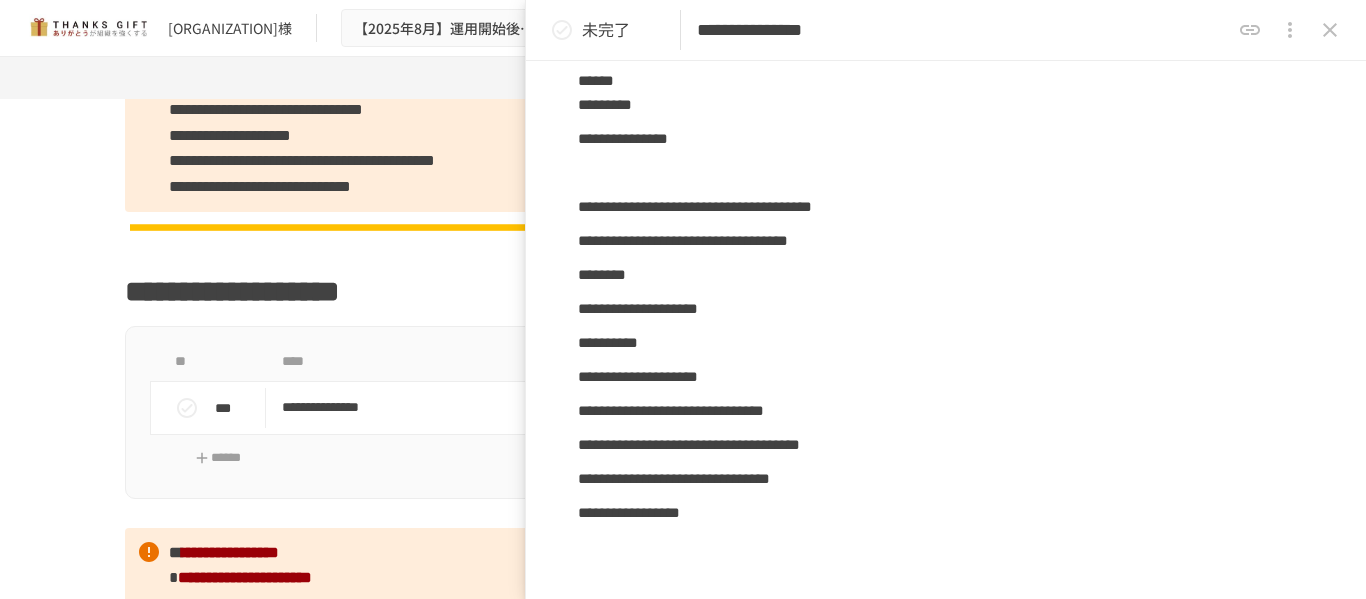 click 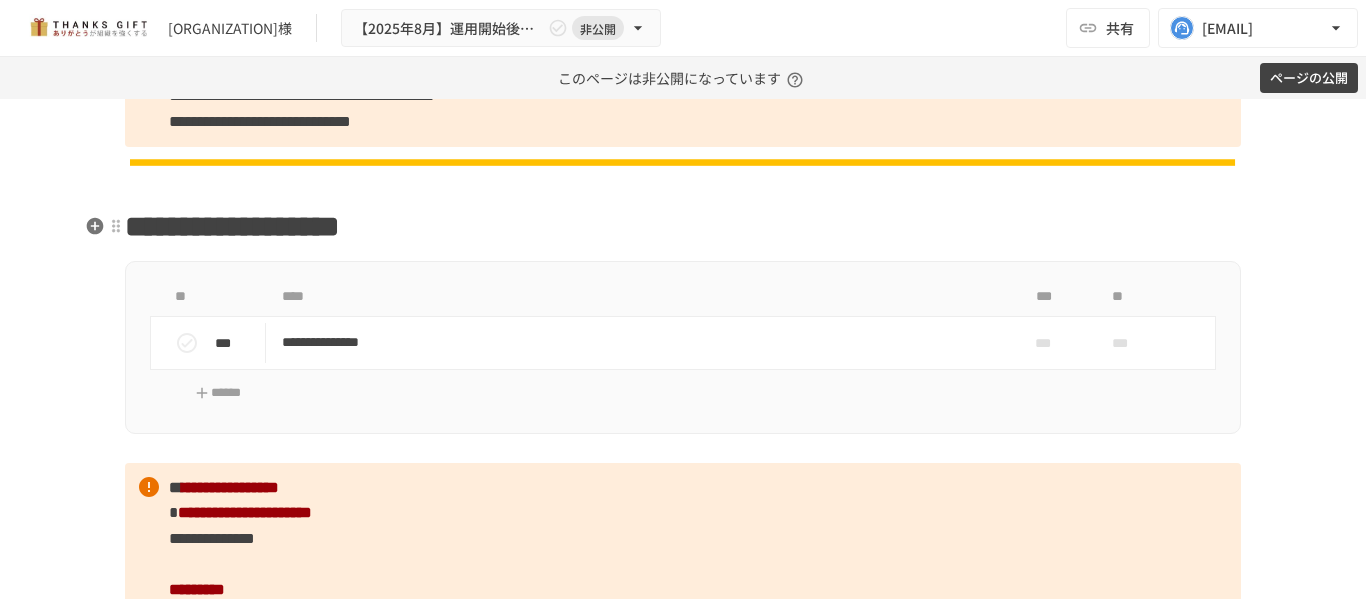 scroll, scrollTop: 2050, scrollLeft: 0, axis: vertical 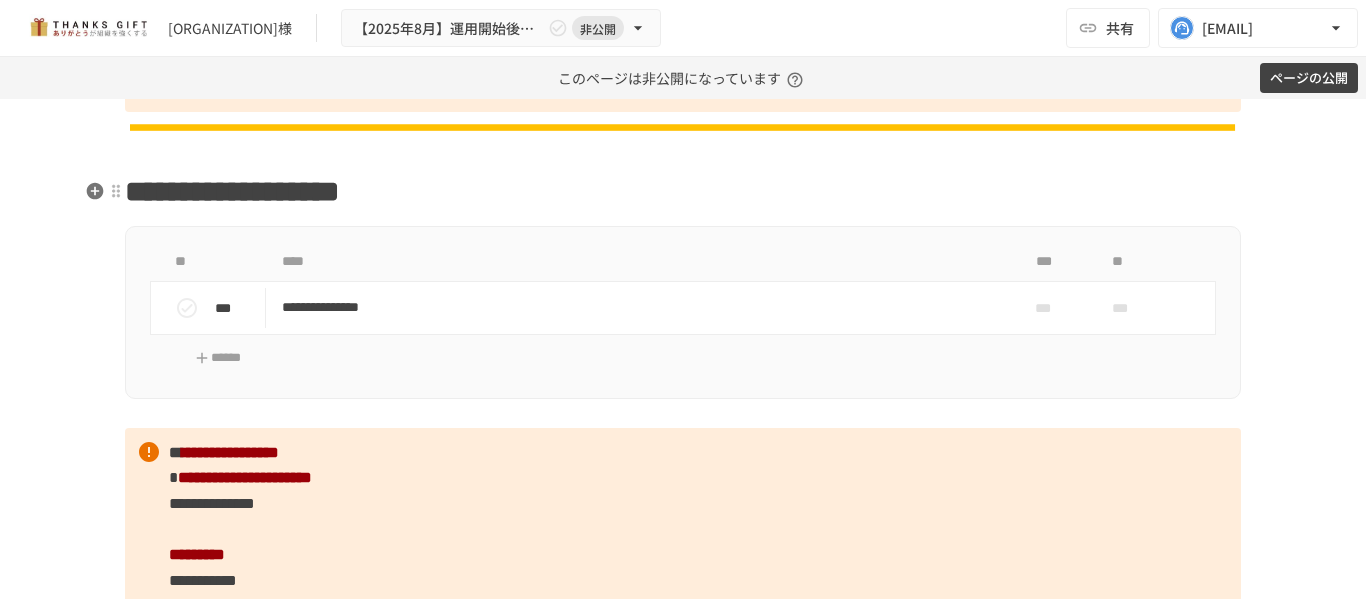 click on "**********" at bounding box center (683, 192) 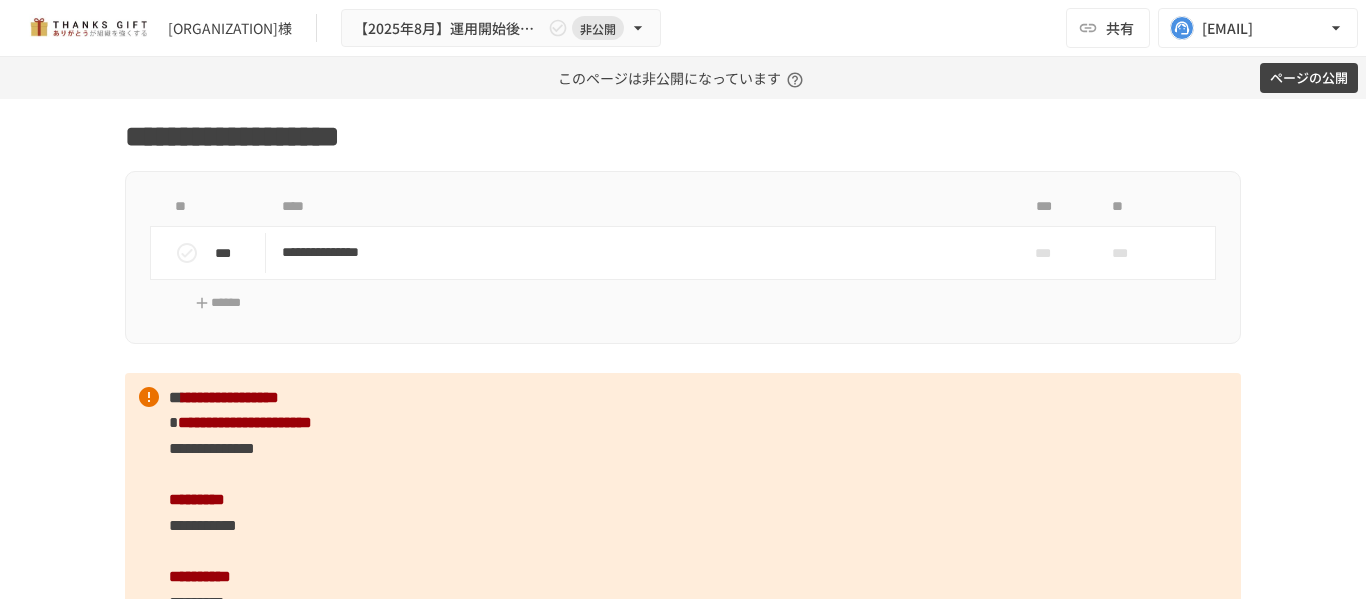 scroll, scrollTop: 2150, scrollLeft: 0, axis: vertical 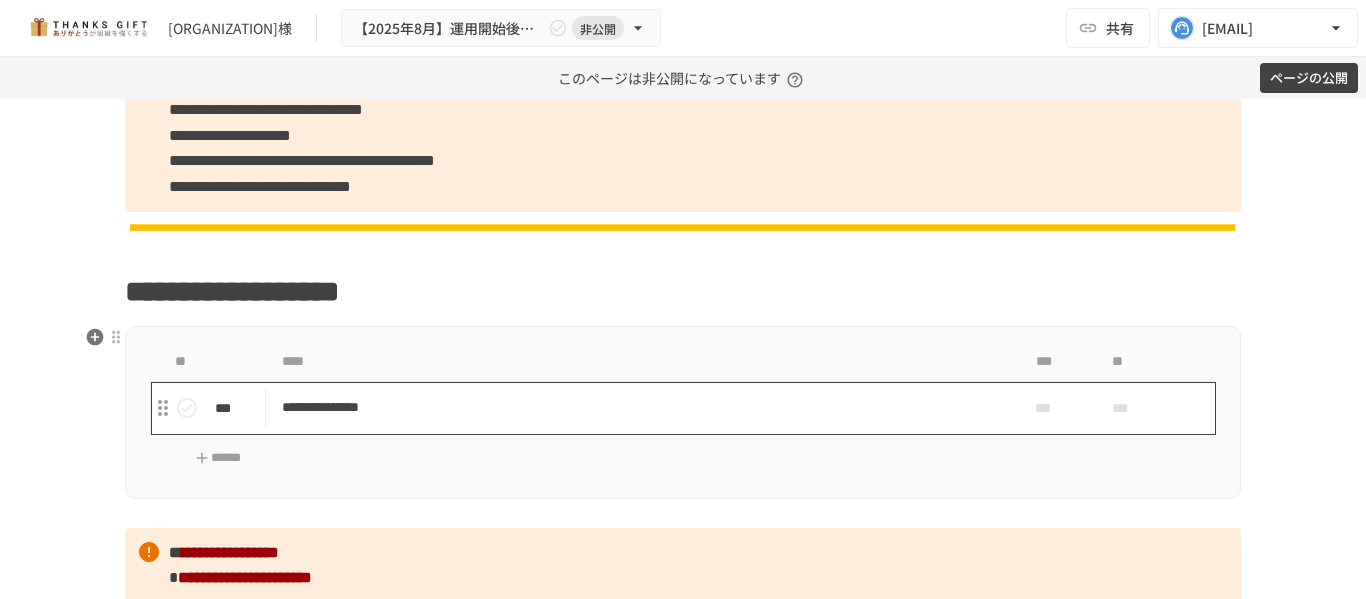 click on "**********" at bounding box center (641, 407) 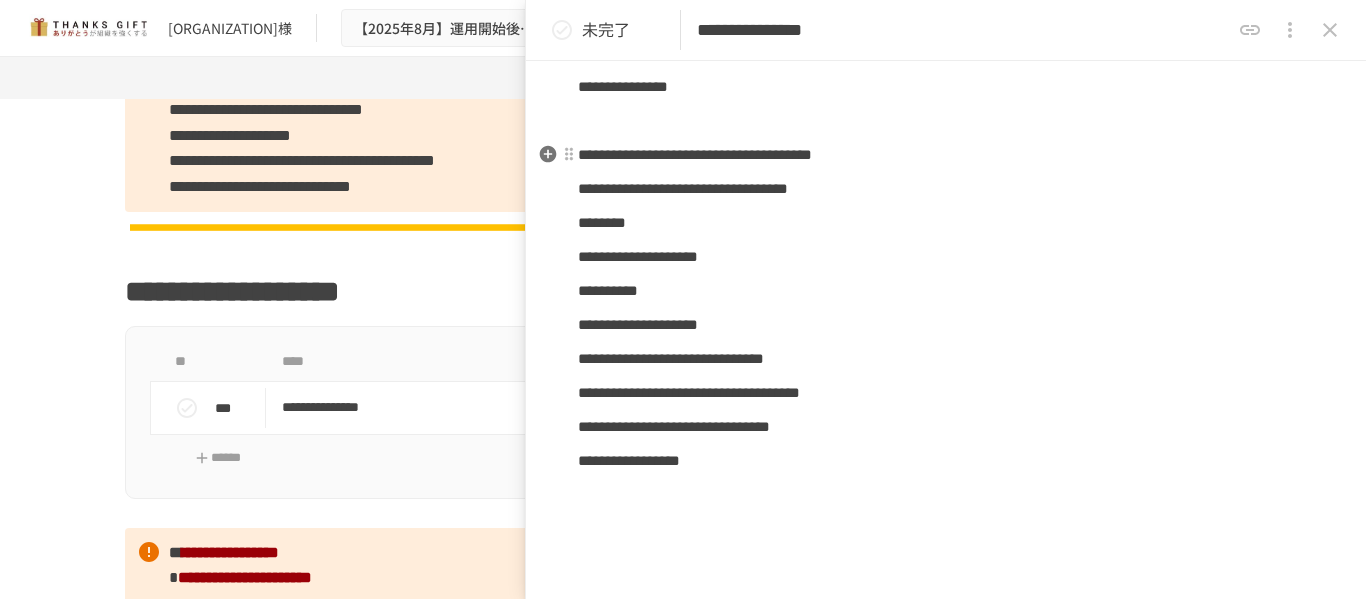 scroll, scrollTop: 300, scrollLeft: 0, axis: vertical 